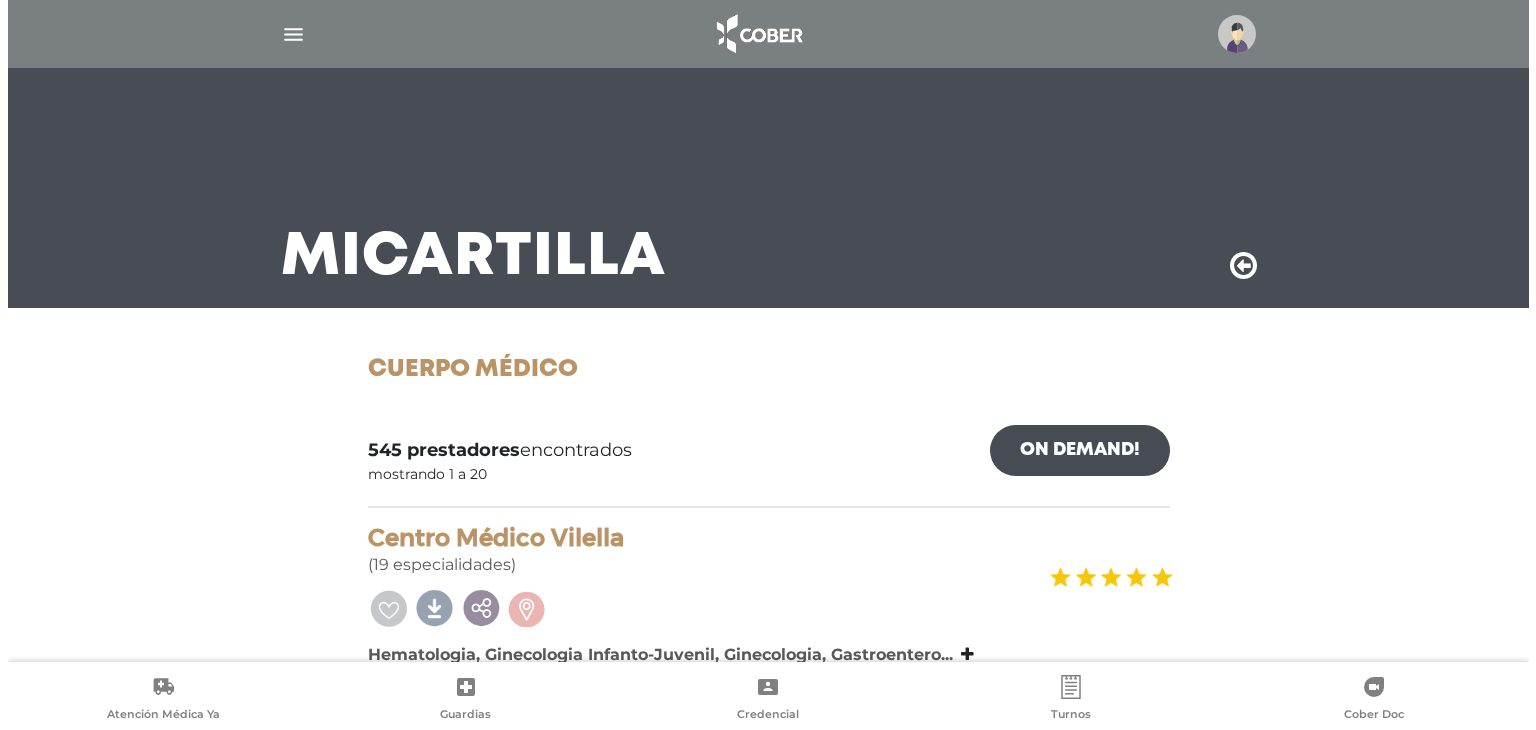 scroll, scrollTop: 0, scrollLeft: 0, axis: both 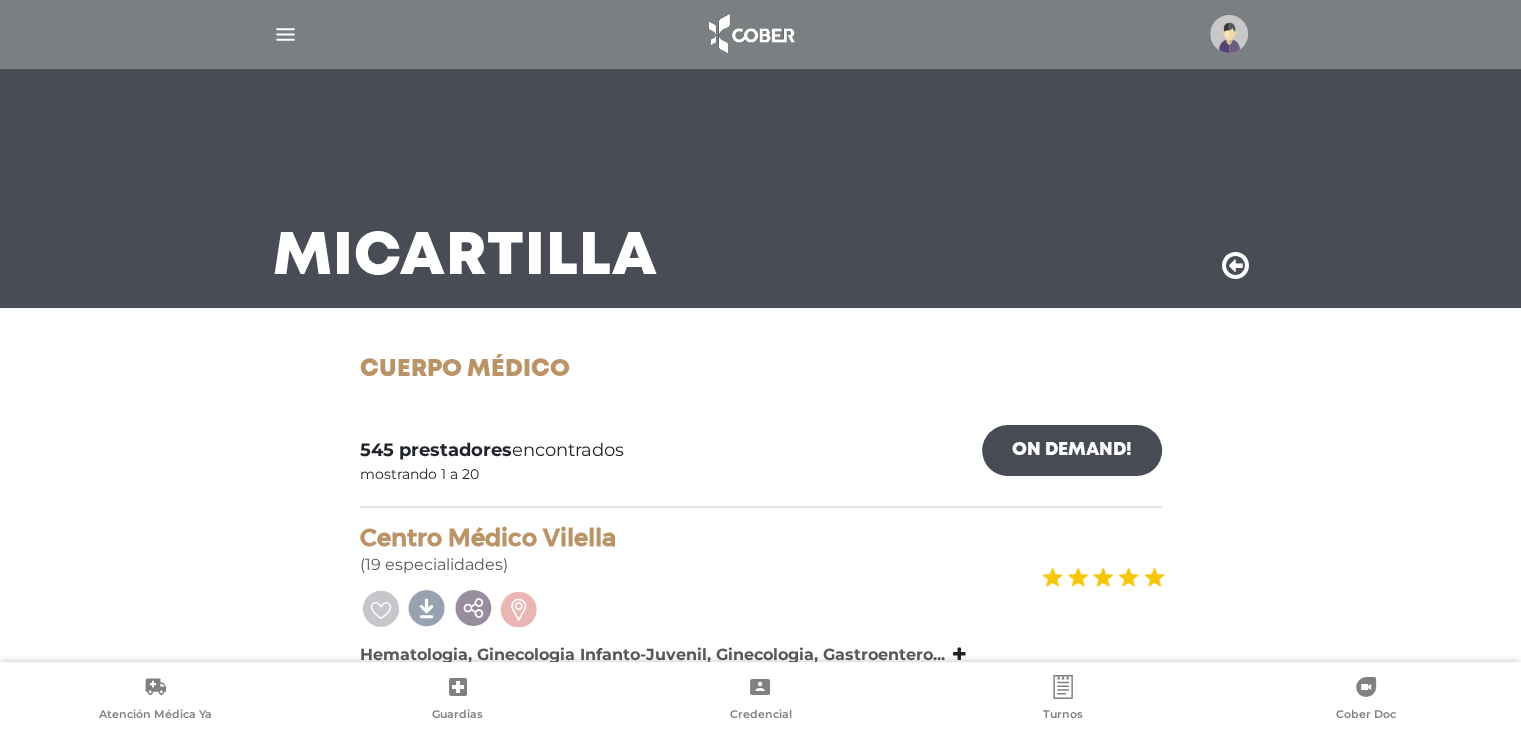 click at bounding box center [1229, 34] 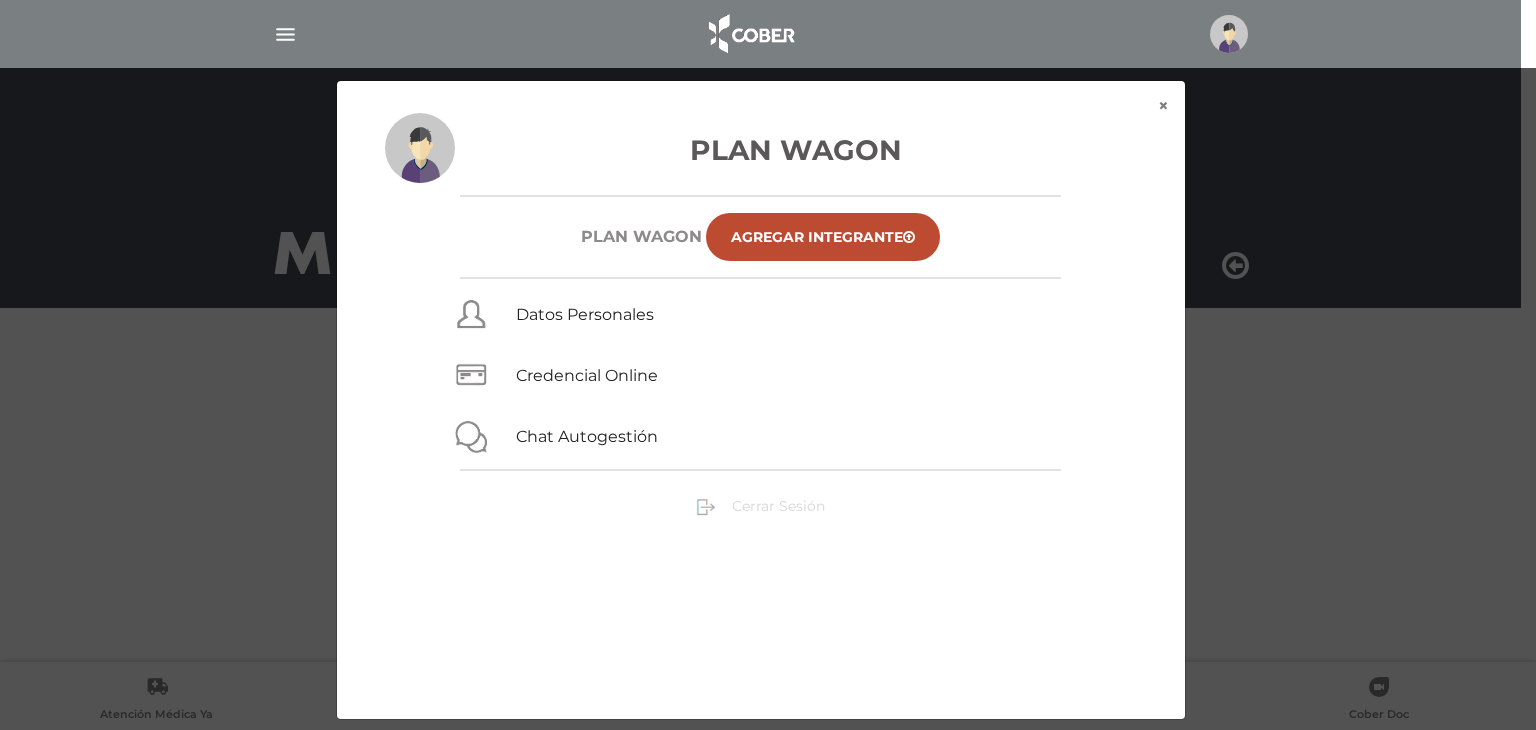 click on "Cerrar Sesión" at bounding box center [760, 505] 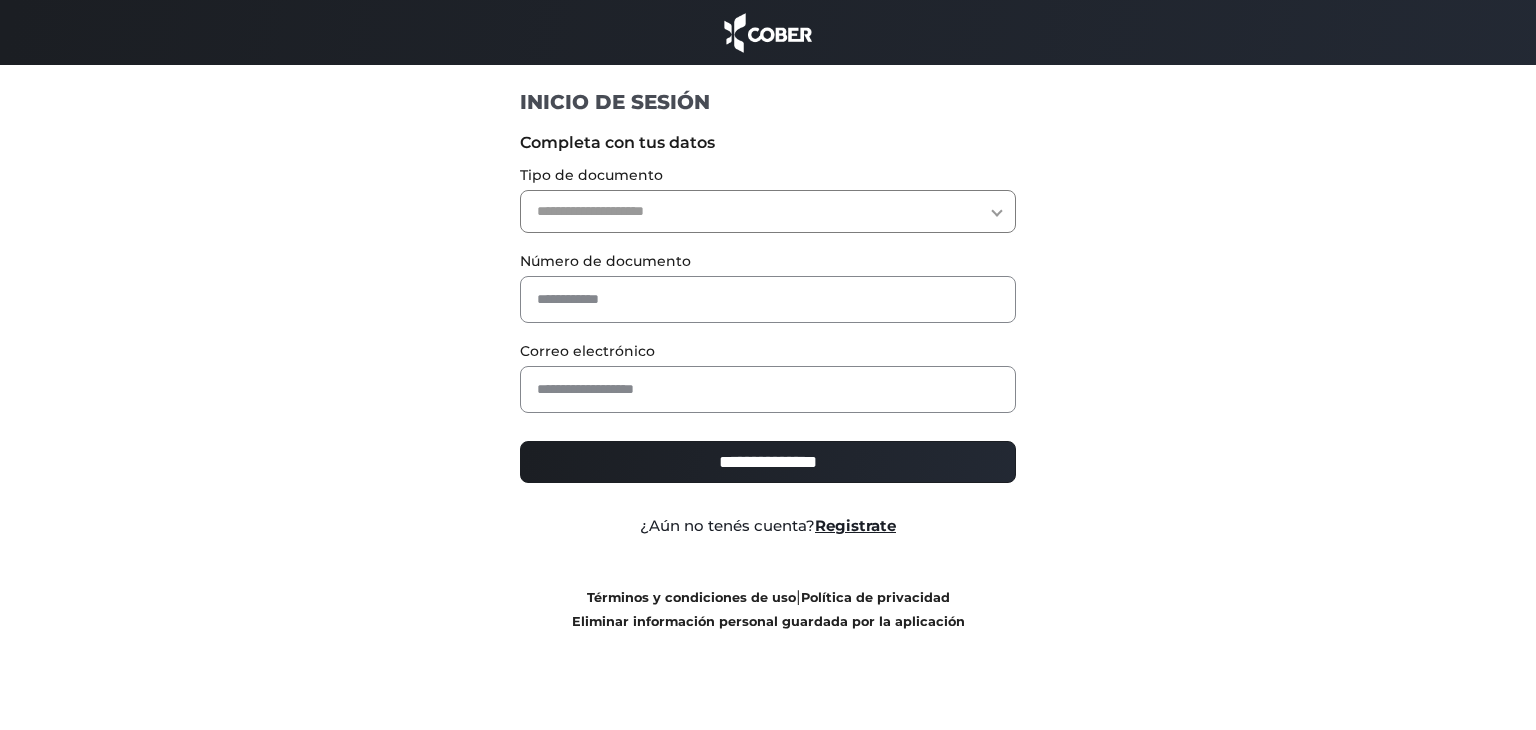 scroll, scrollTop: 0, scrollLeft: 0, axis: both 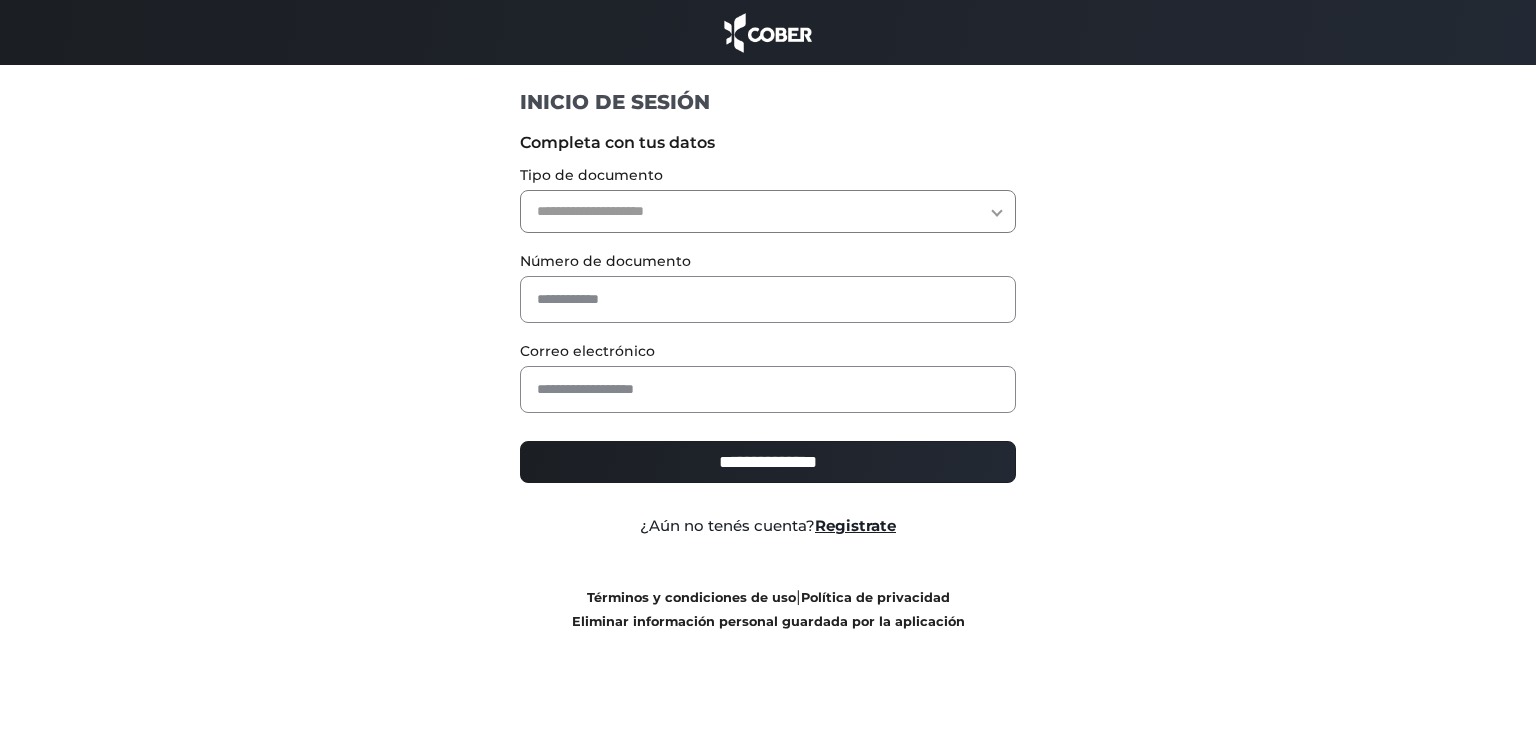 click on "**********" at bounding box center (768, 330) 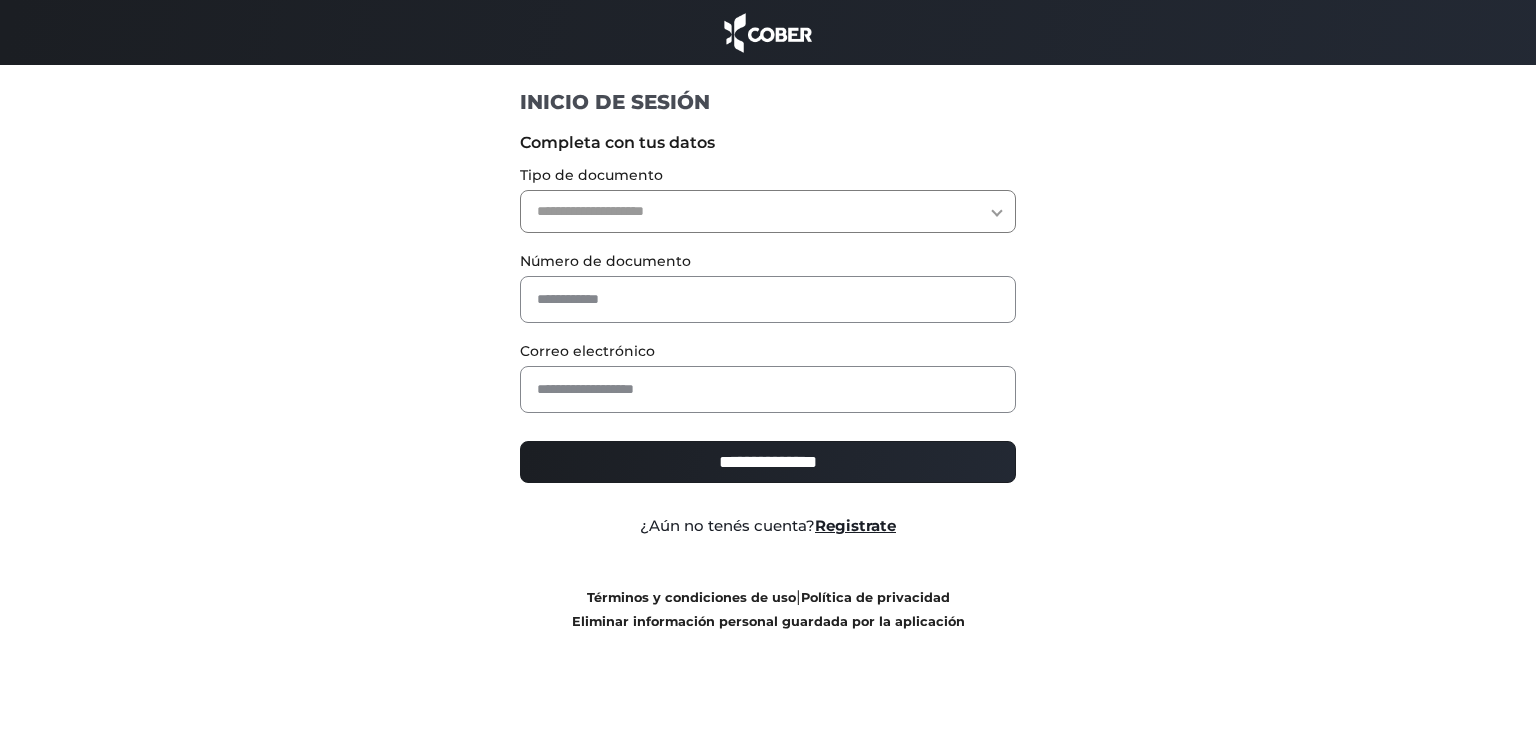 select on "***" 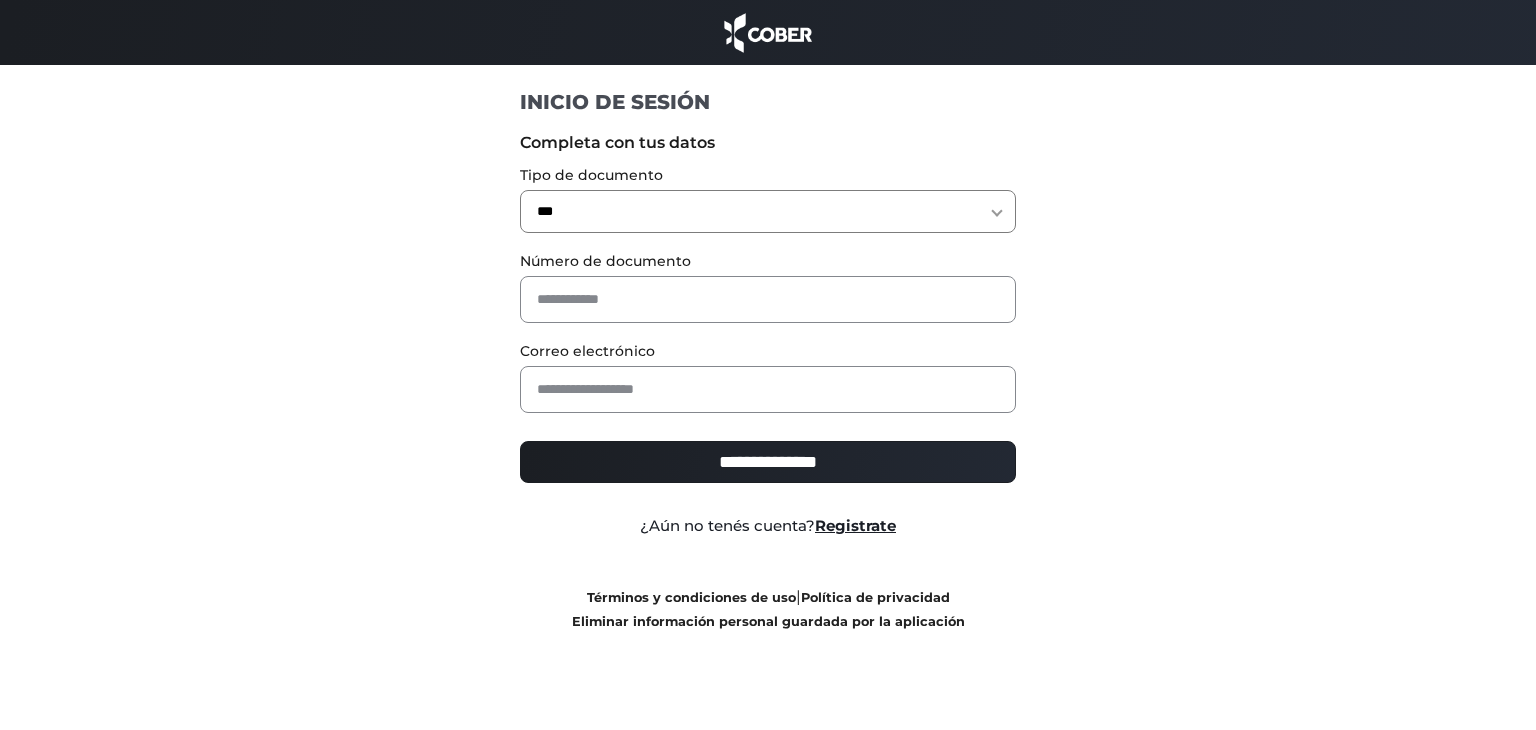 click on "**********" at bounding box center [768, 211] 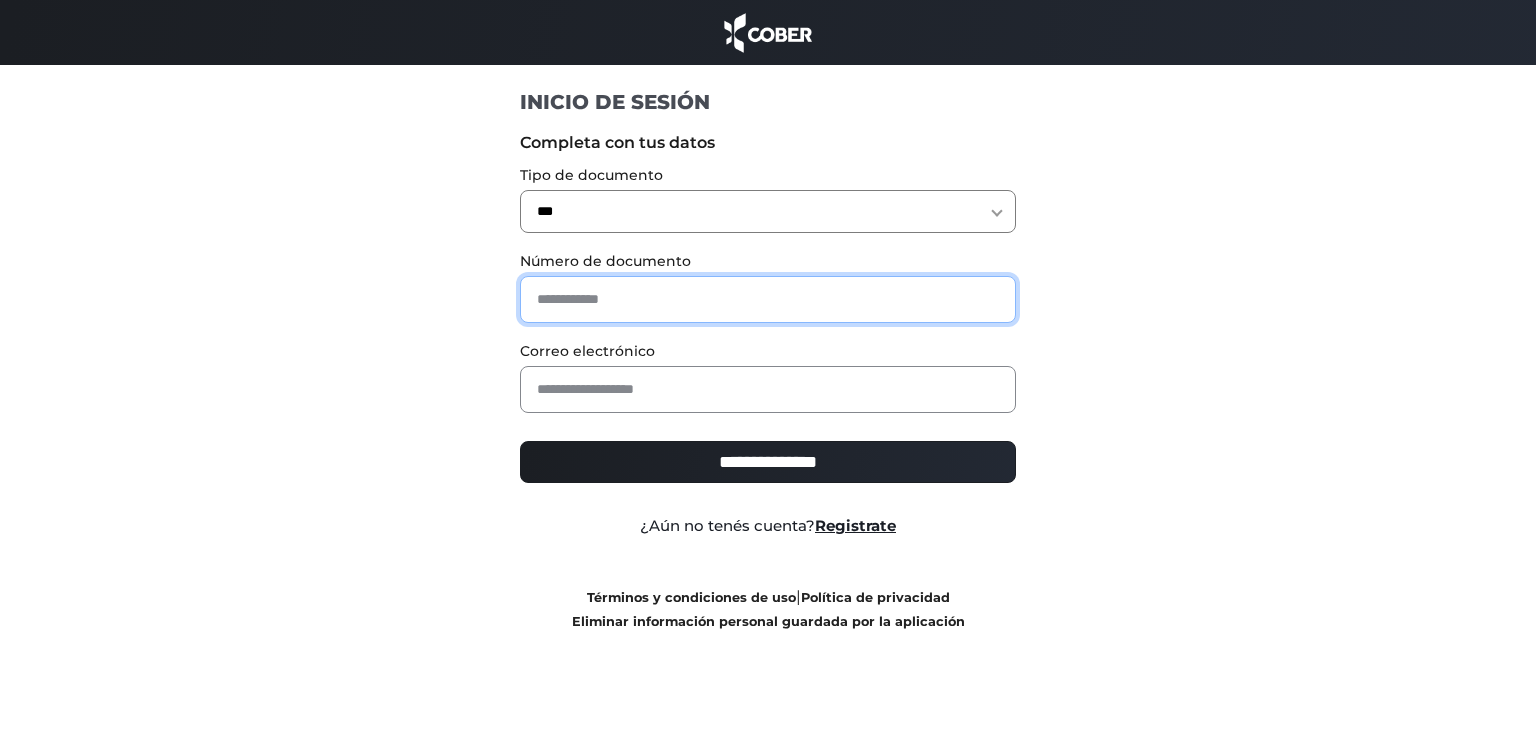 click at bounding box center [768, 299] 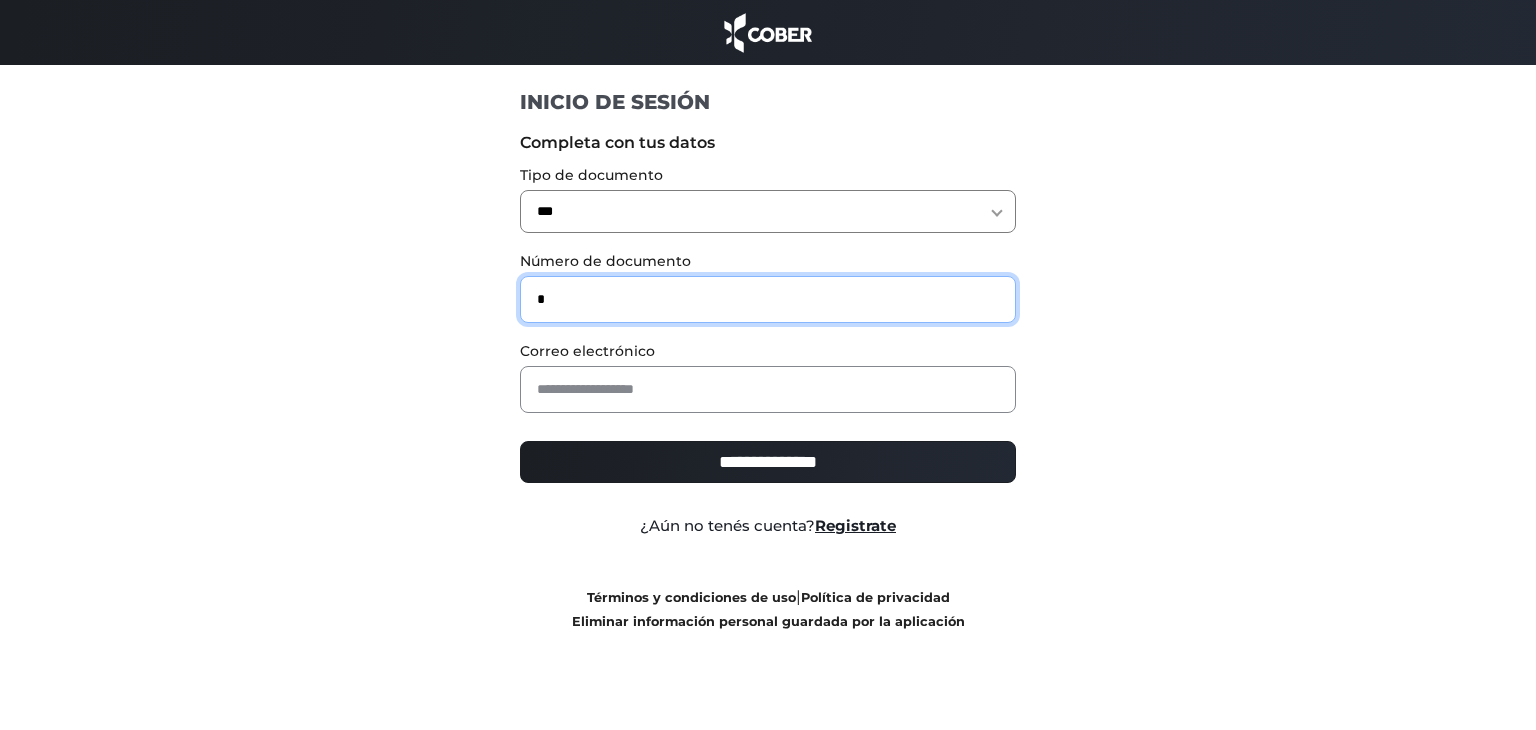 type on "*" 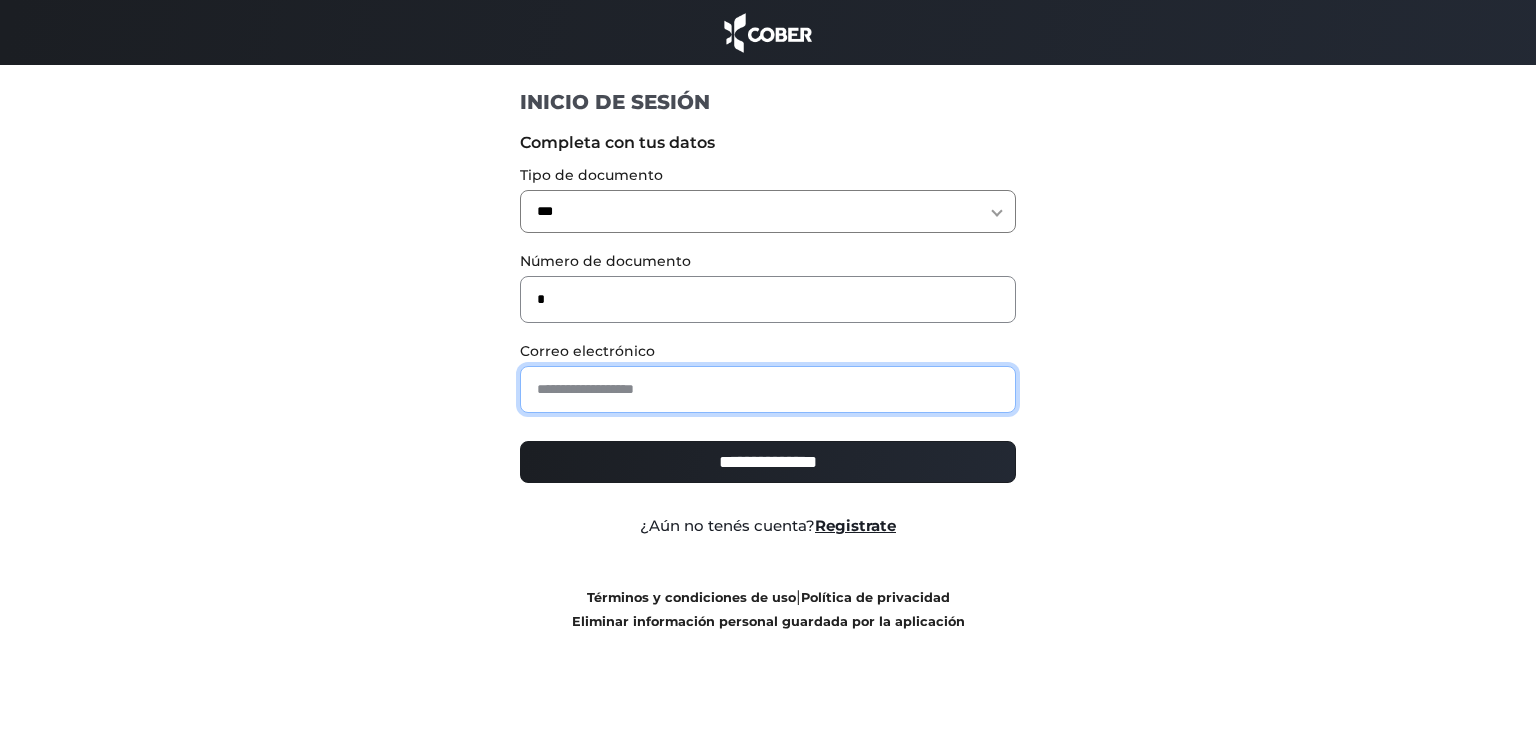 click at bounding box center [768, 389] 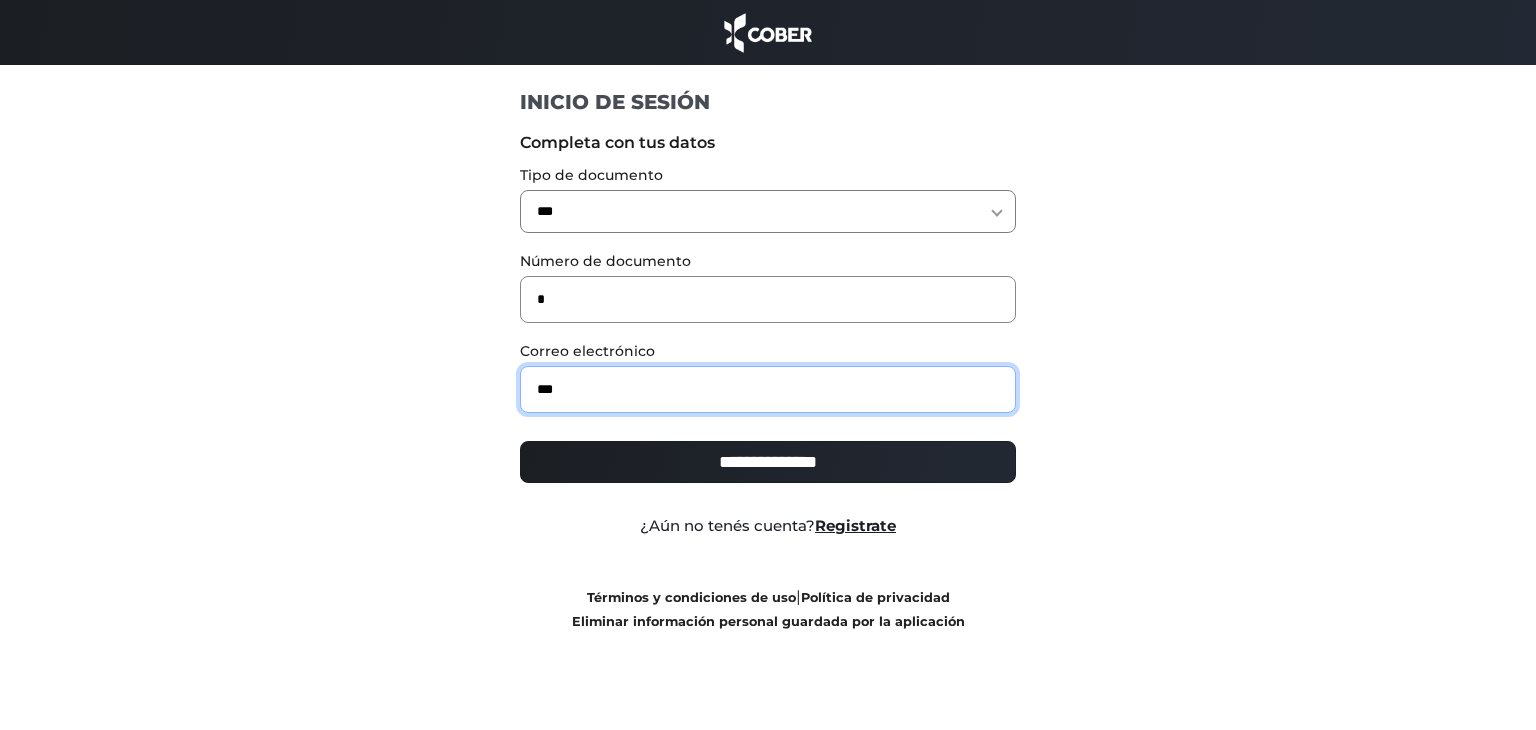 type on "**********" 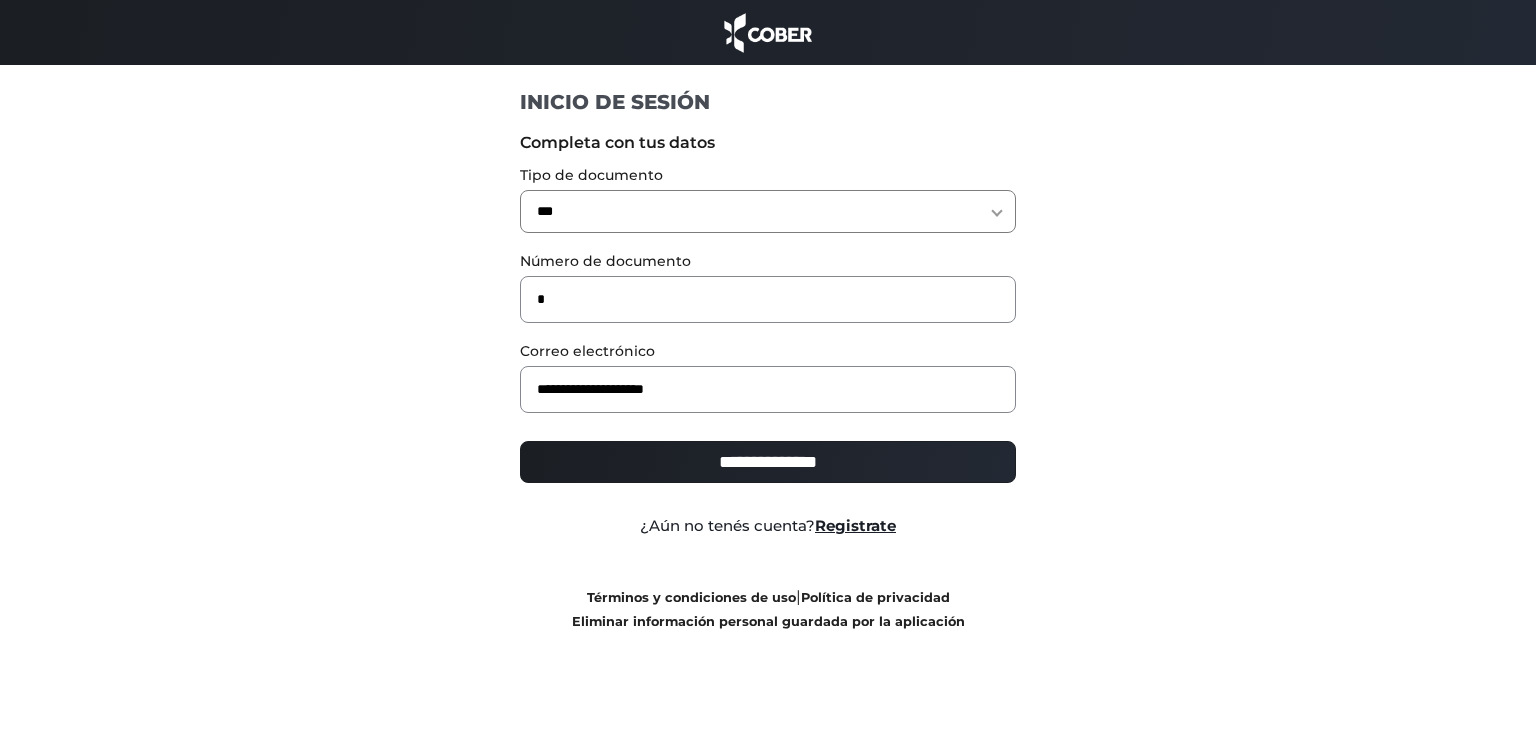 click on "**********" at bounding box center [768, 462] 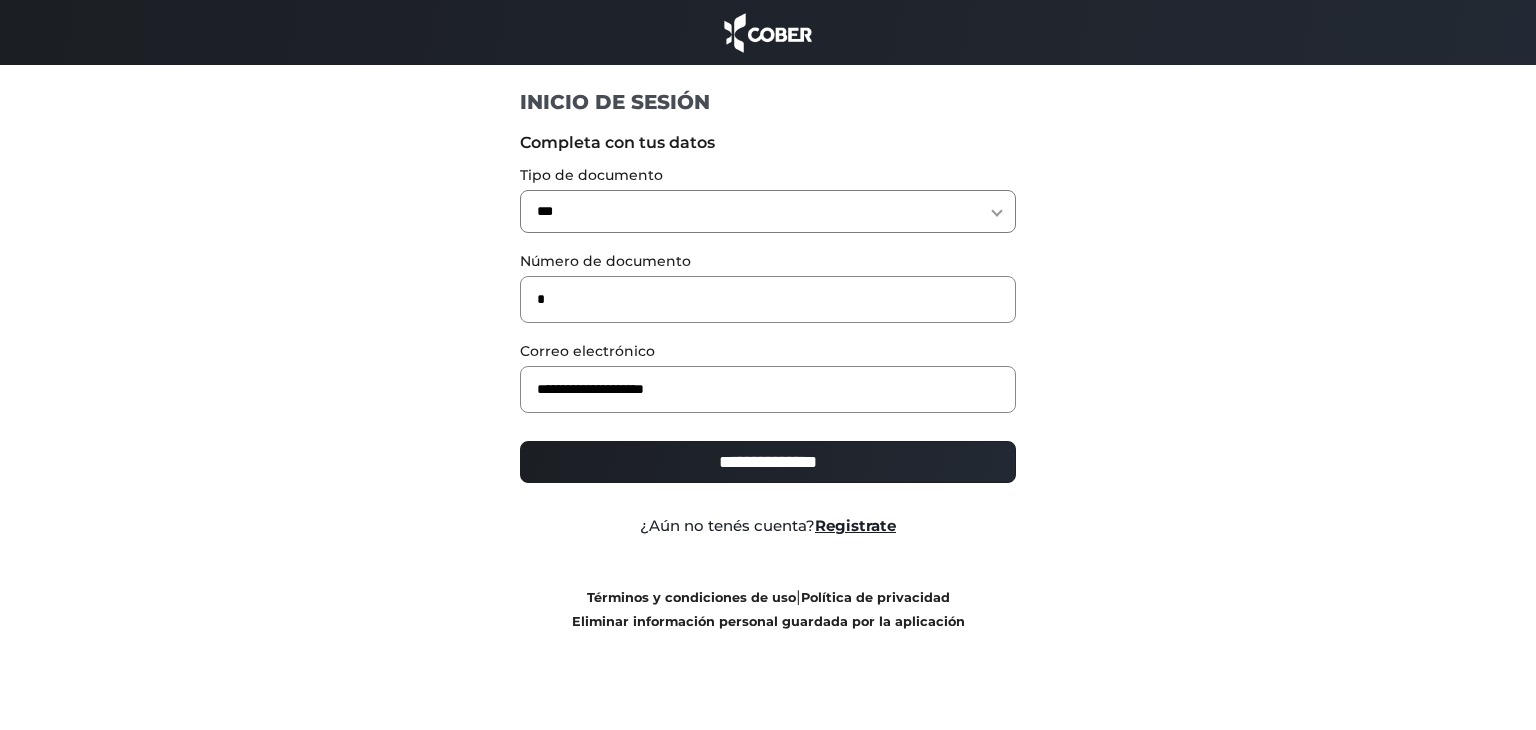 type on "**********" 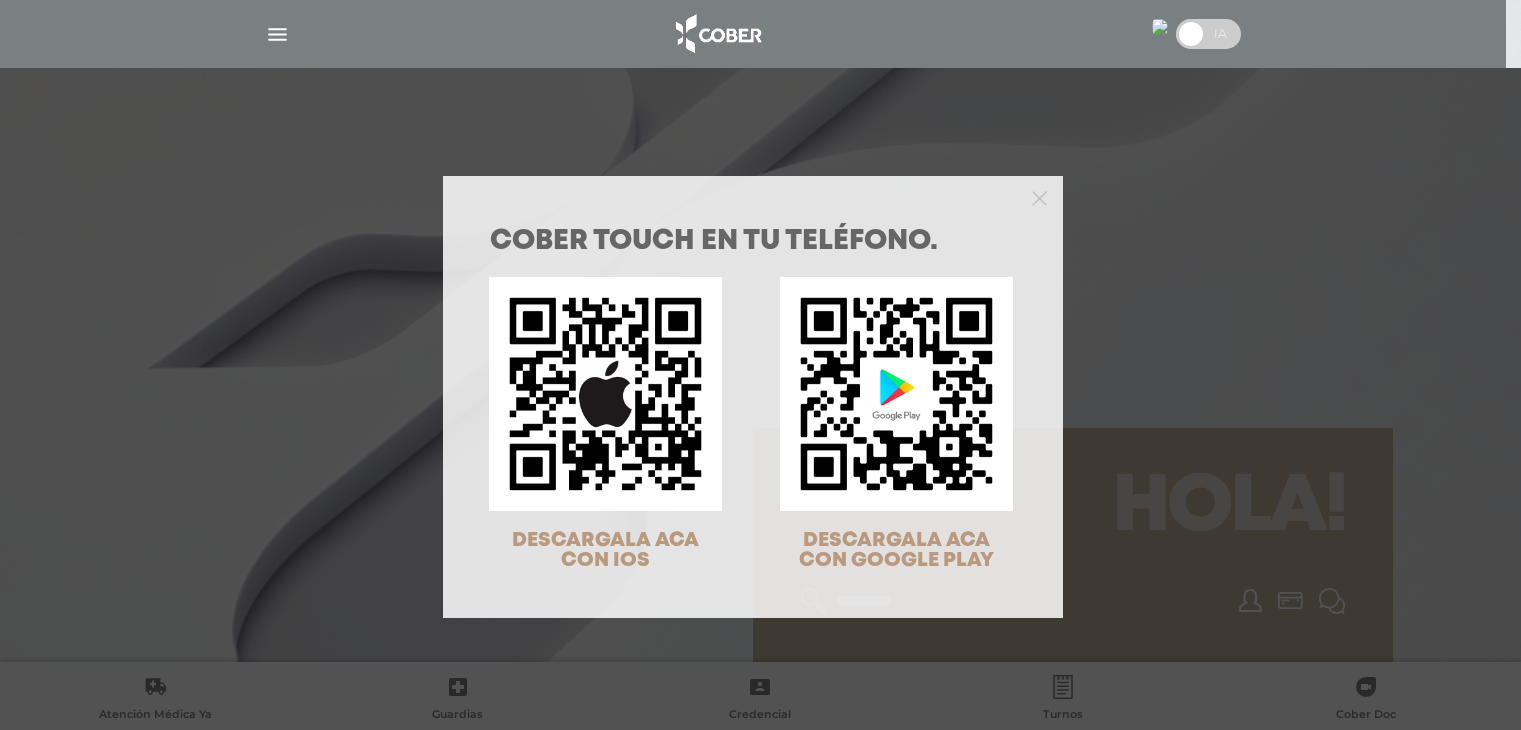 scroll, scrollTop: 0, scrollLeft: 0, axis: both 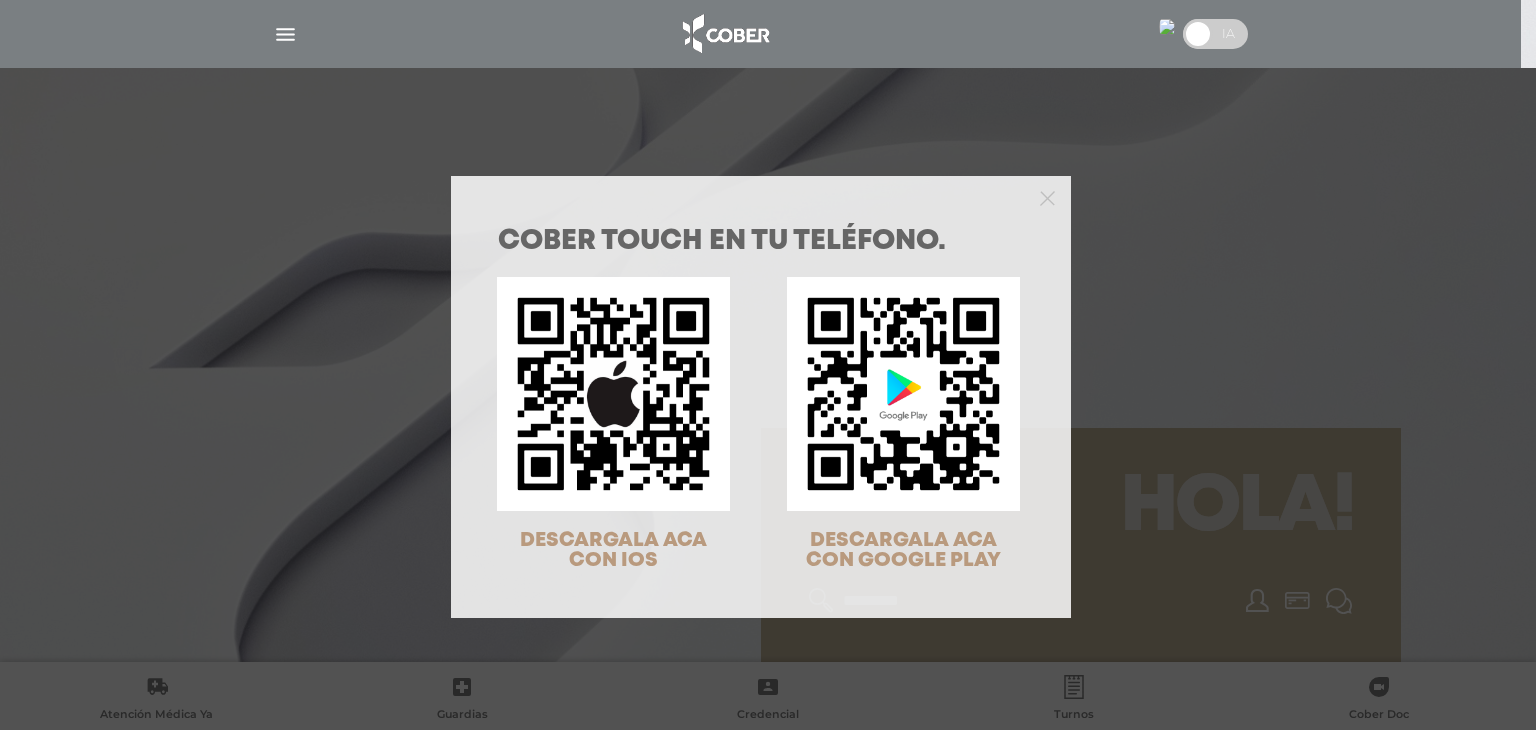 click at bounding box center [761, 196] 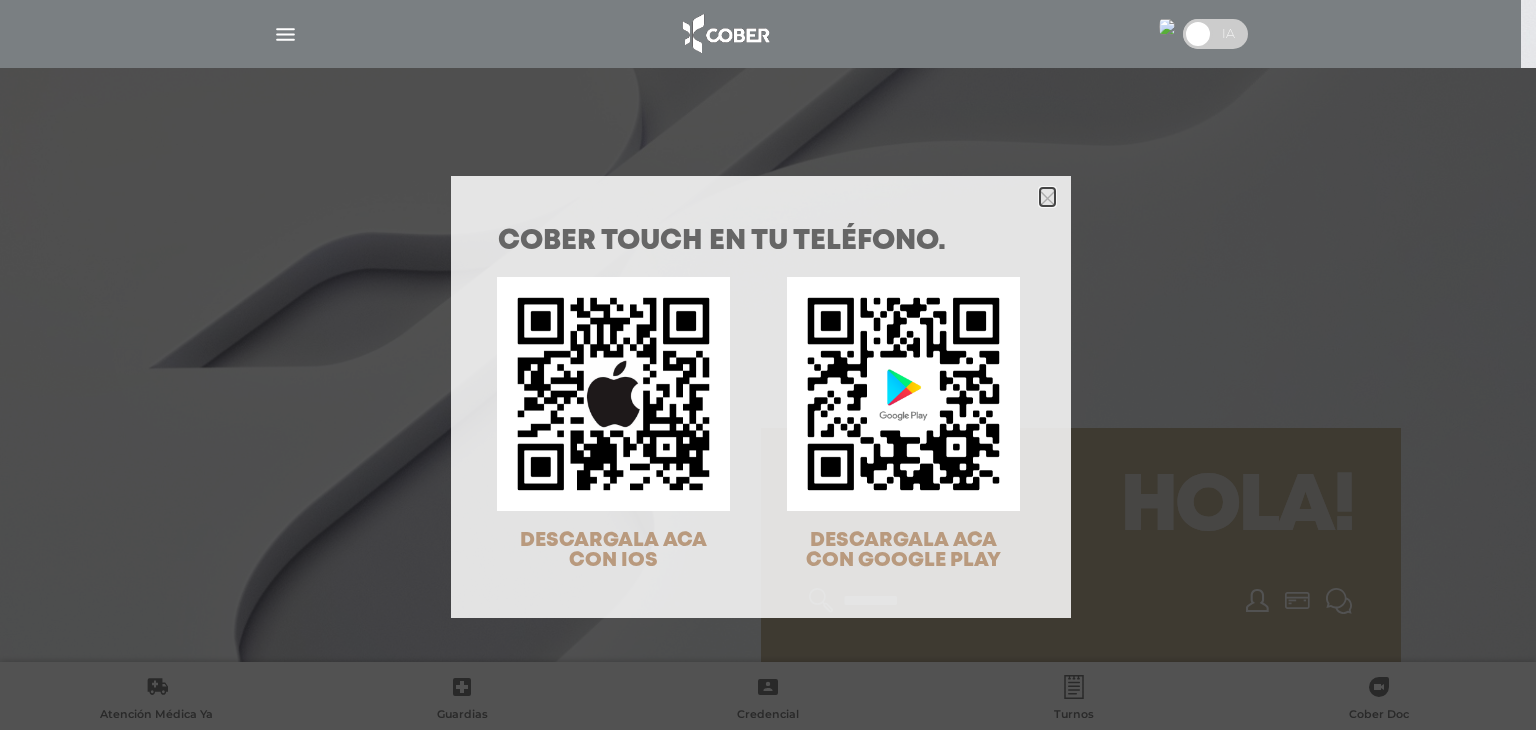 click 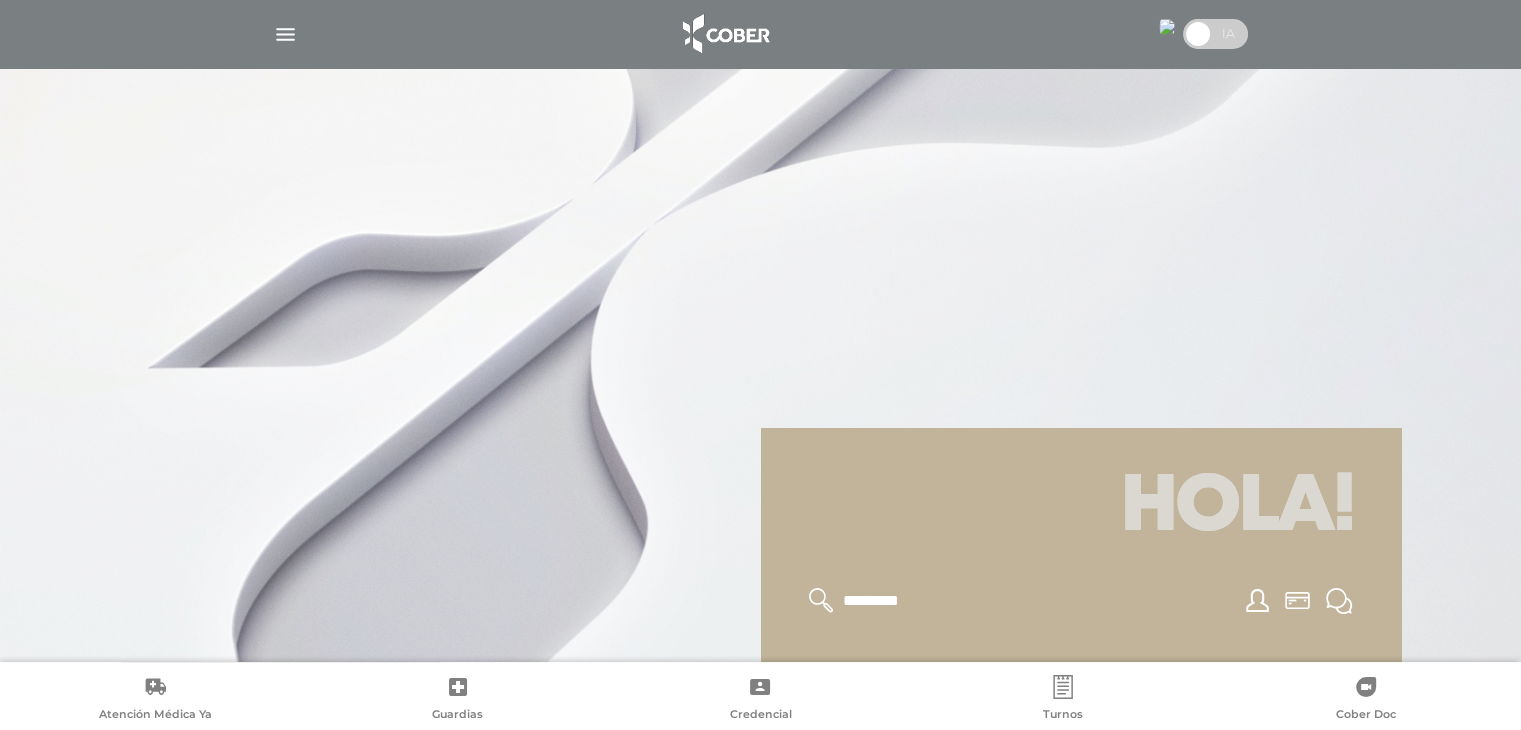 click at bounding box center (285, 34) 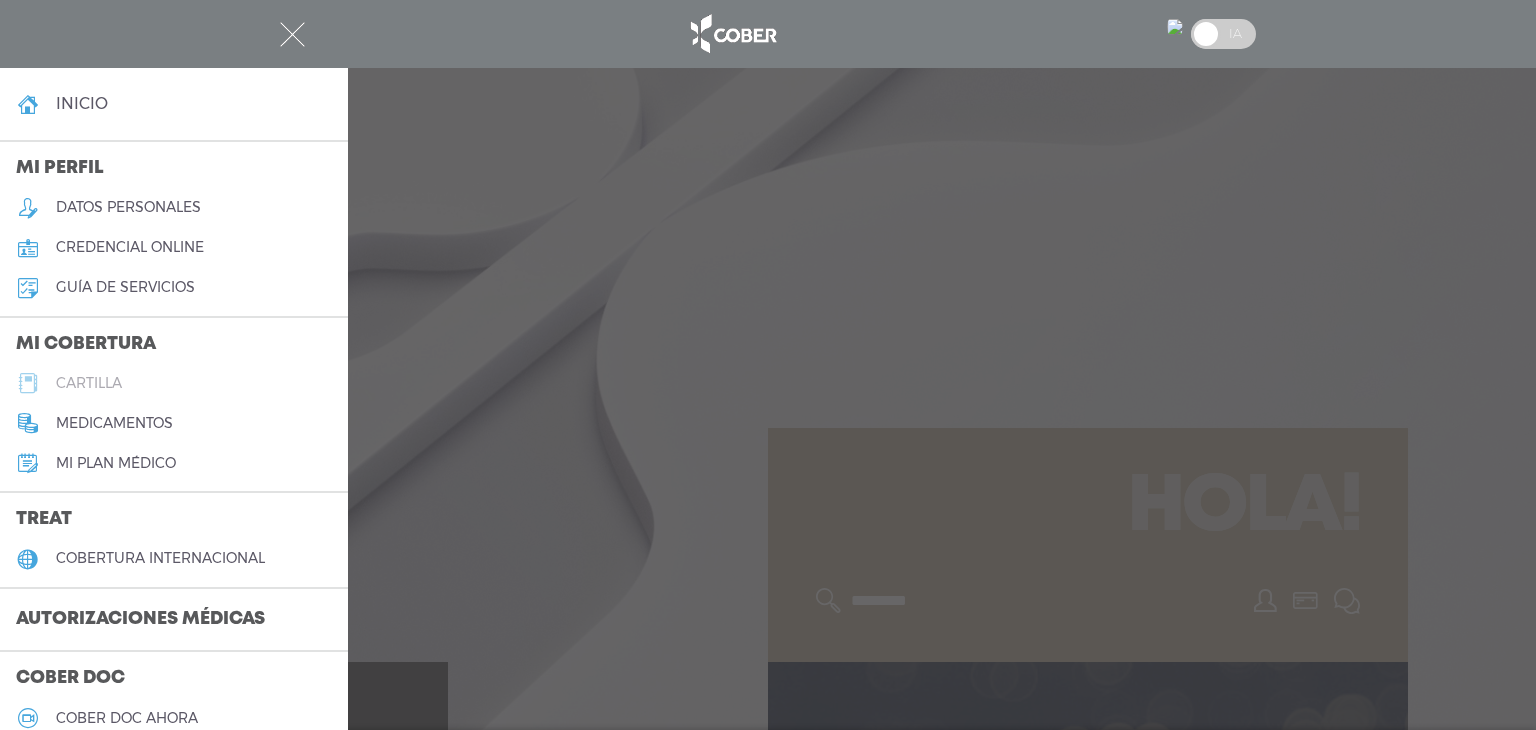 click on "cartilla" at bounding box center (89, 383) 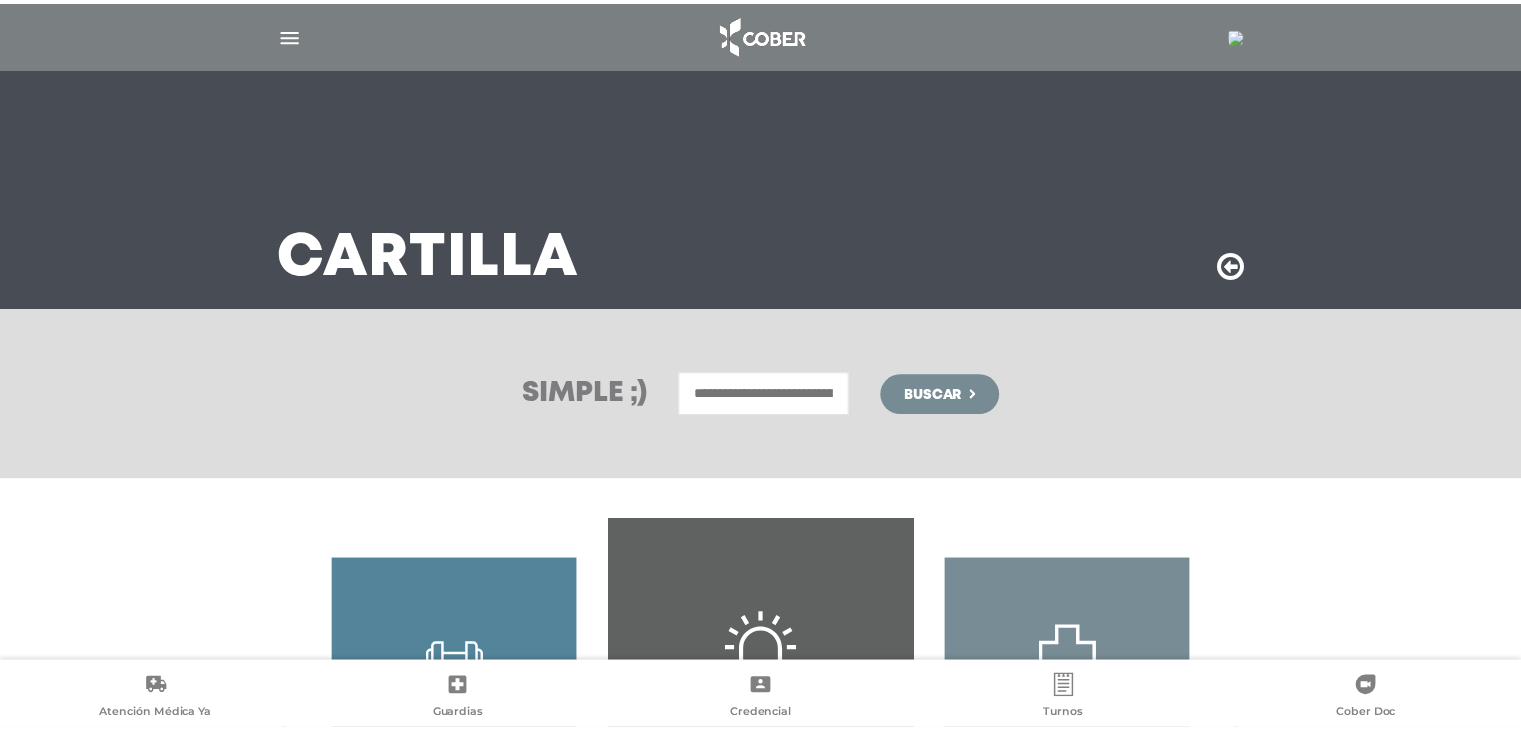 scroll, scrollTop: 0, scrollLeft: 0, axis: both 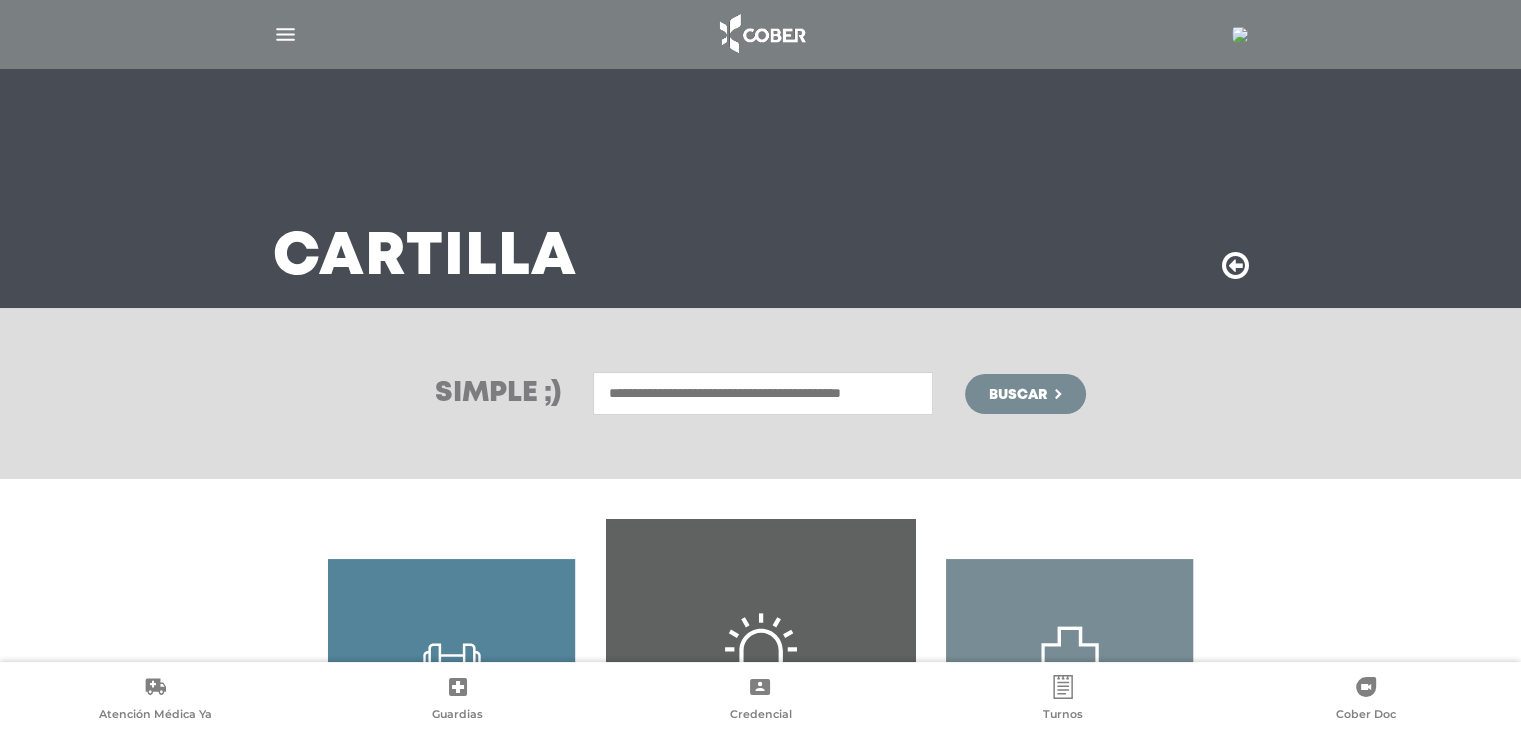 click at bounding box center (763, 393) 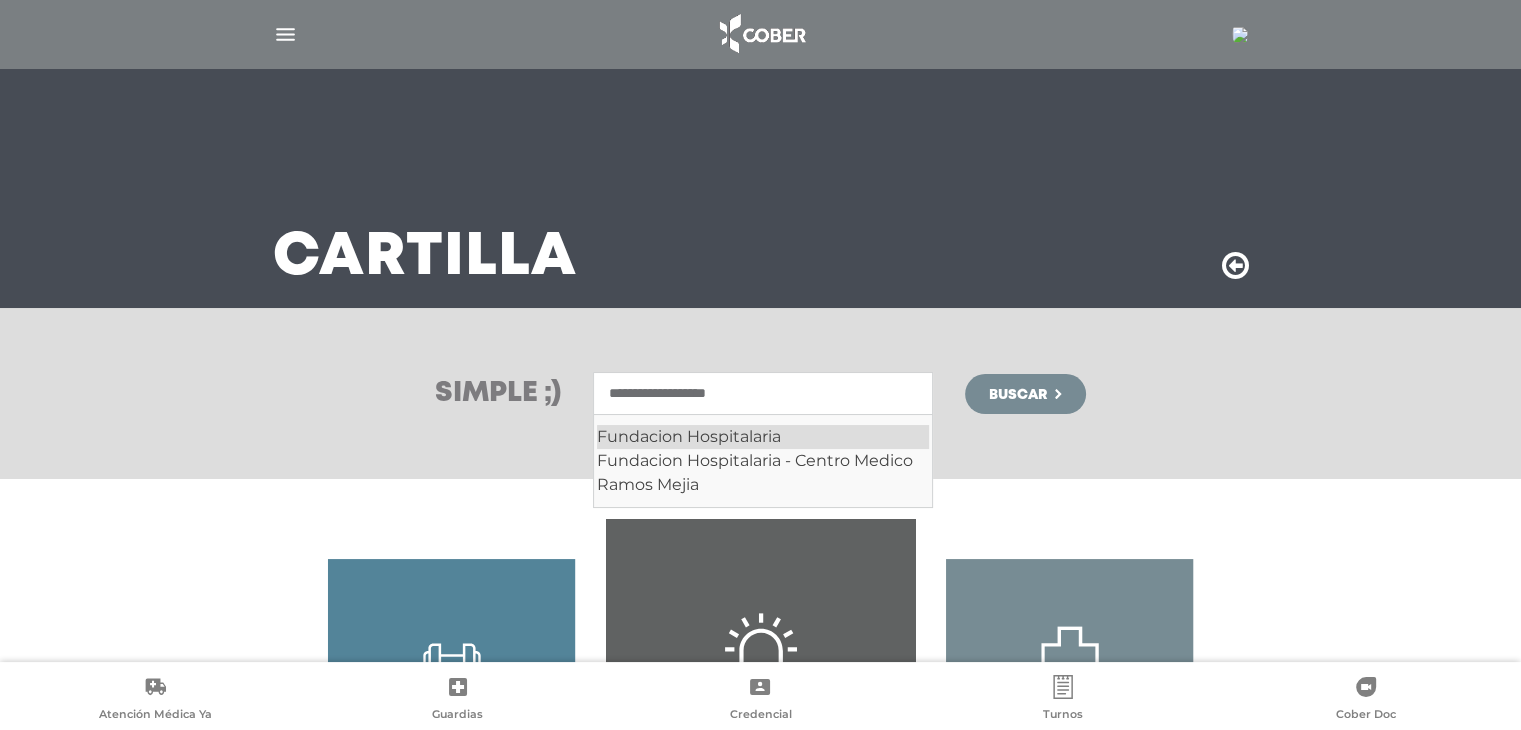 click on "Fundacion Hospitalaria" at bounding box center (763, 437) 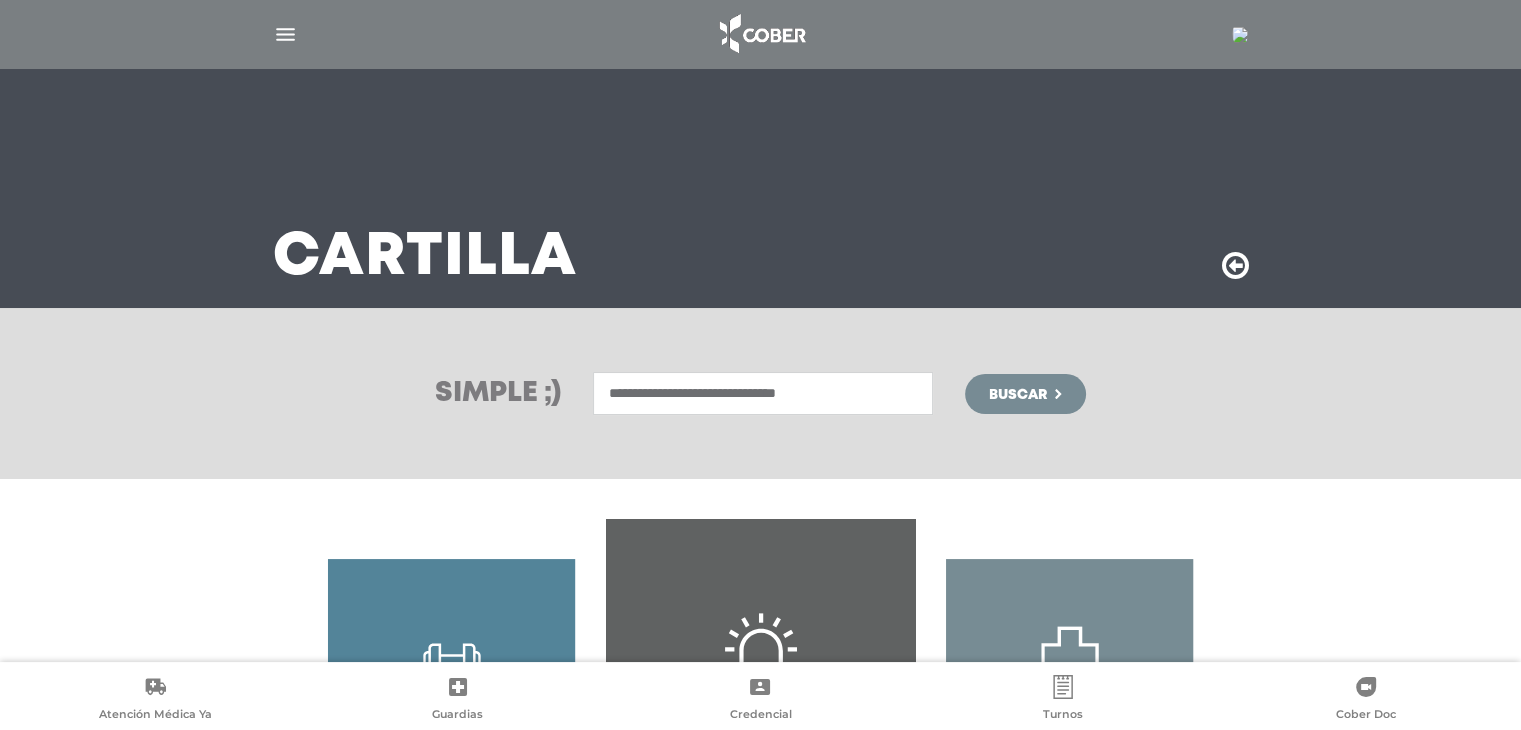 type on "**********" 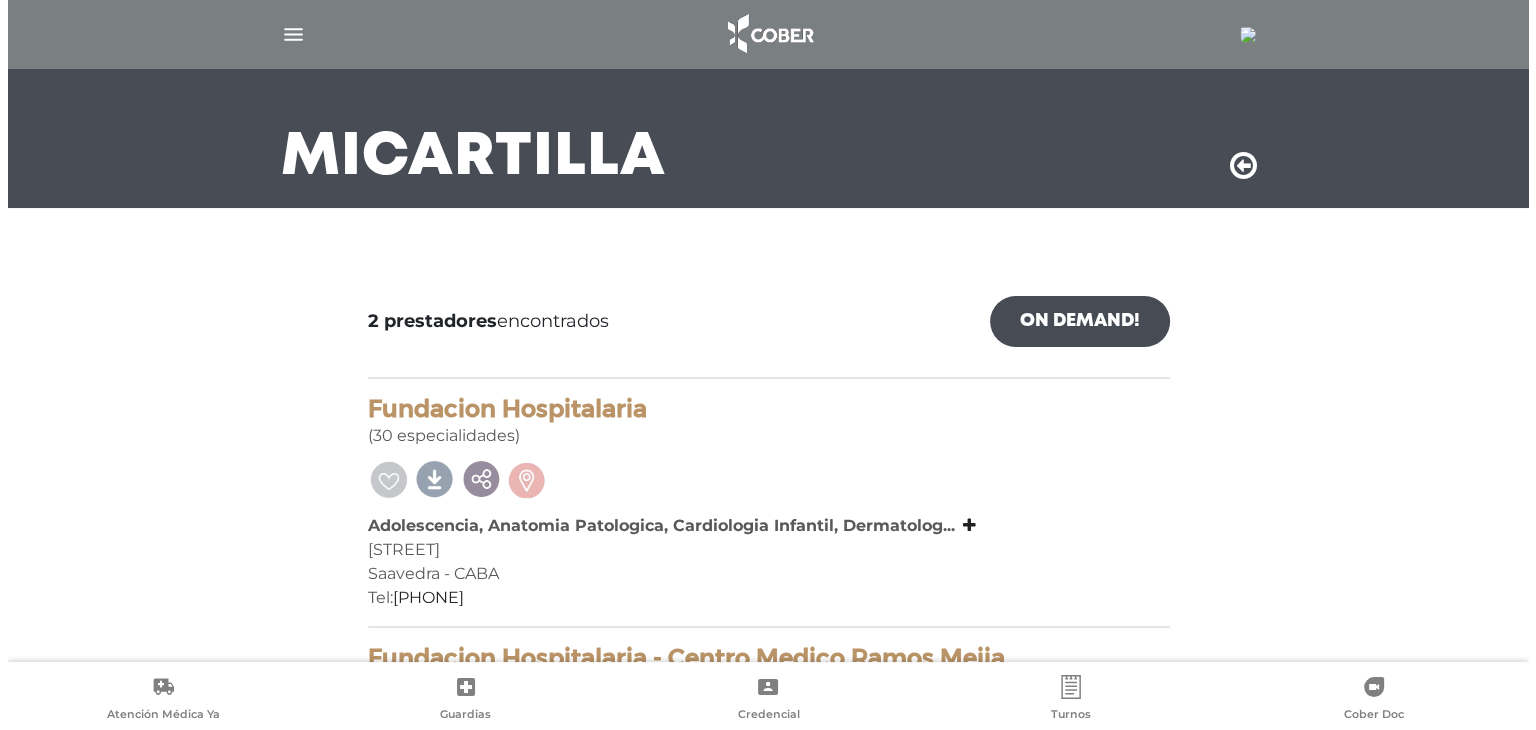 scroll, scrollTop: 104, scrollLeft: 0, axis: vertical 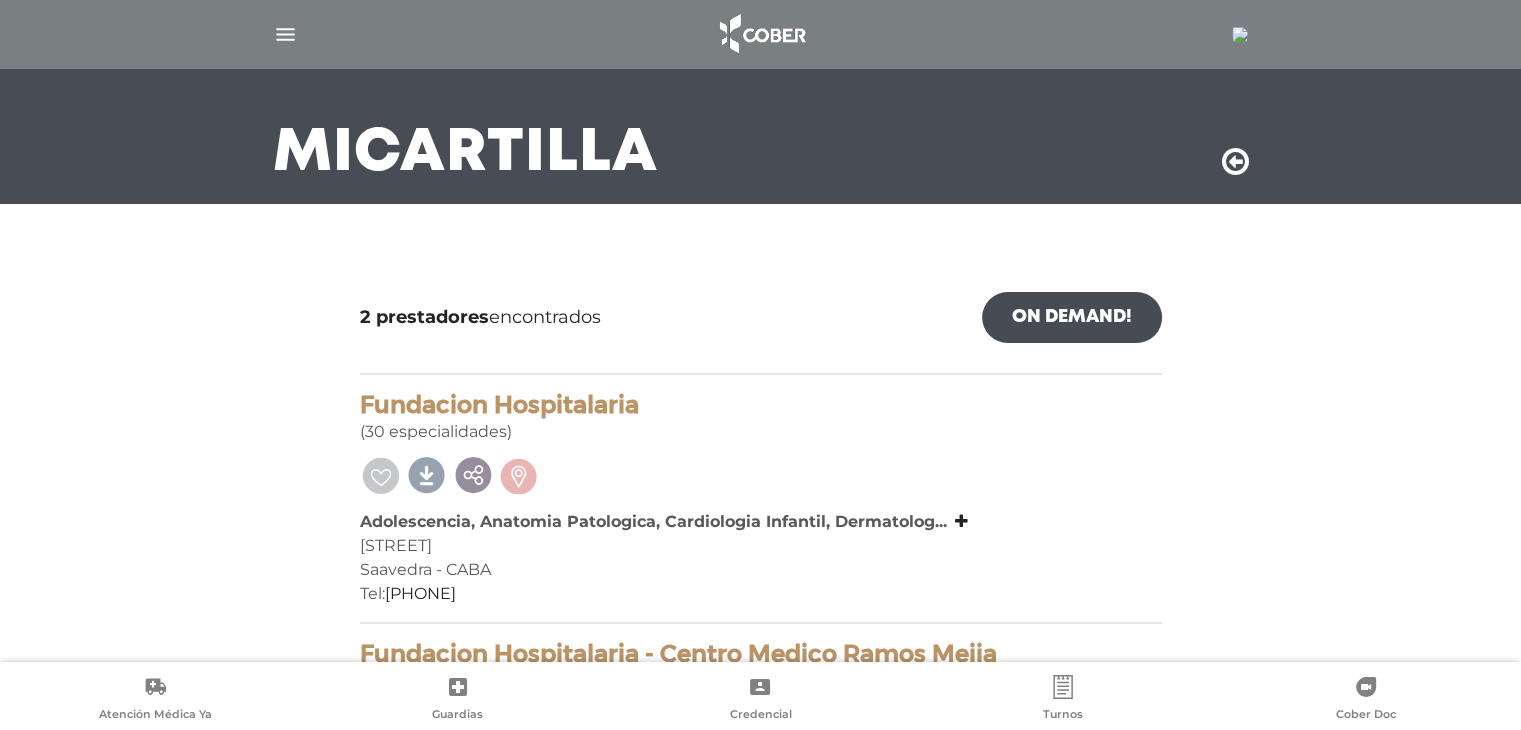 click at bounding box center [1240, 35] 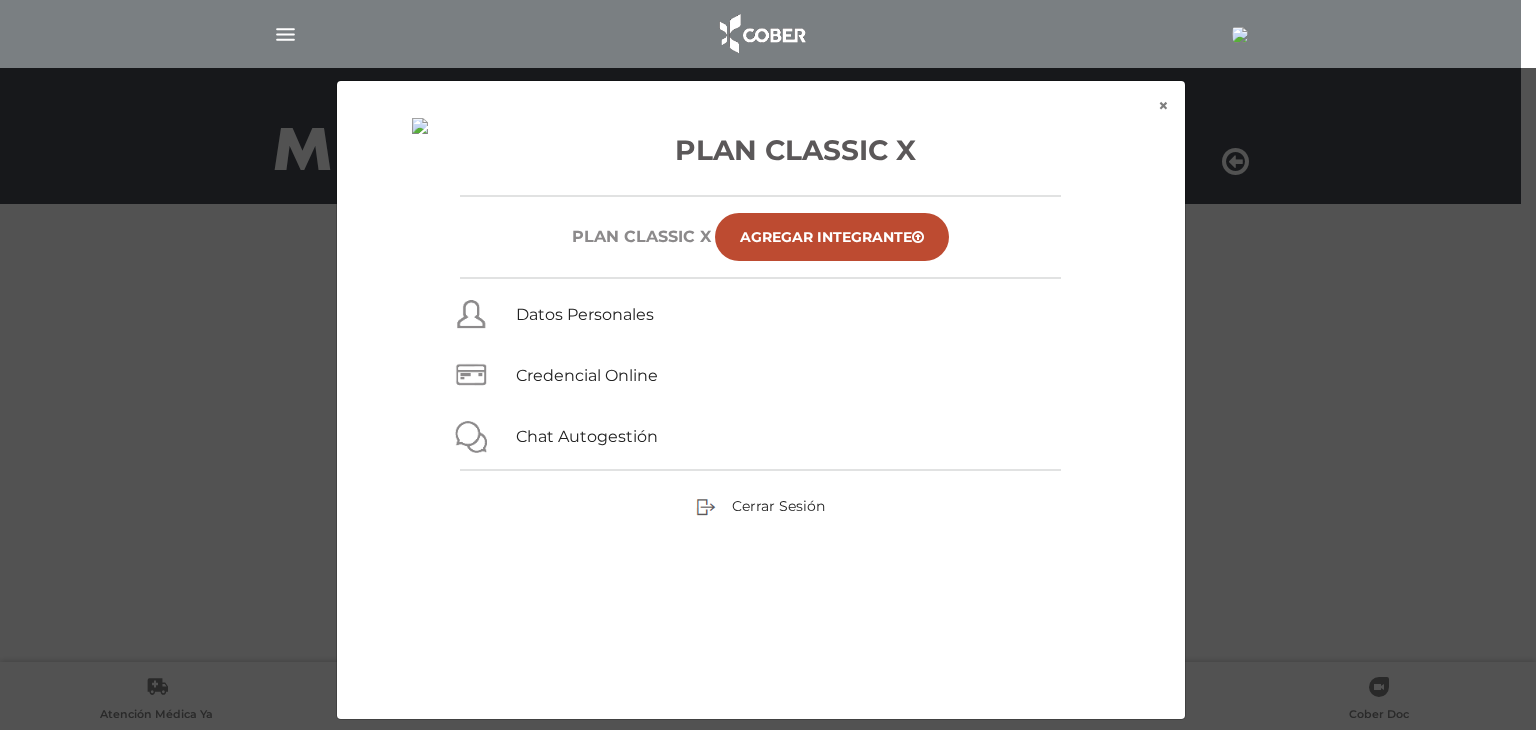 click on "Plan Classic X
Plan CLASSIC X
Agregar Integrante
Datos Personales
Credencial Online
Chat Autogestión
Cerrar Sesión" at bounding box center [761, 416] 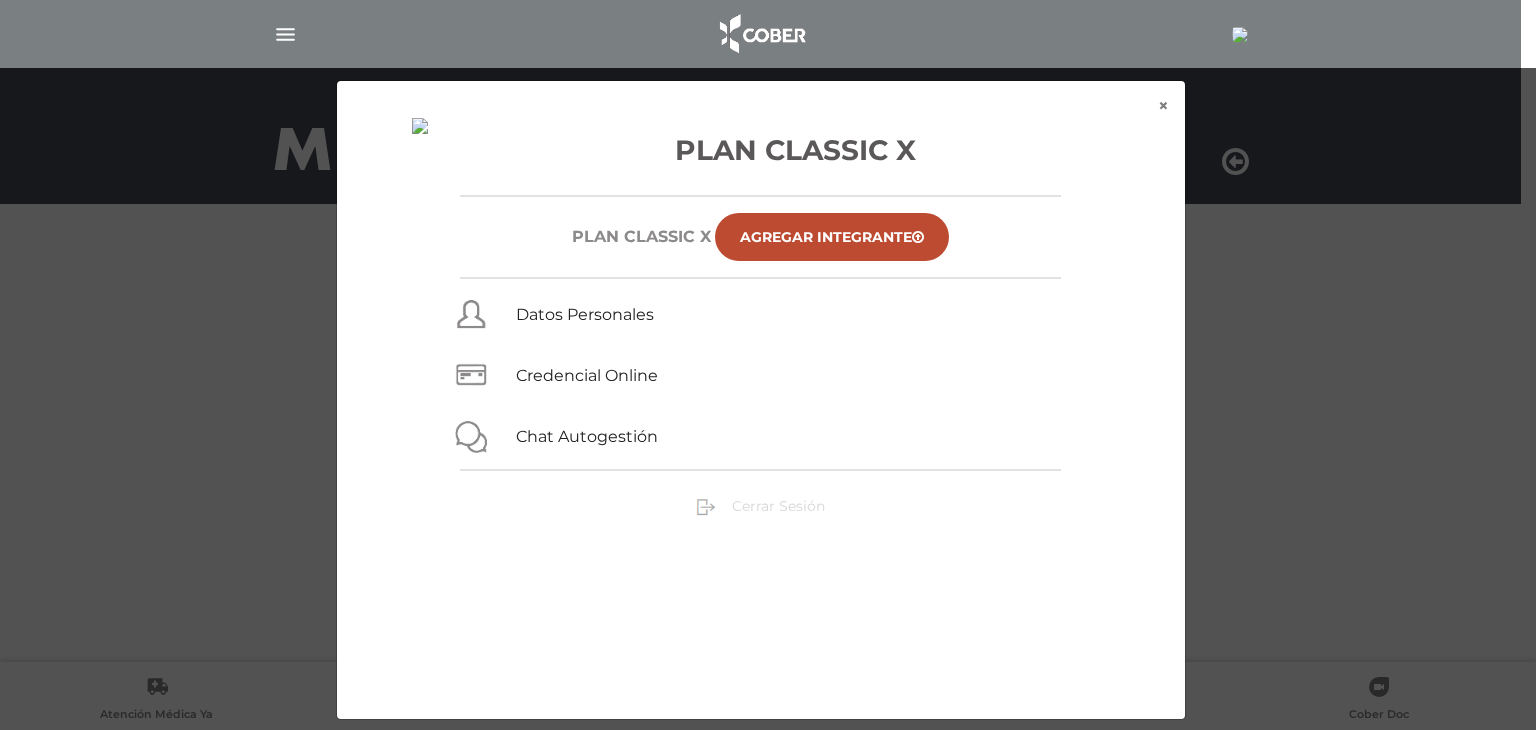 click on "Cerrar Sesión" at bounding box center [778, 506] 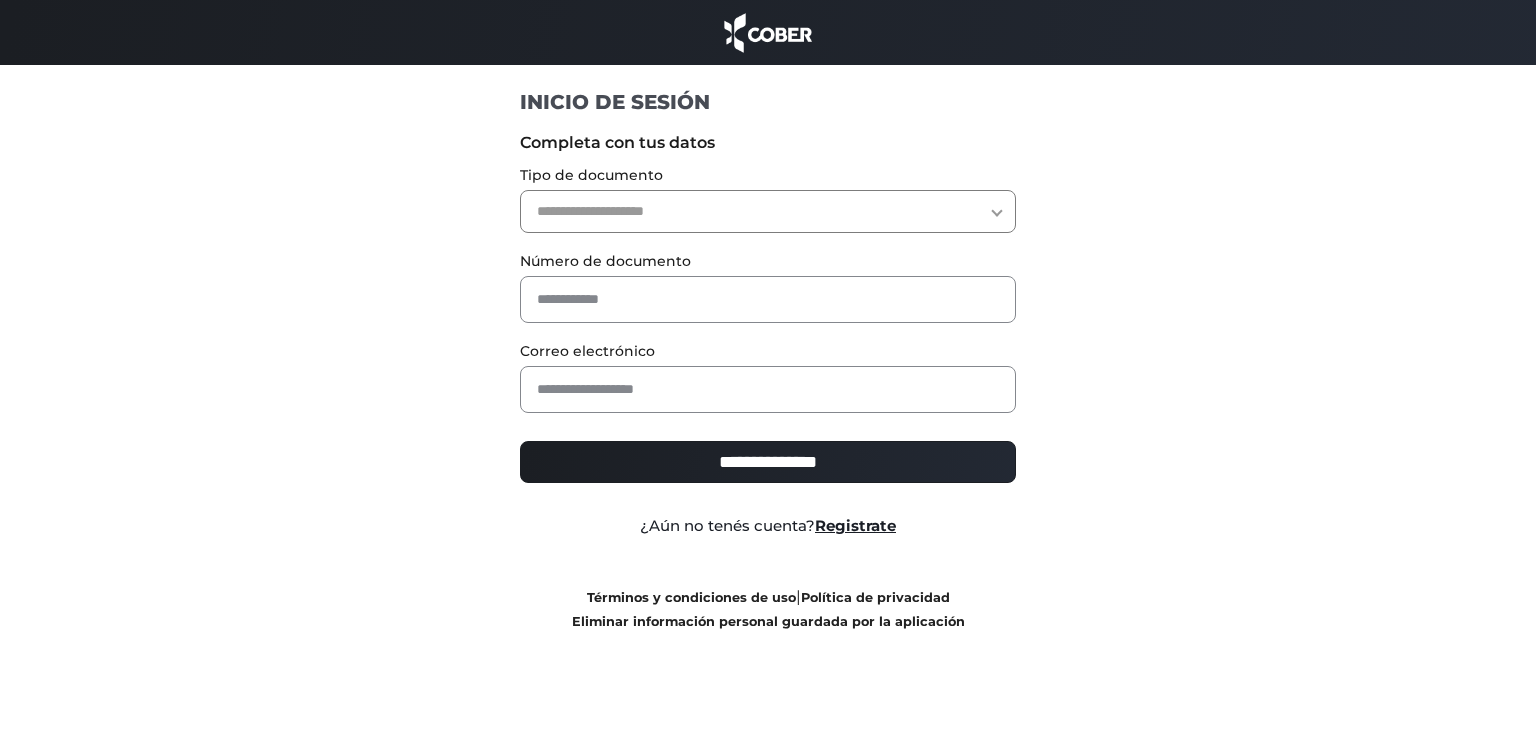 scroll, scrollTop: 0, scrollLeft: 0, axis: both 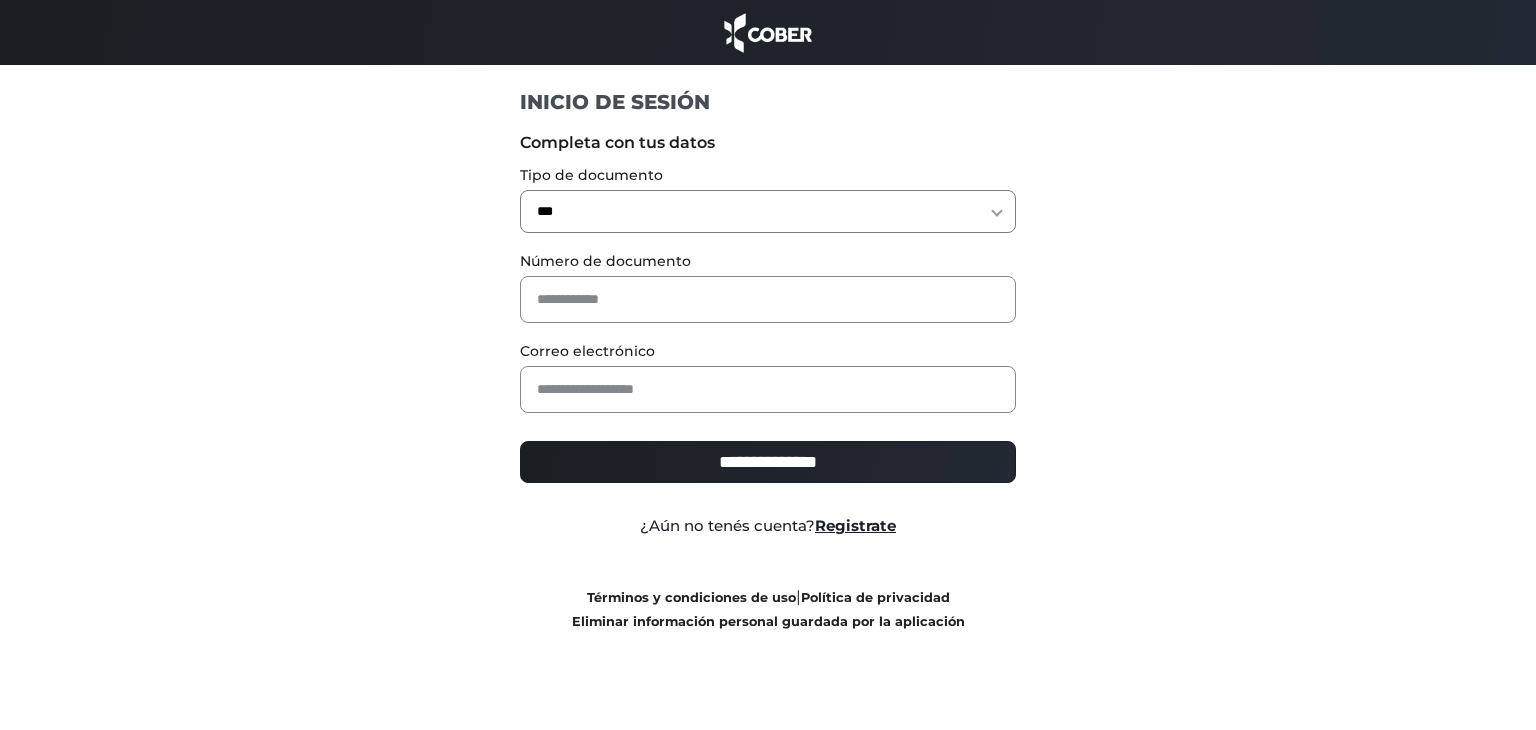 click on "**********" at bounding box center (768, 211) 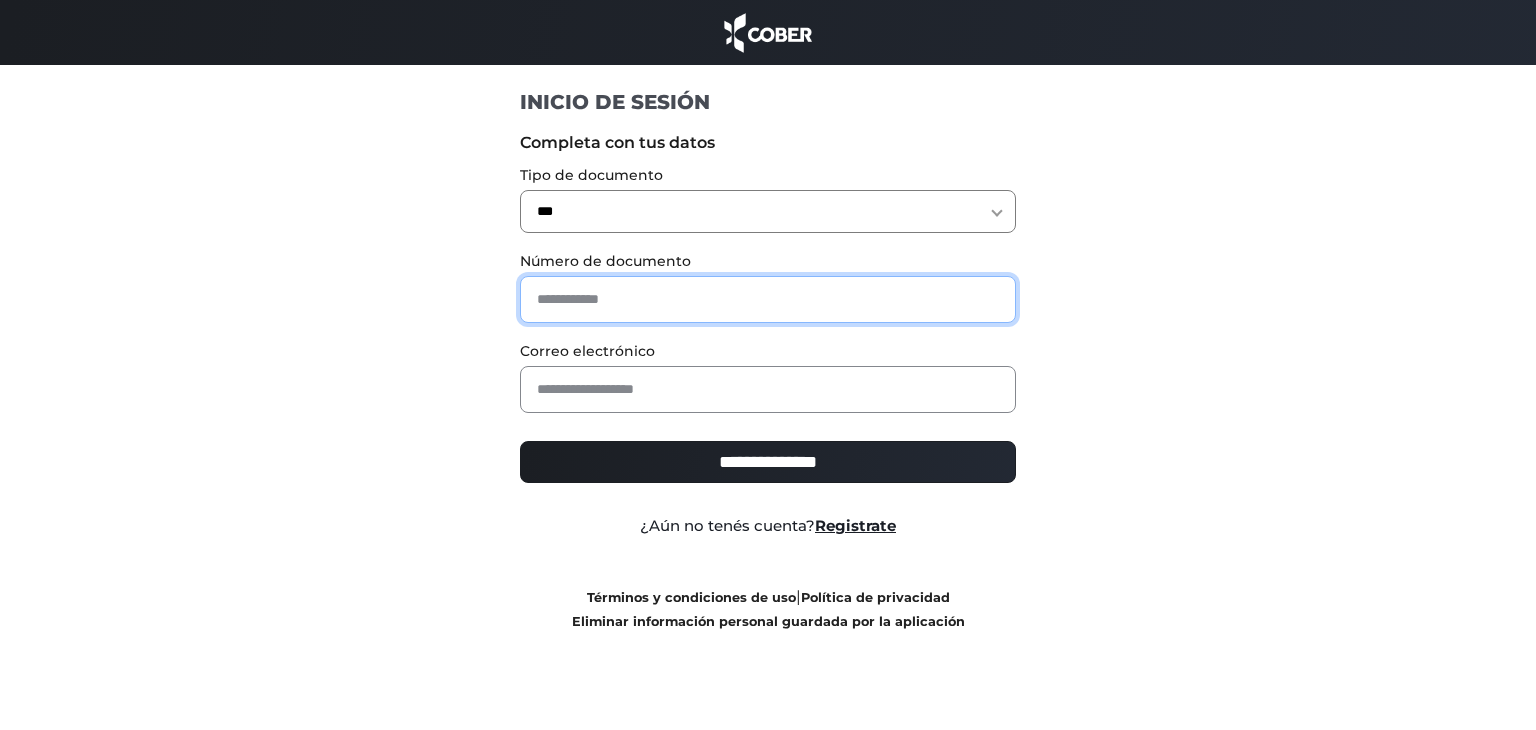 click at bounding box center (768, 299) 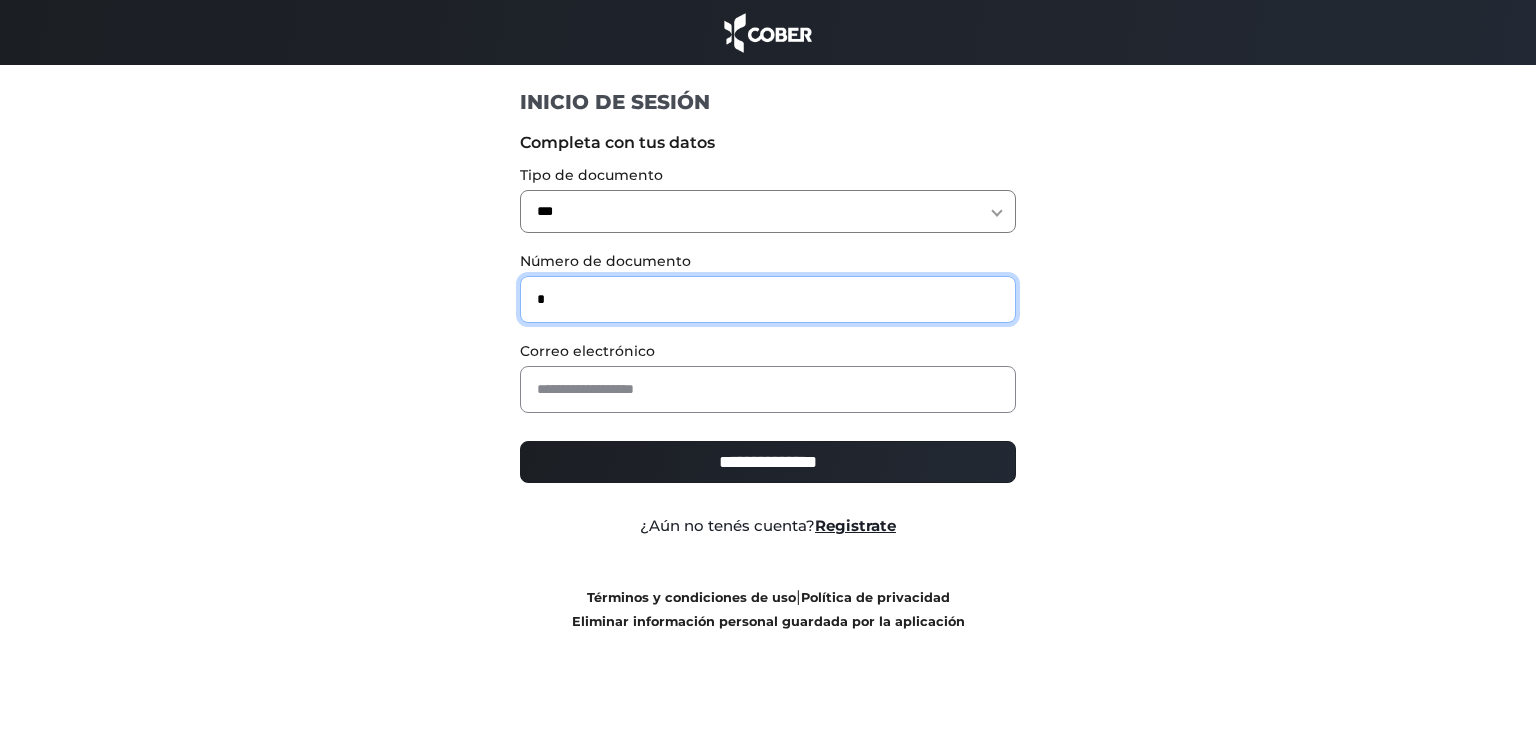 type on "*" 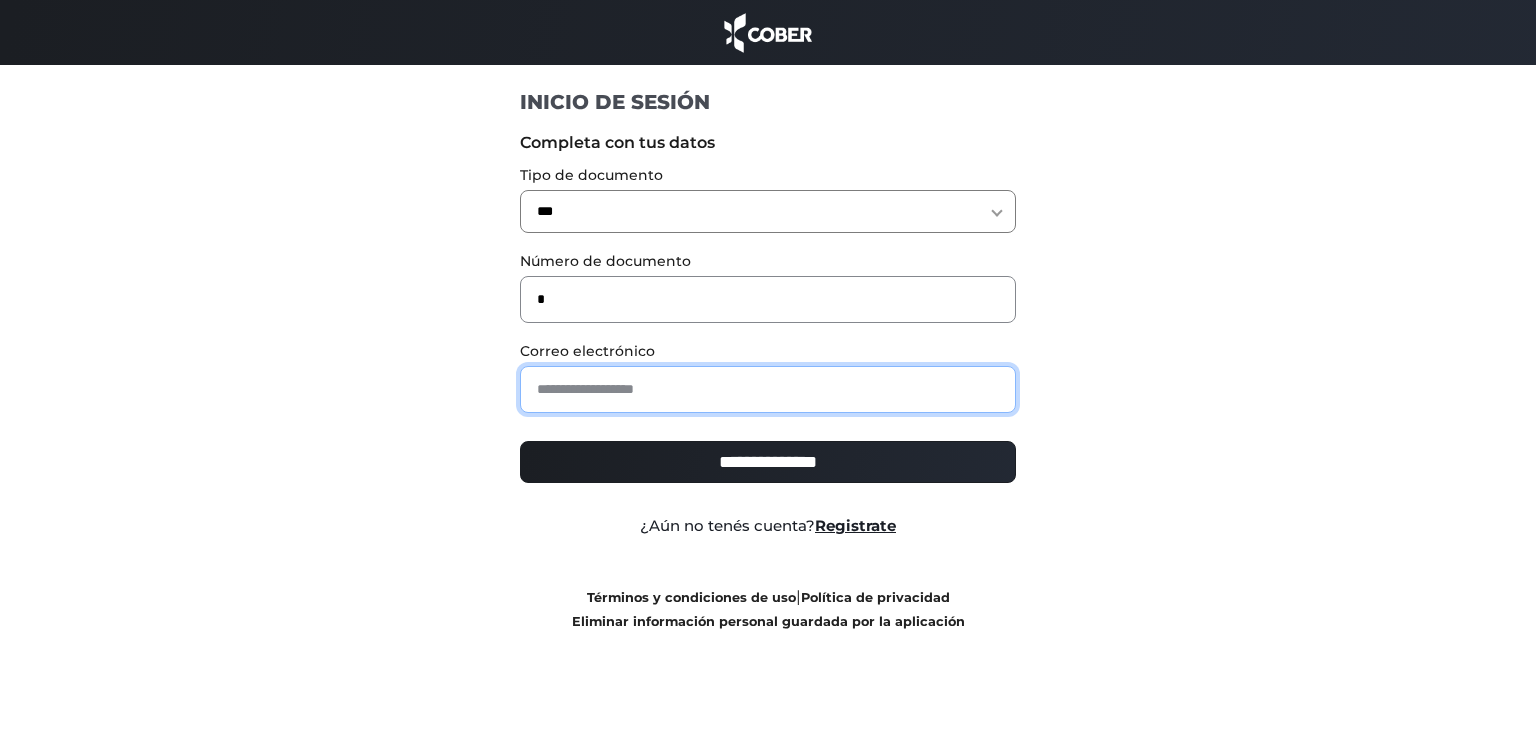 click at bounding box center (768, 389) 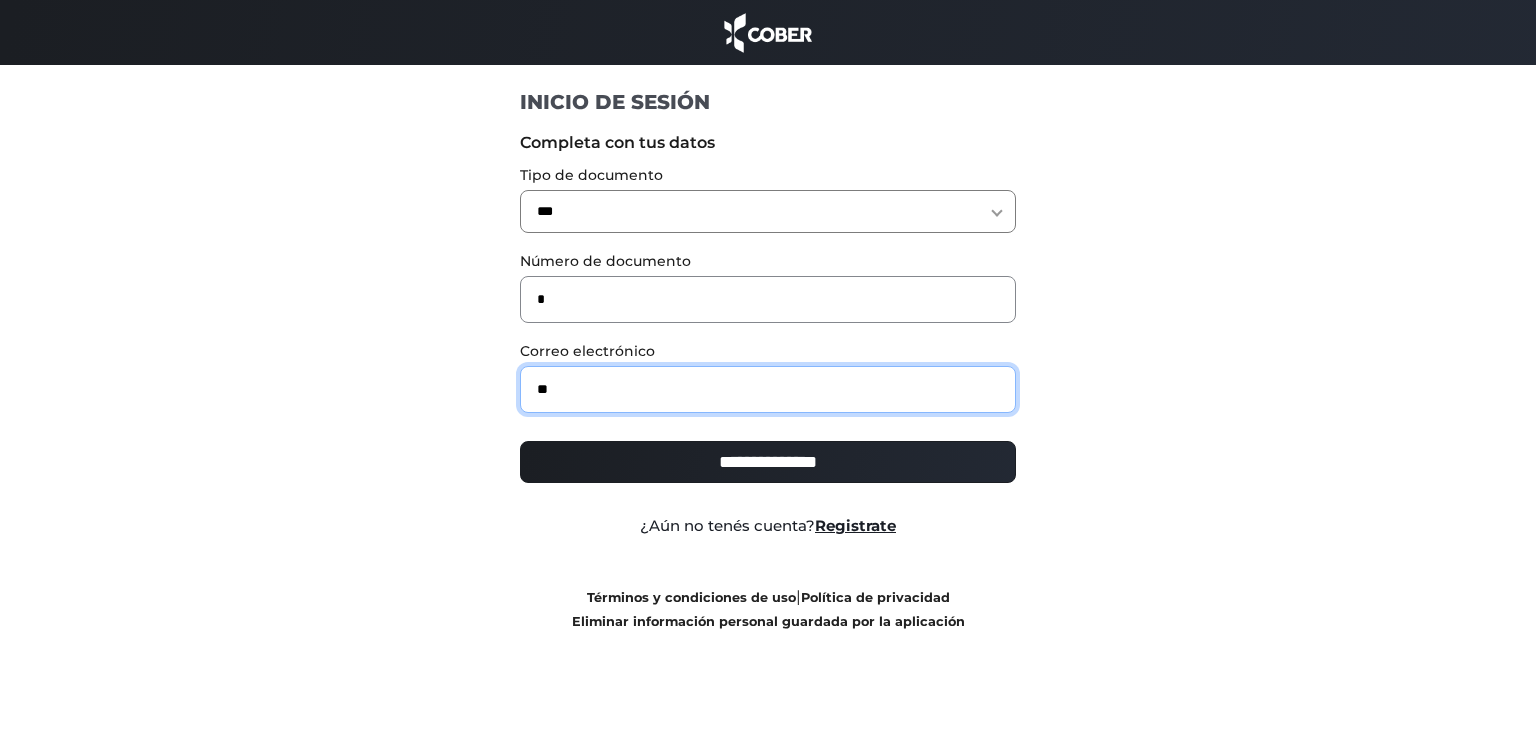 type on "**********" 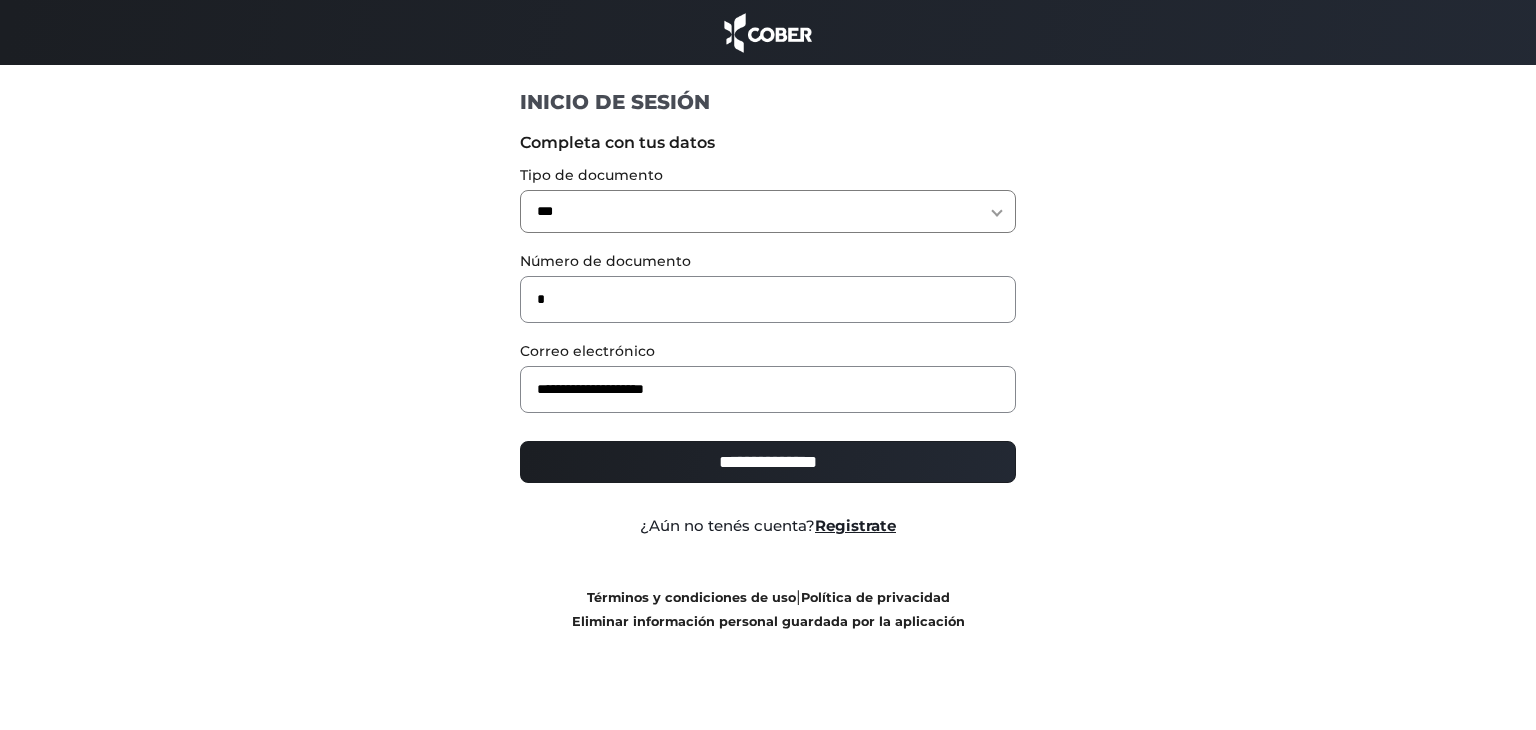 click on "**********" at bounding box center (768, 462) 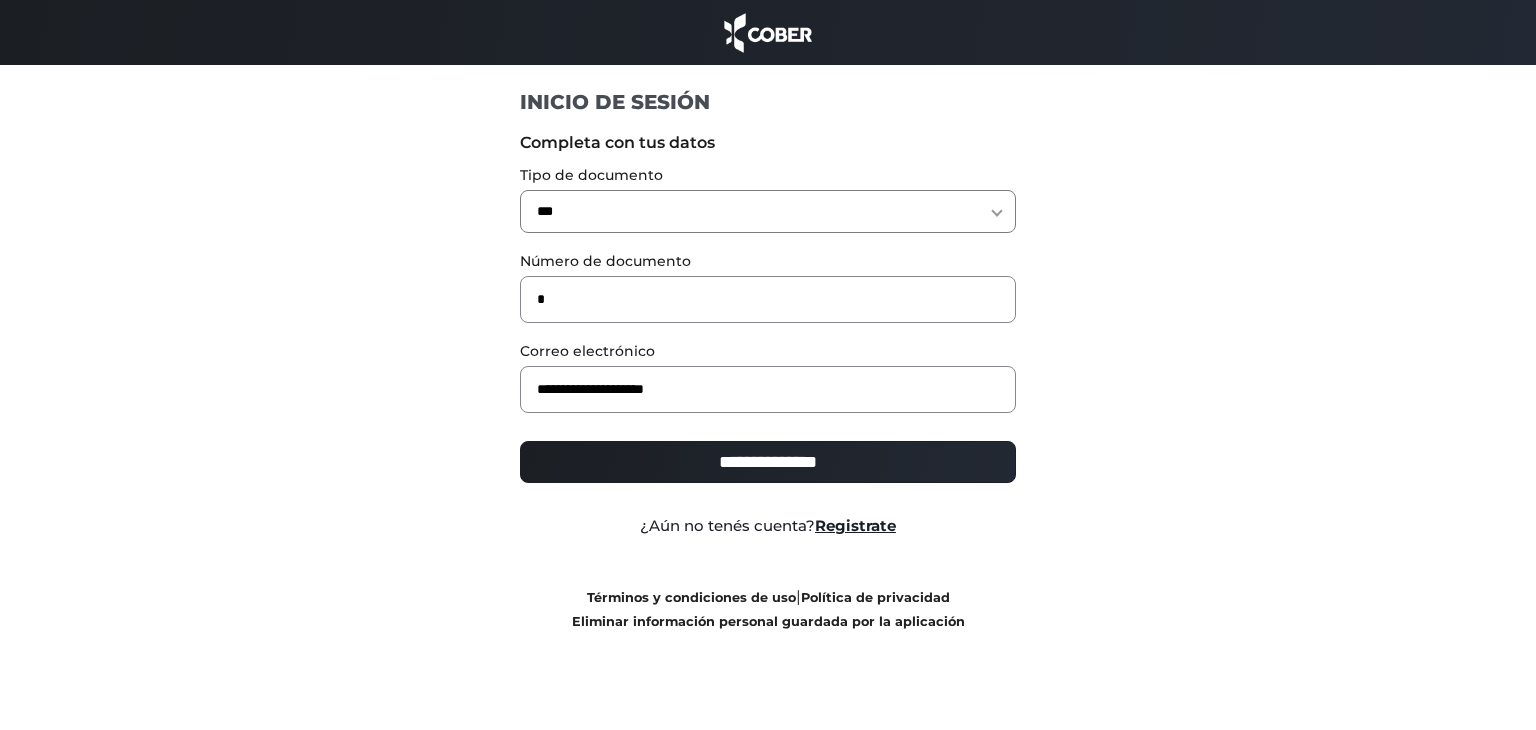 type on "**********" 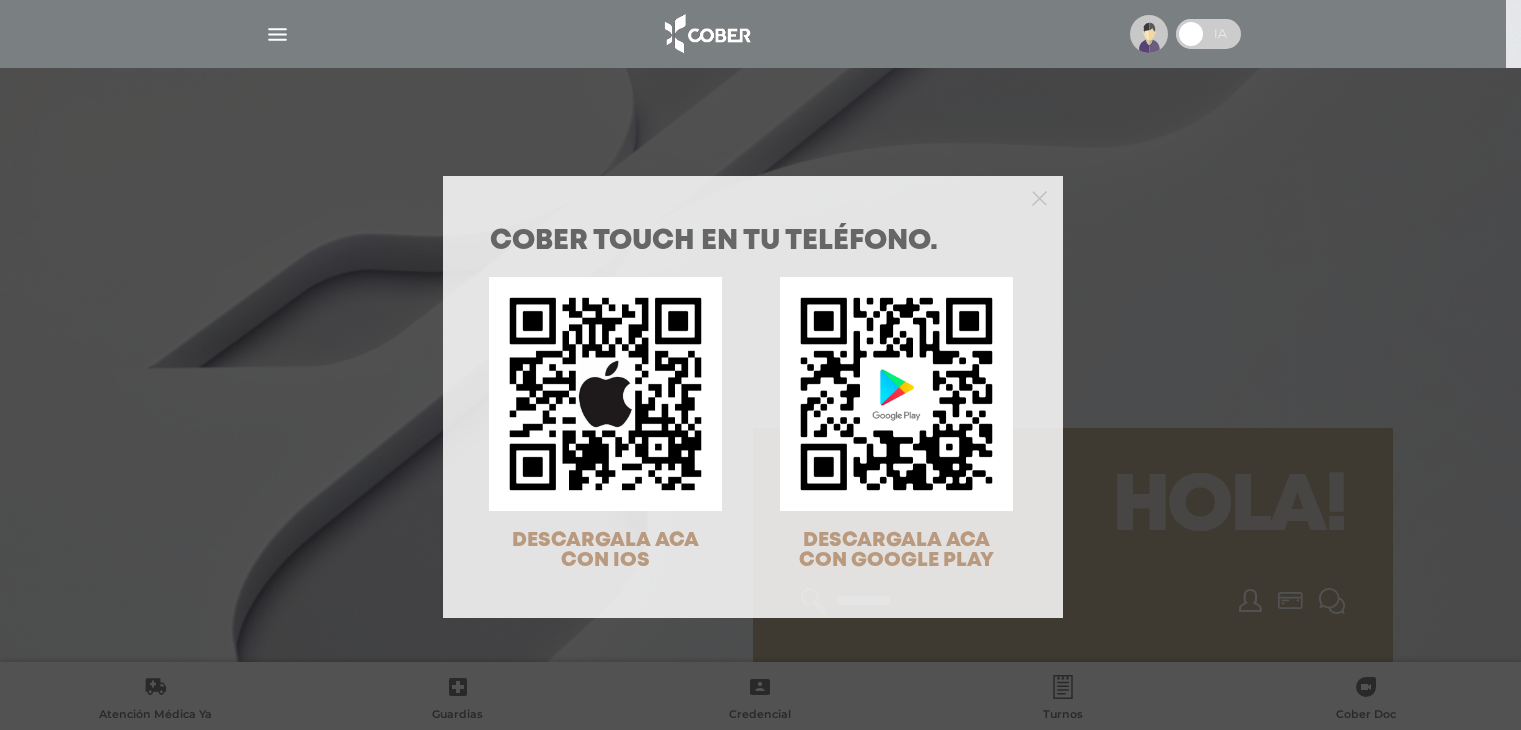 scroll, scrollTop: 0, scrollLeft: 0, axis: both 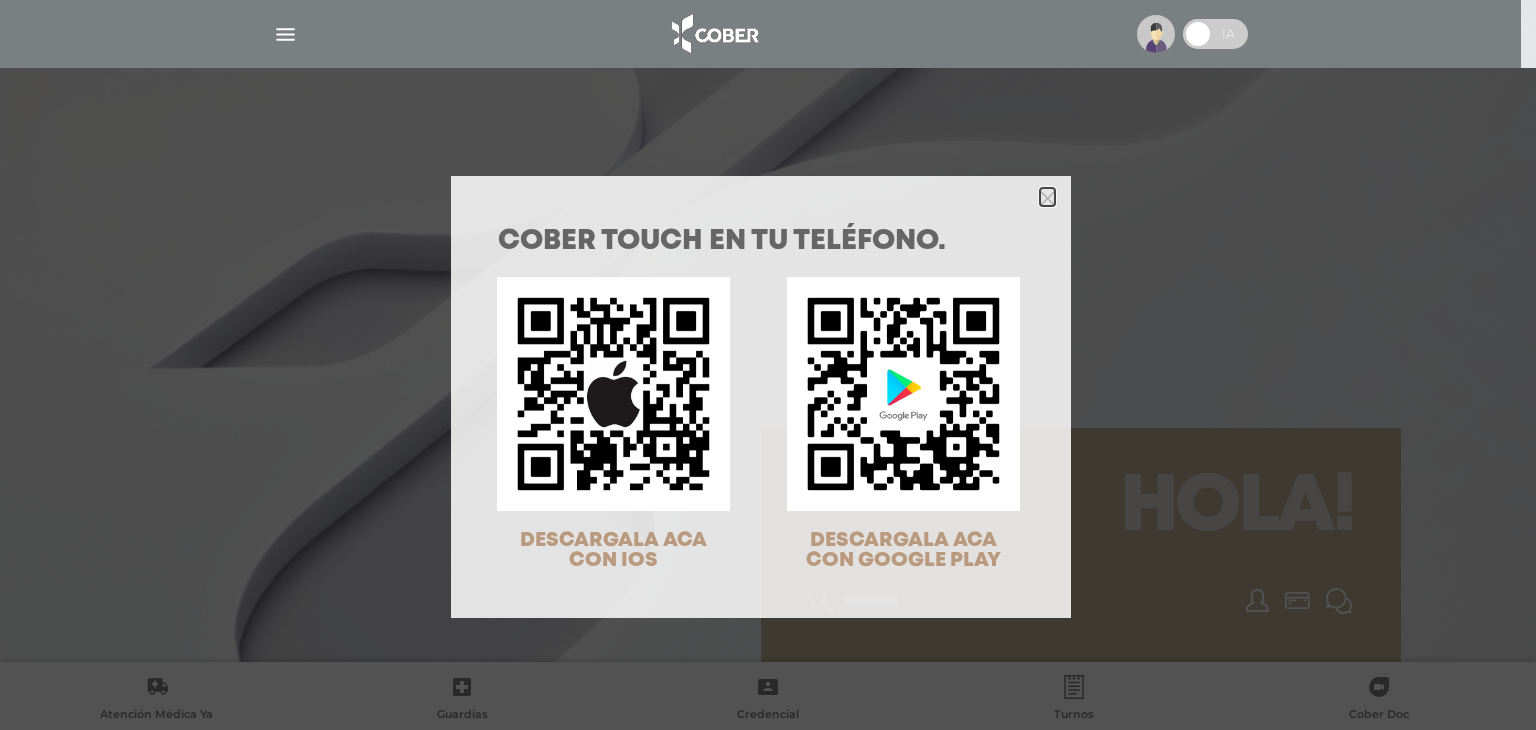 click 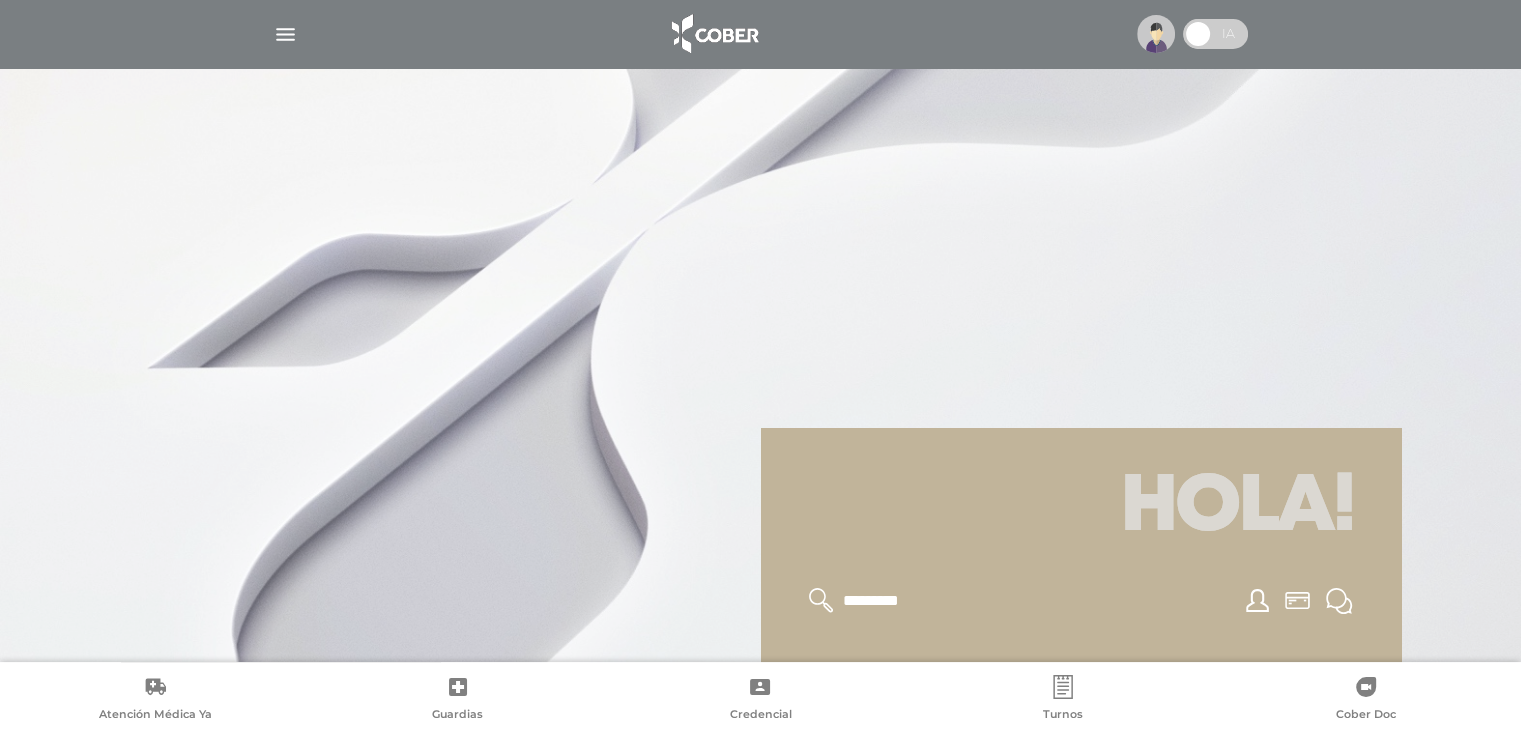 click at bounding box center [761, 34] 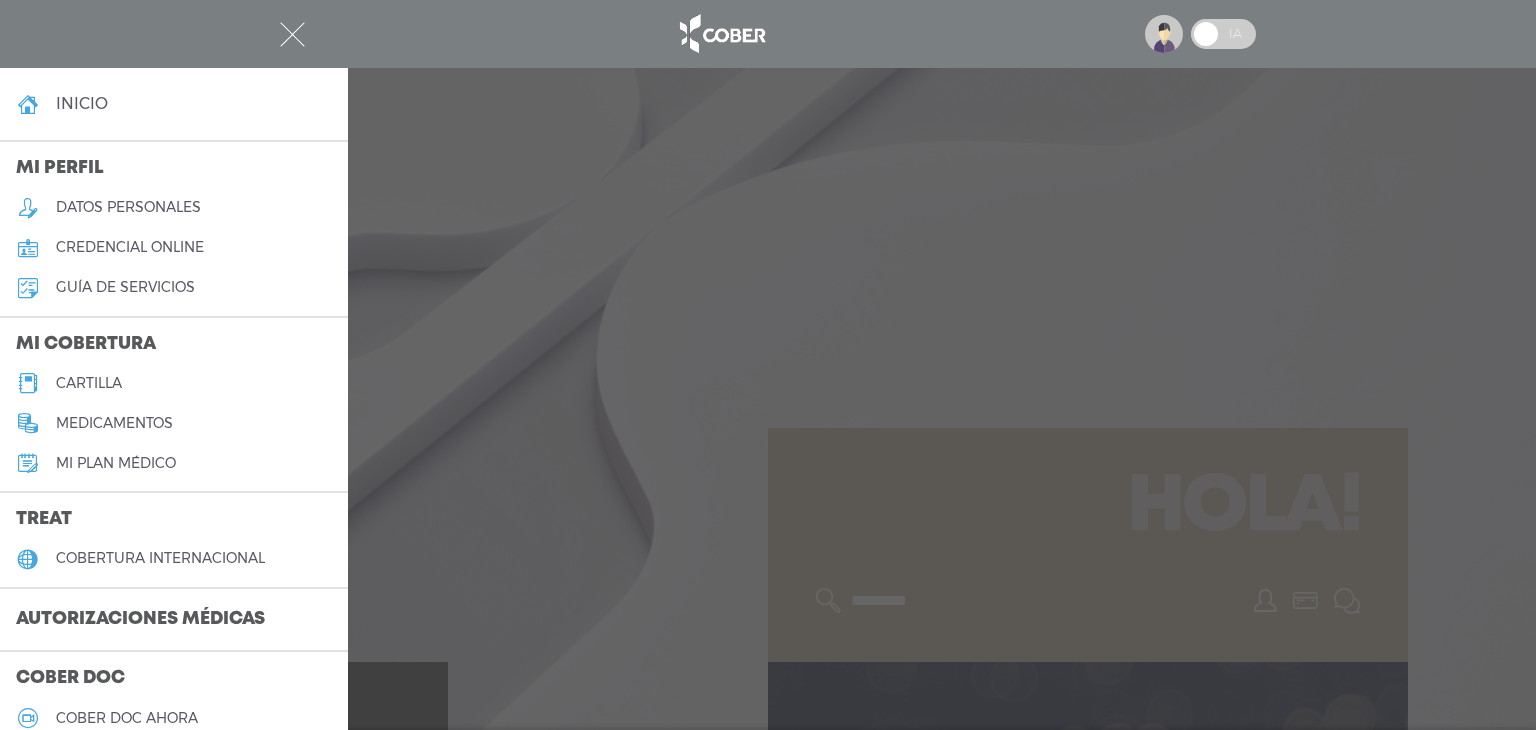click on "cartilla" at bounding box center [89, 383] 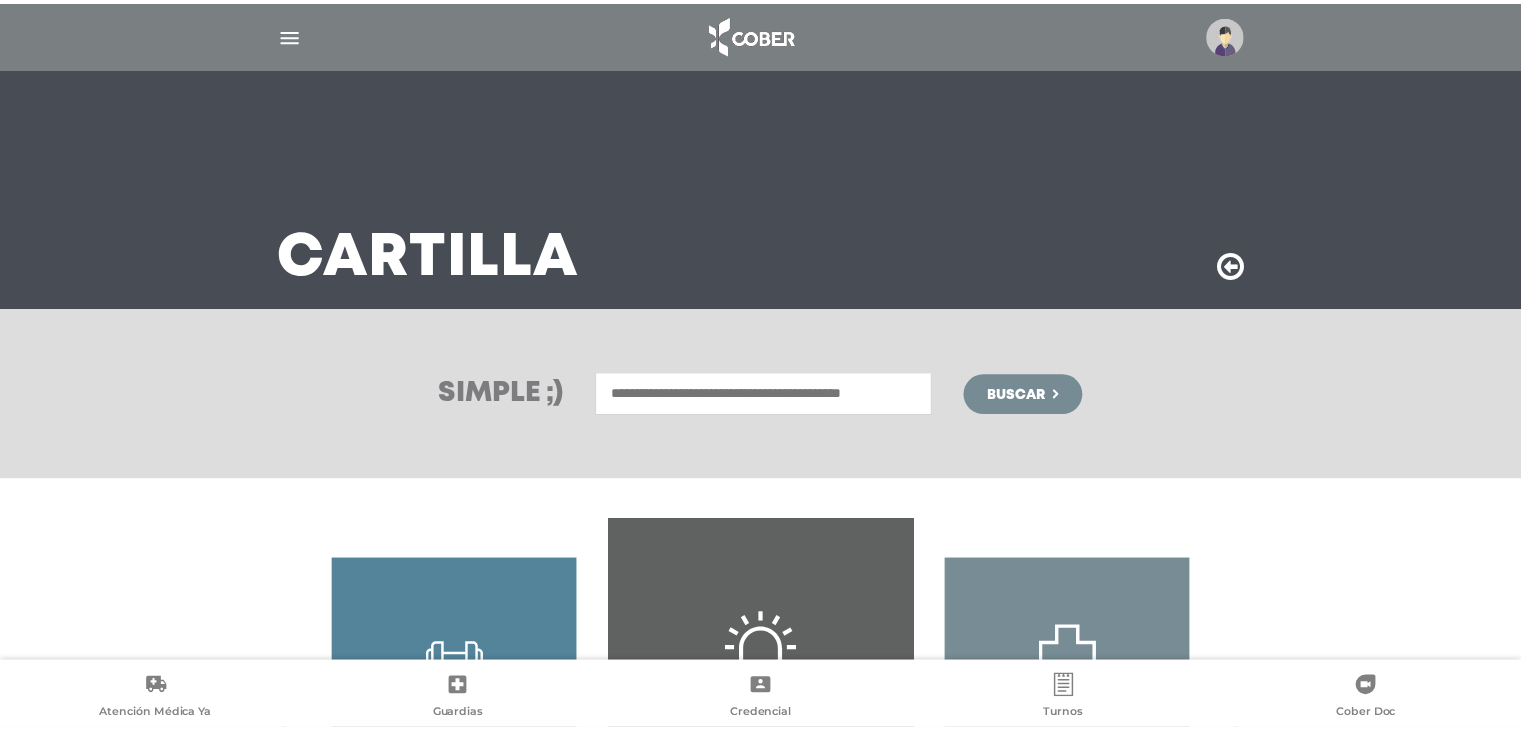 scroll, scrollTop: 0, scrollLeft: 0, axis: both 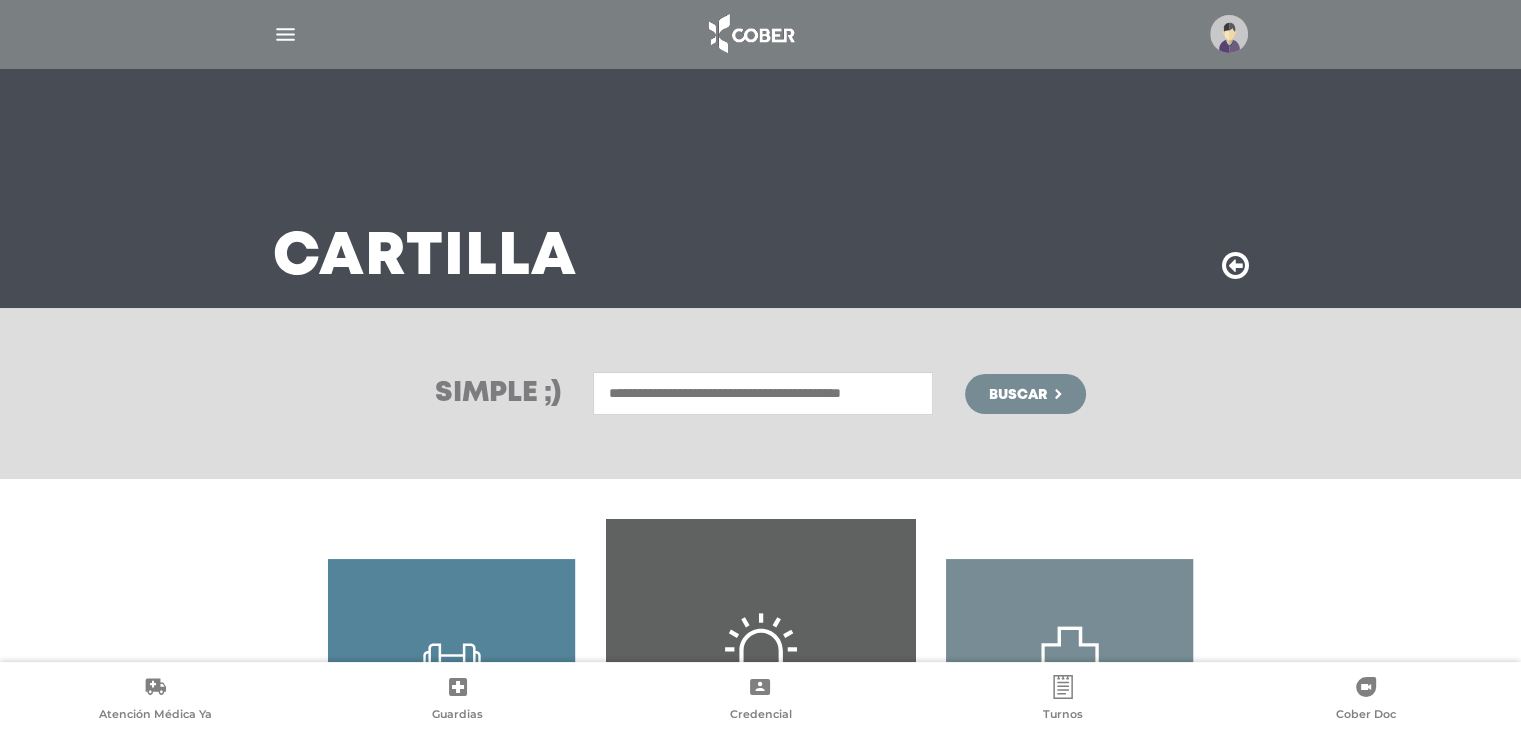 drag, startPoint x: 0, startPoint y: 0, endPoint x: 778, endPoint y: 393, distance: 871.62665 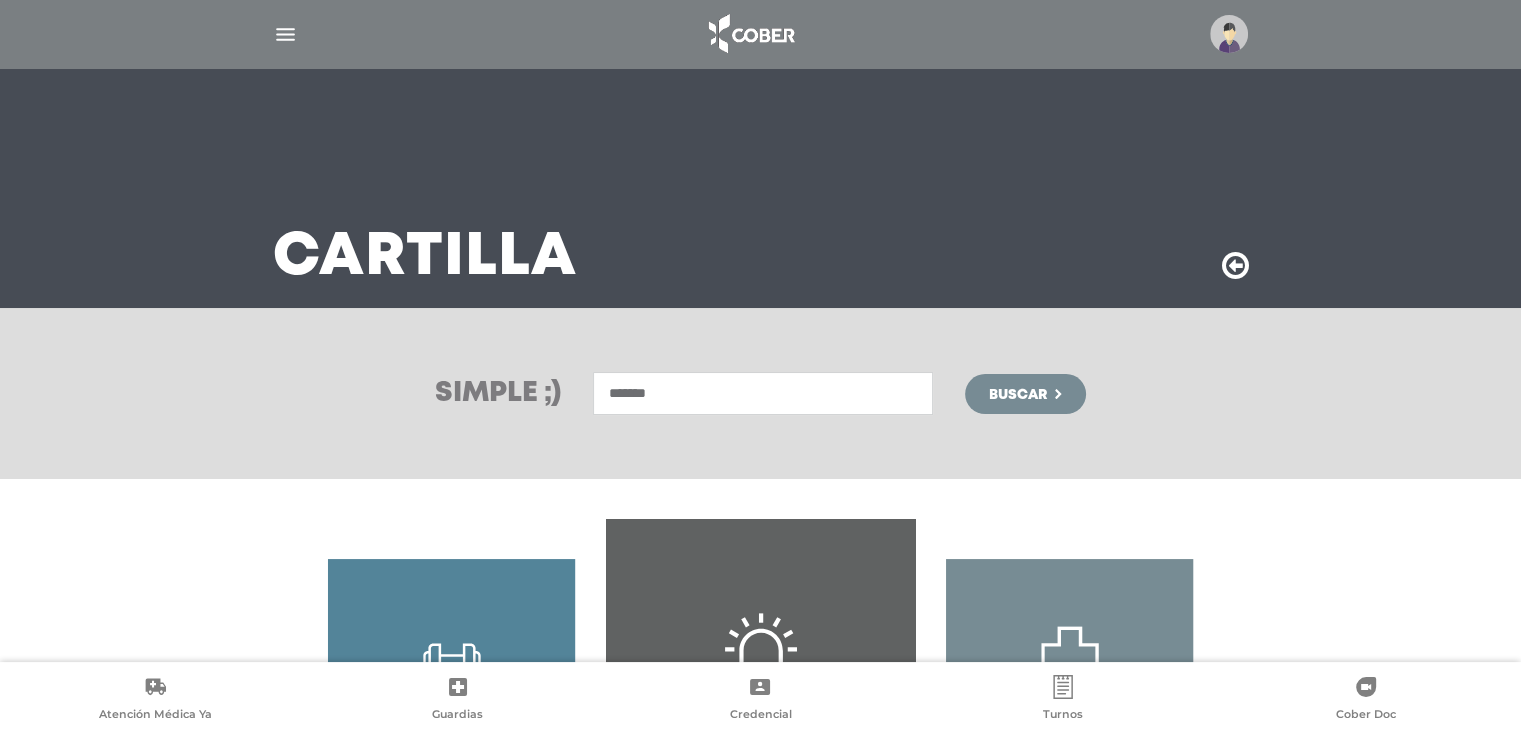 type on "*******" 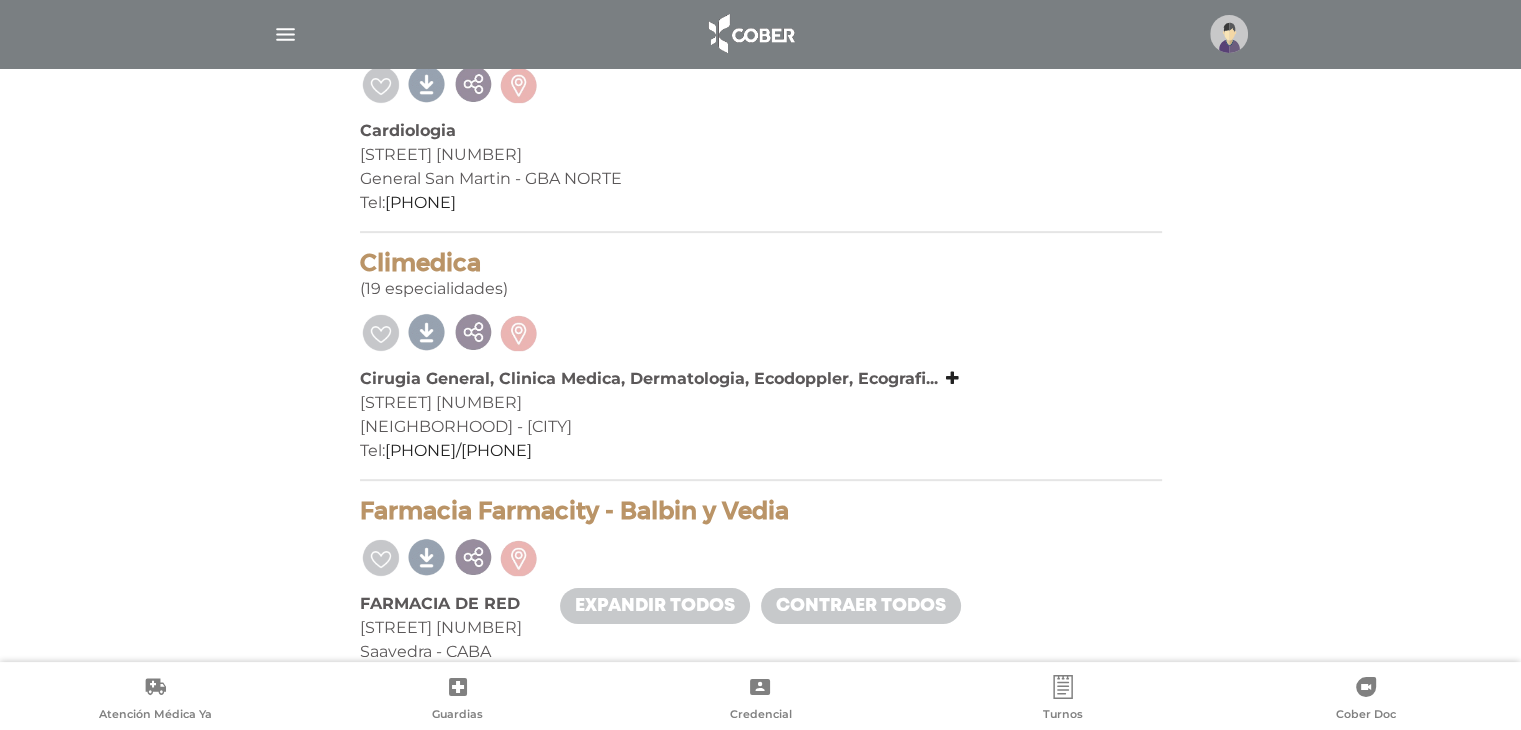 scroll, scrollTop: 720, scrollLeft: 0, axis: vertical 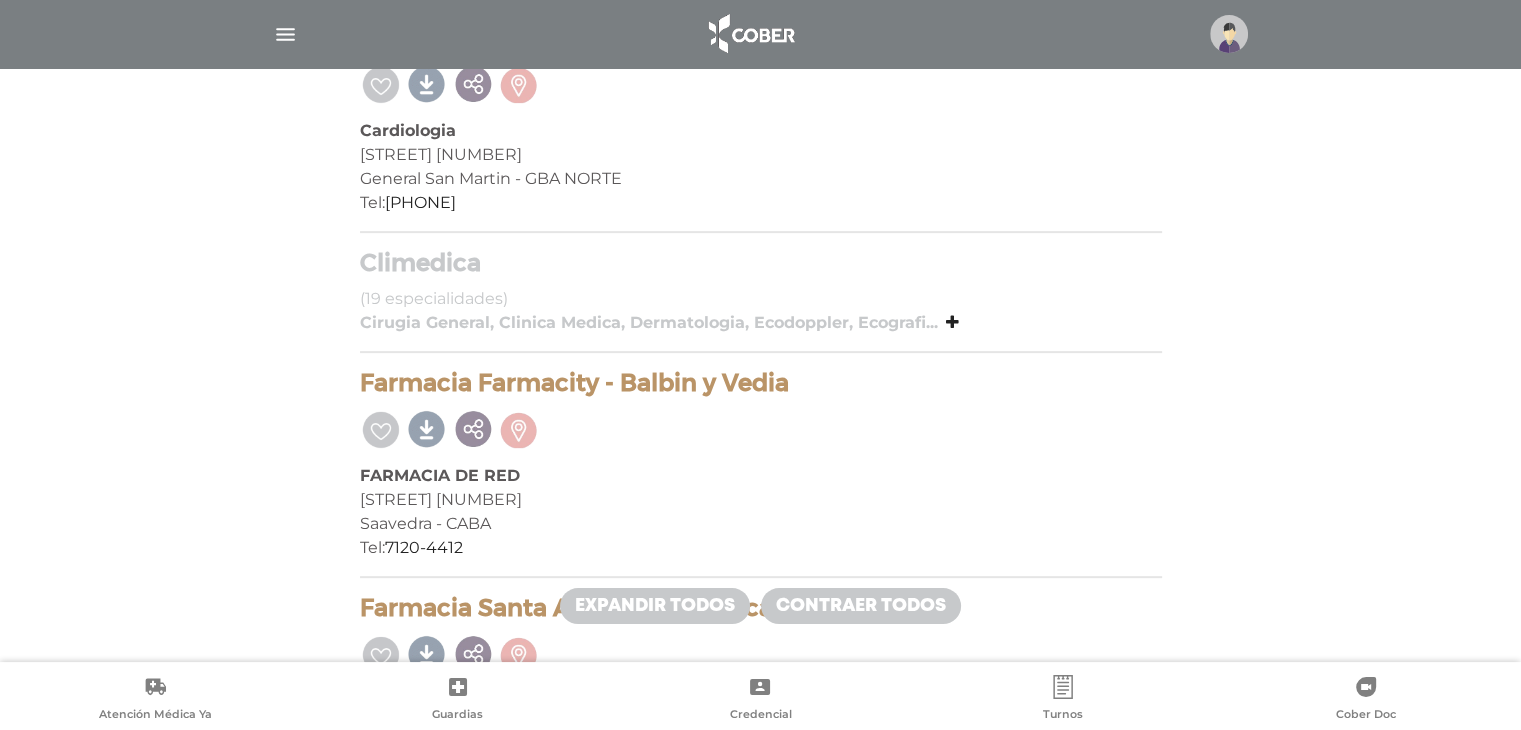 copy on "Climedica" 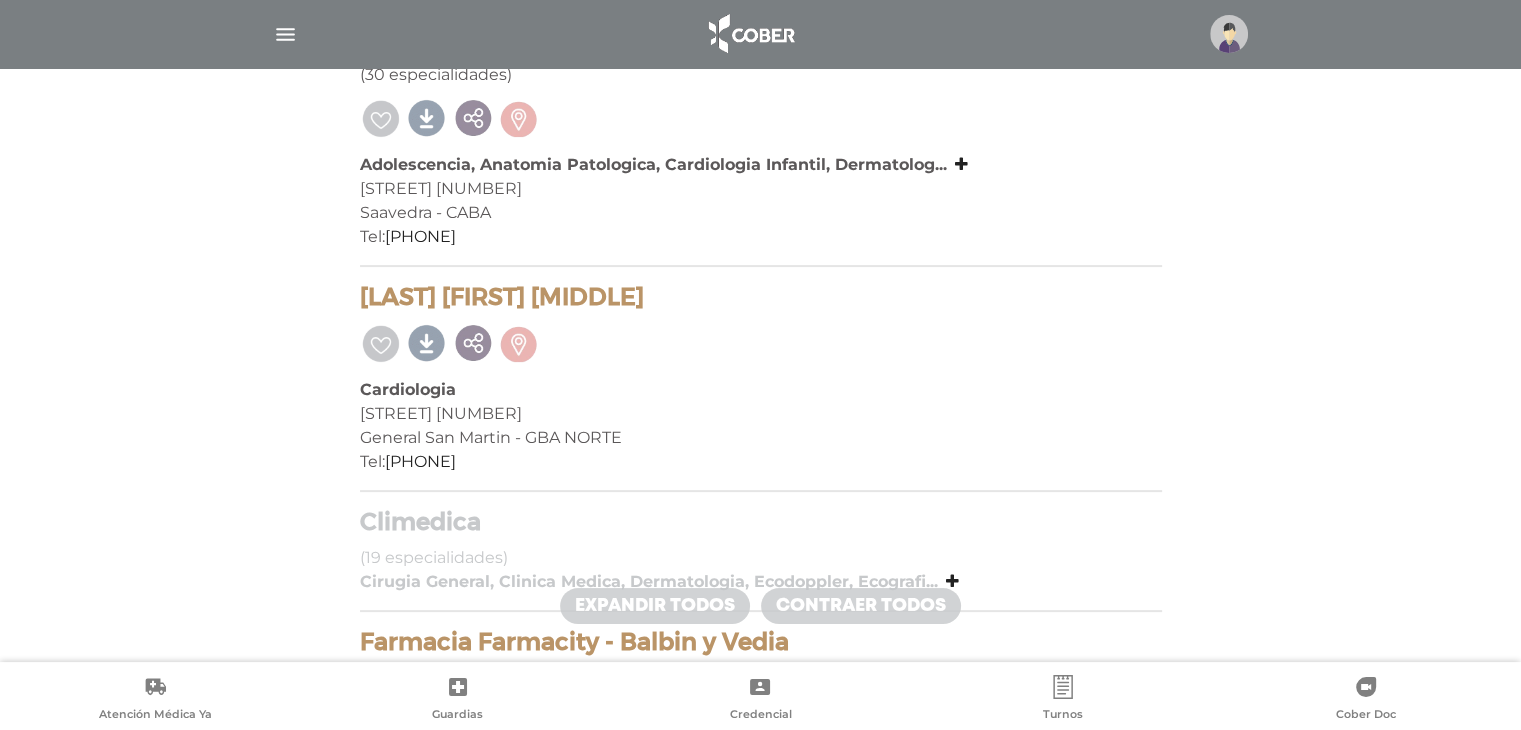 scroll, scrollTop: 0, scrollLeft: 0, axis: both 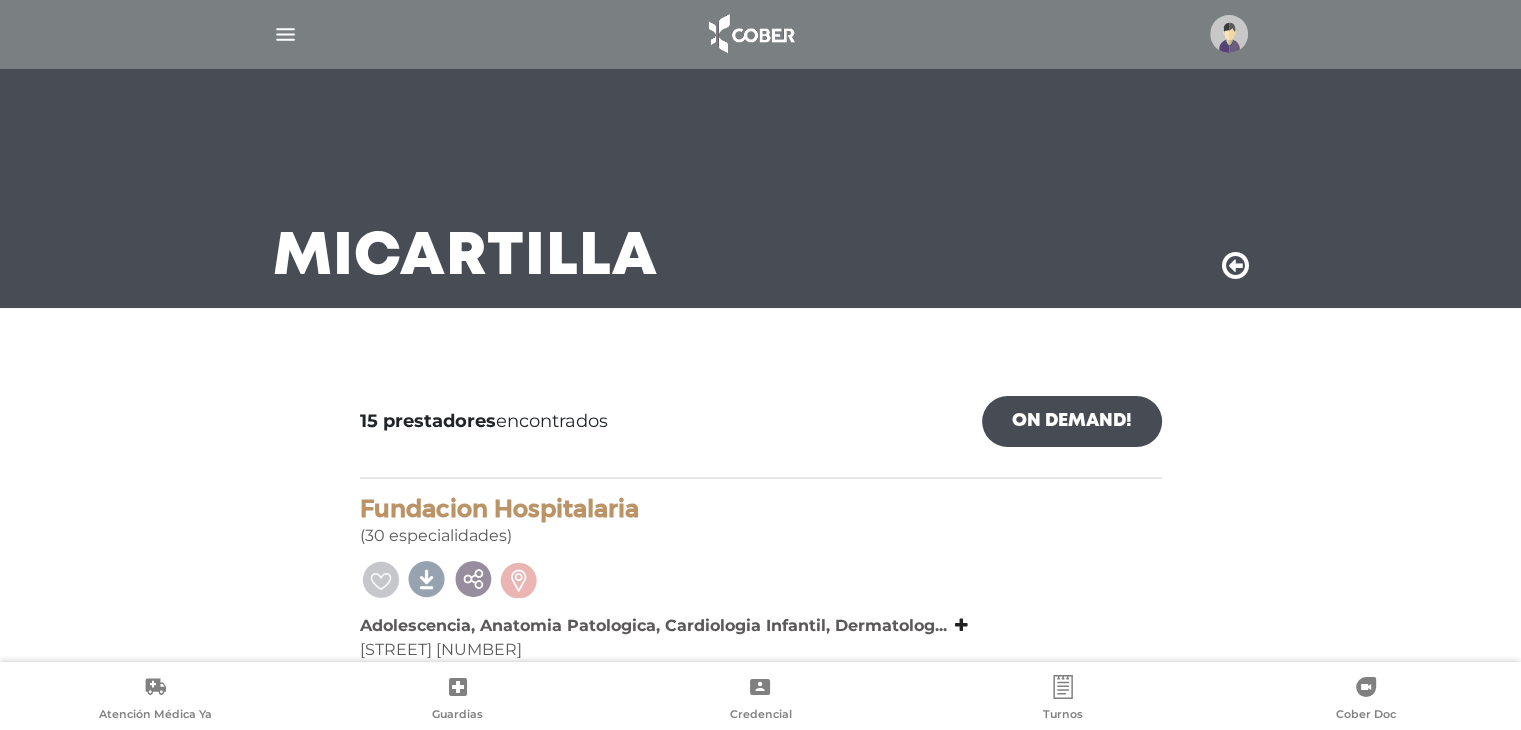 click at bounding box center [1229, 34] 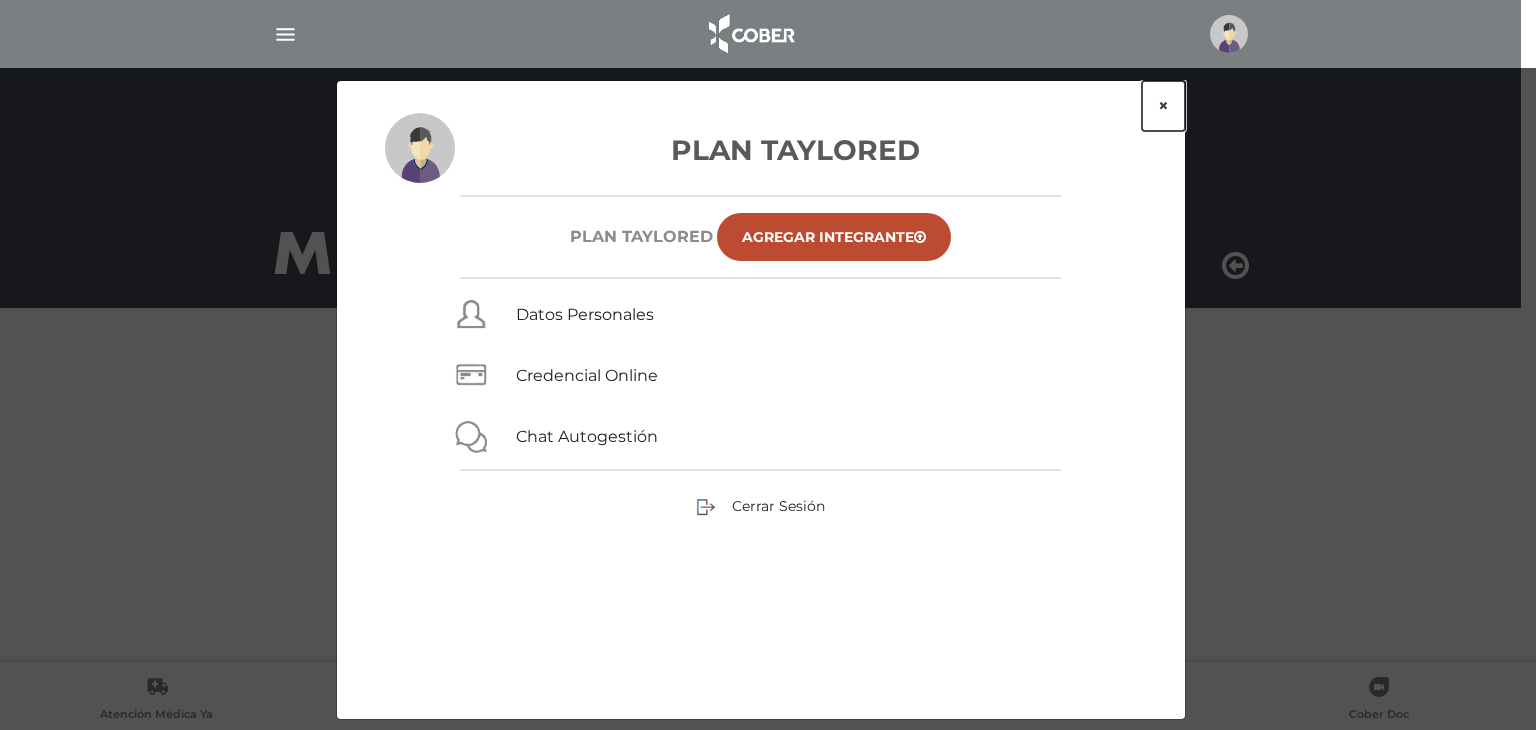 click on "×" at bounding box center [1163, 106] 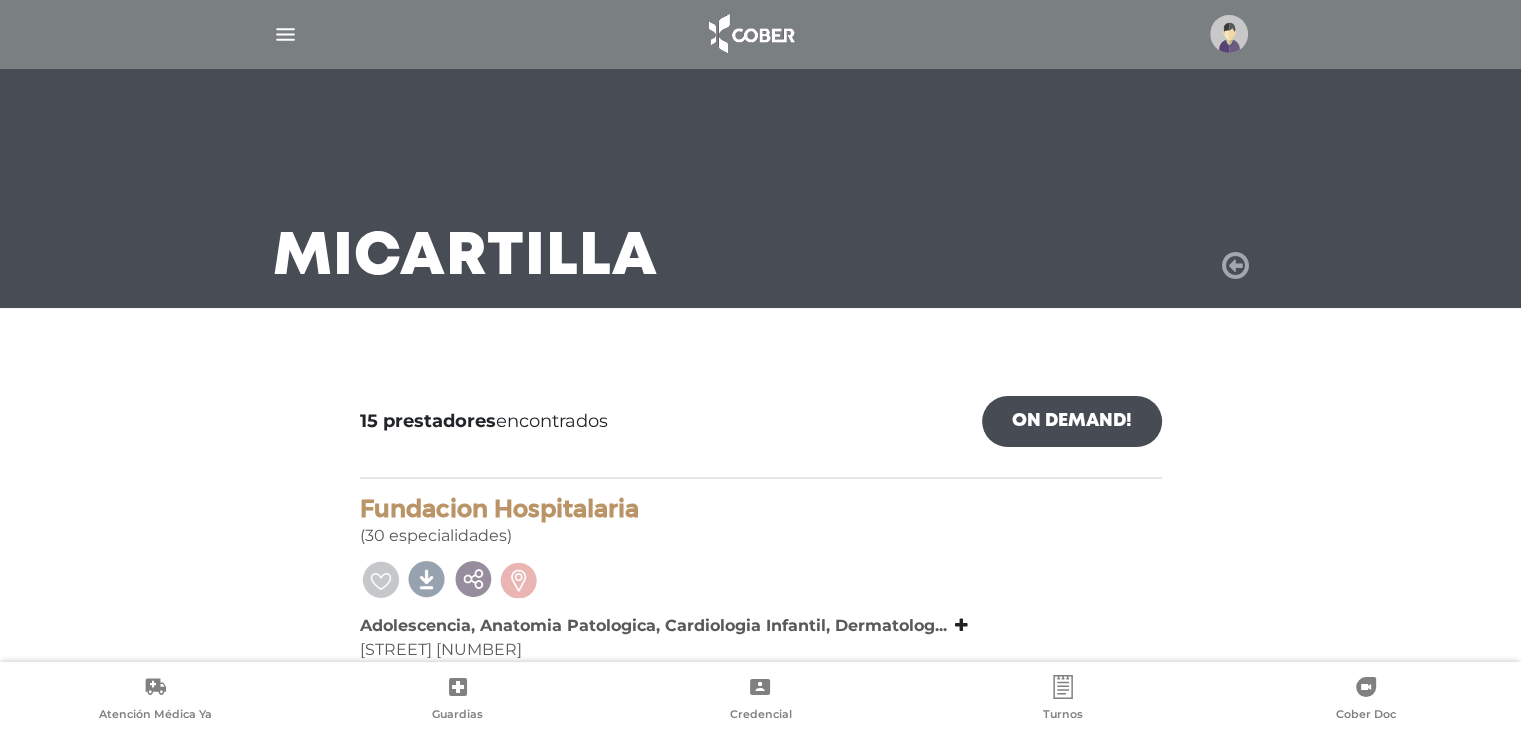 click at bounding box center (1235, 266) 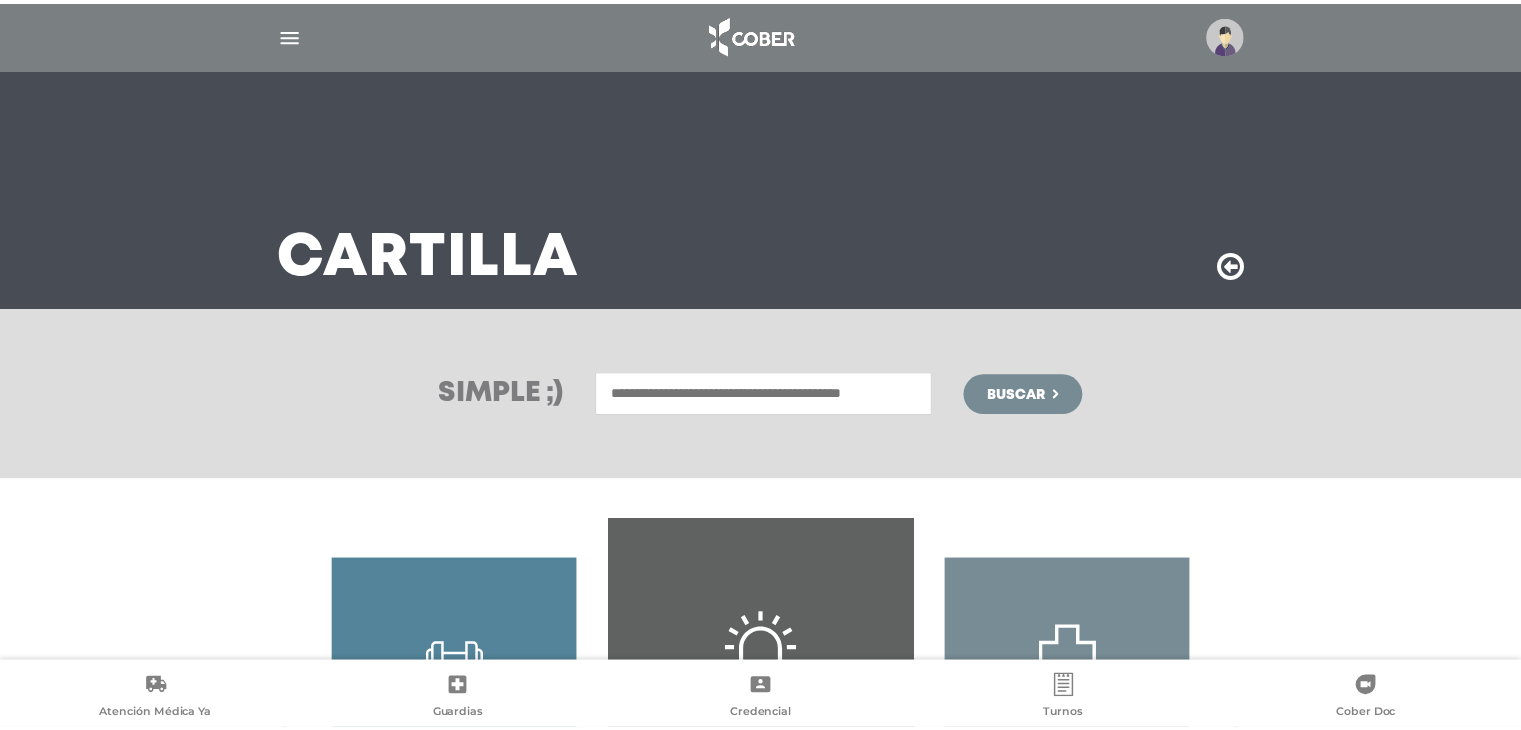 scroll, scrollTop: 0, scrollLeft: 0, axis: both 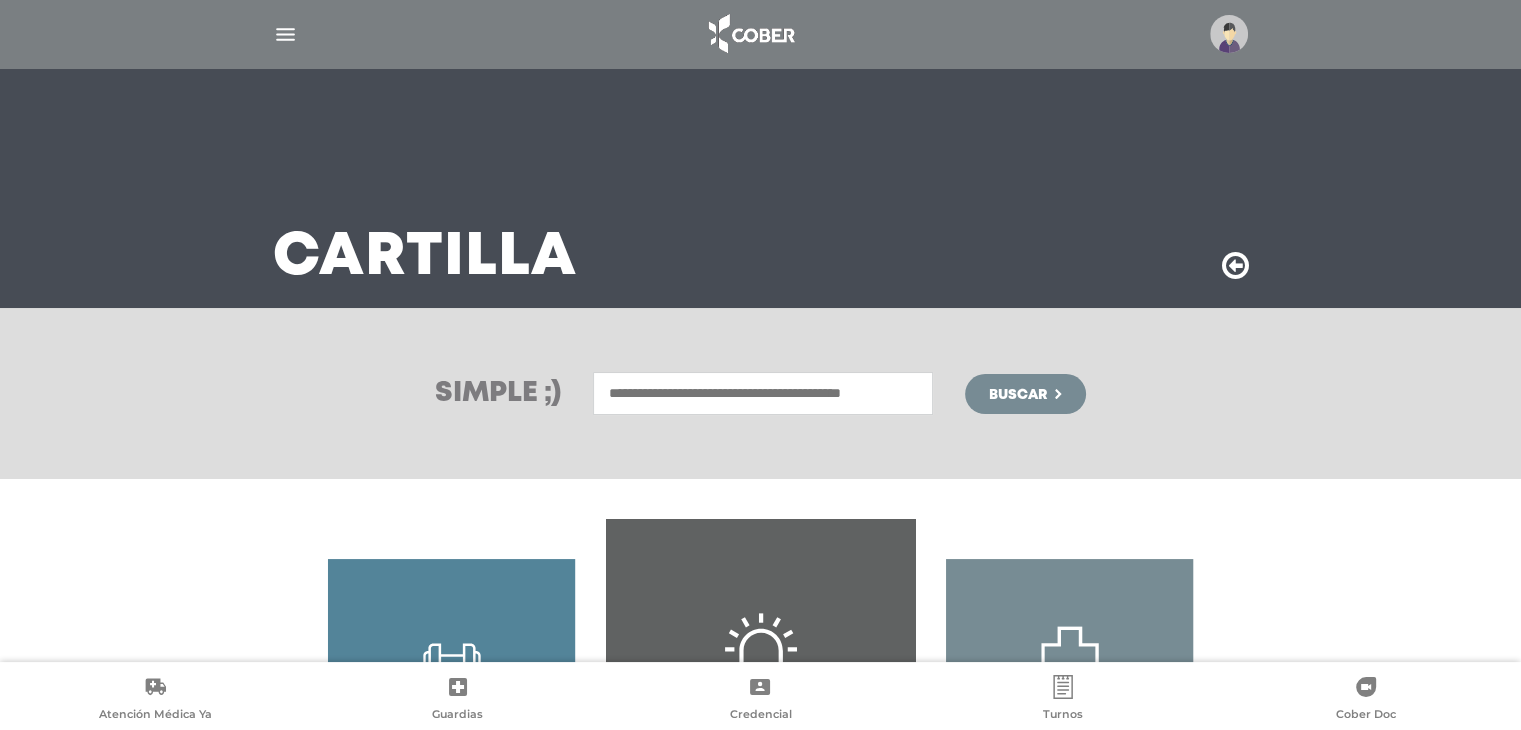 click on "Simple ;)
Buscar" at bounding box center (760, 393) 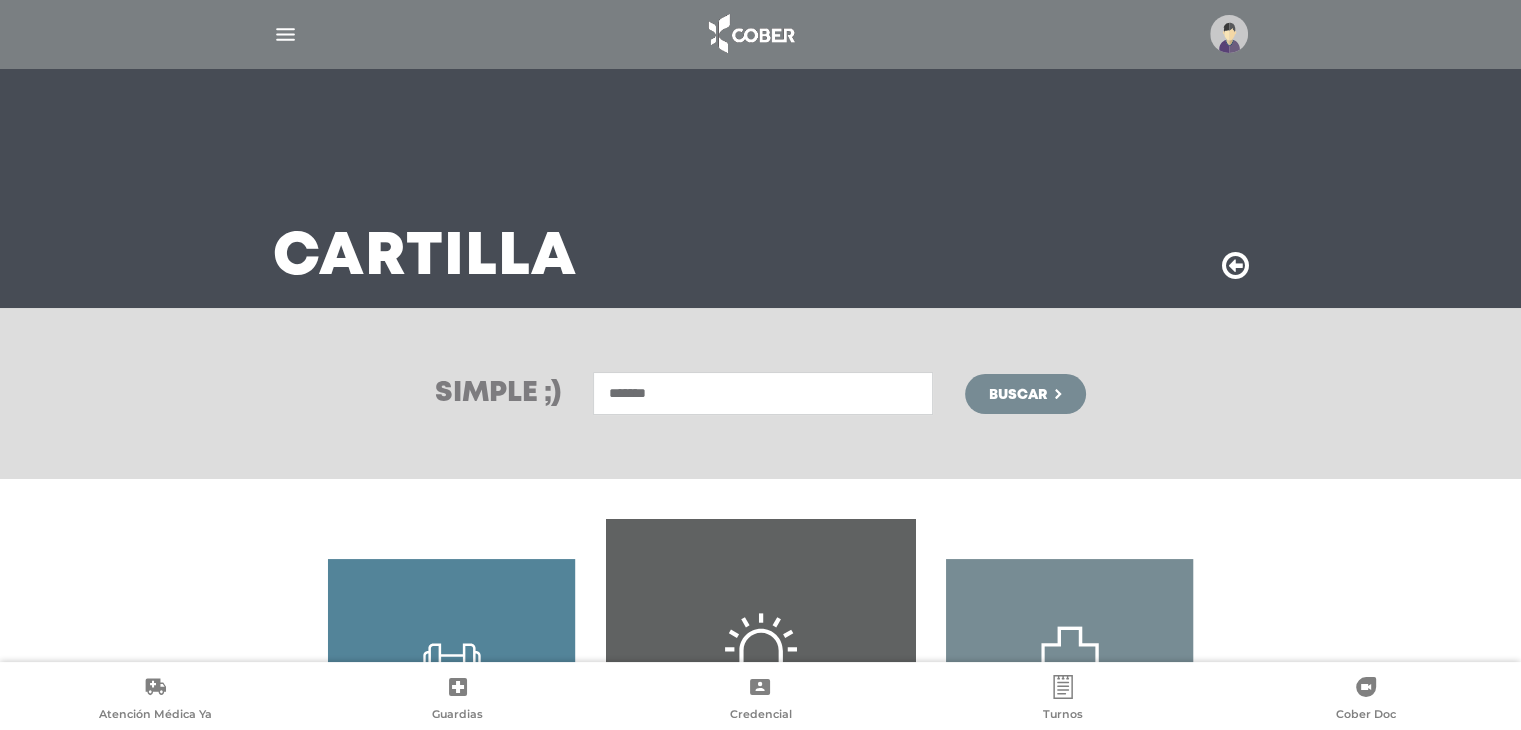 type on "*******" 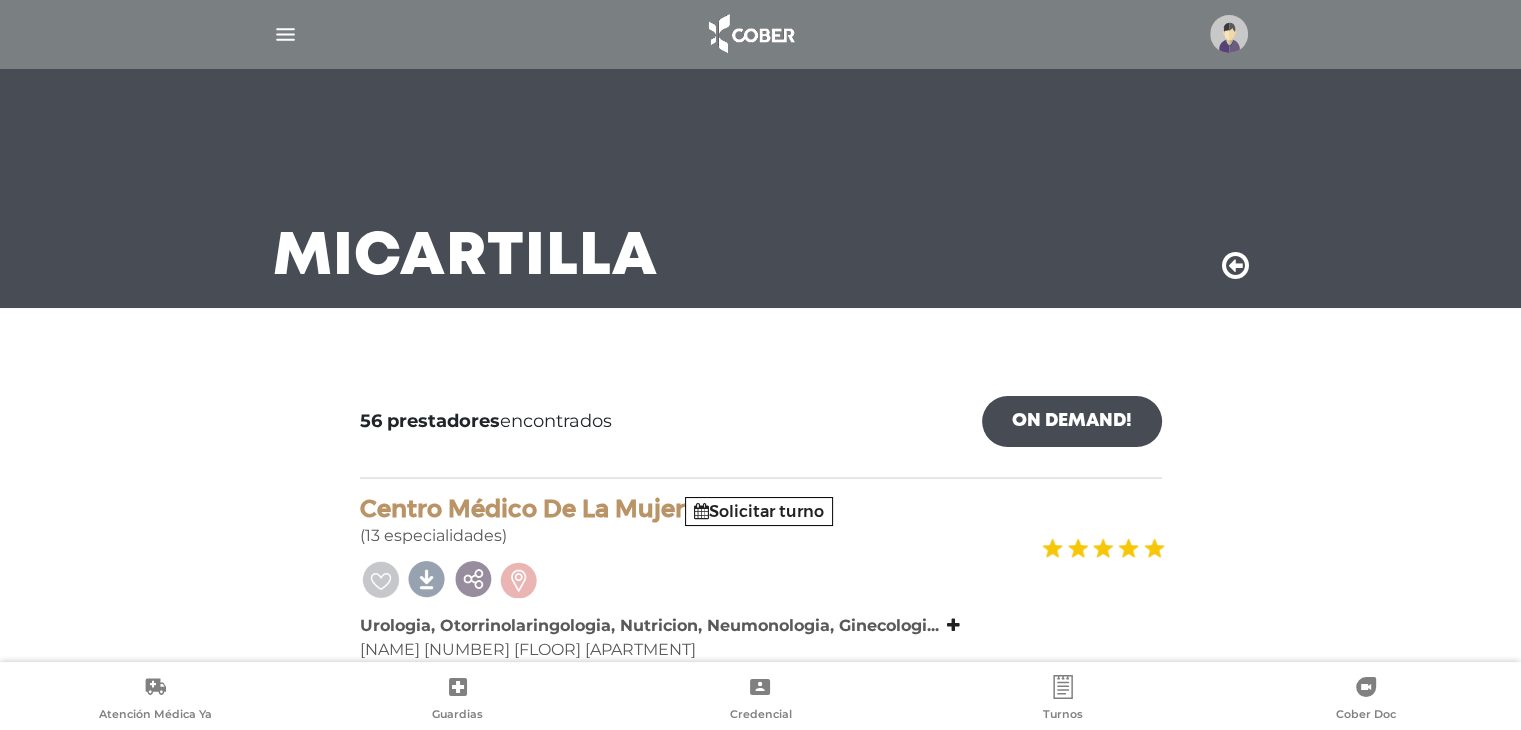 scroll, scrollTop: 183, scrollLeft: 0, axis: vertical 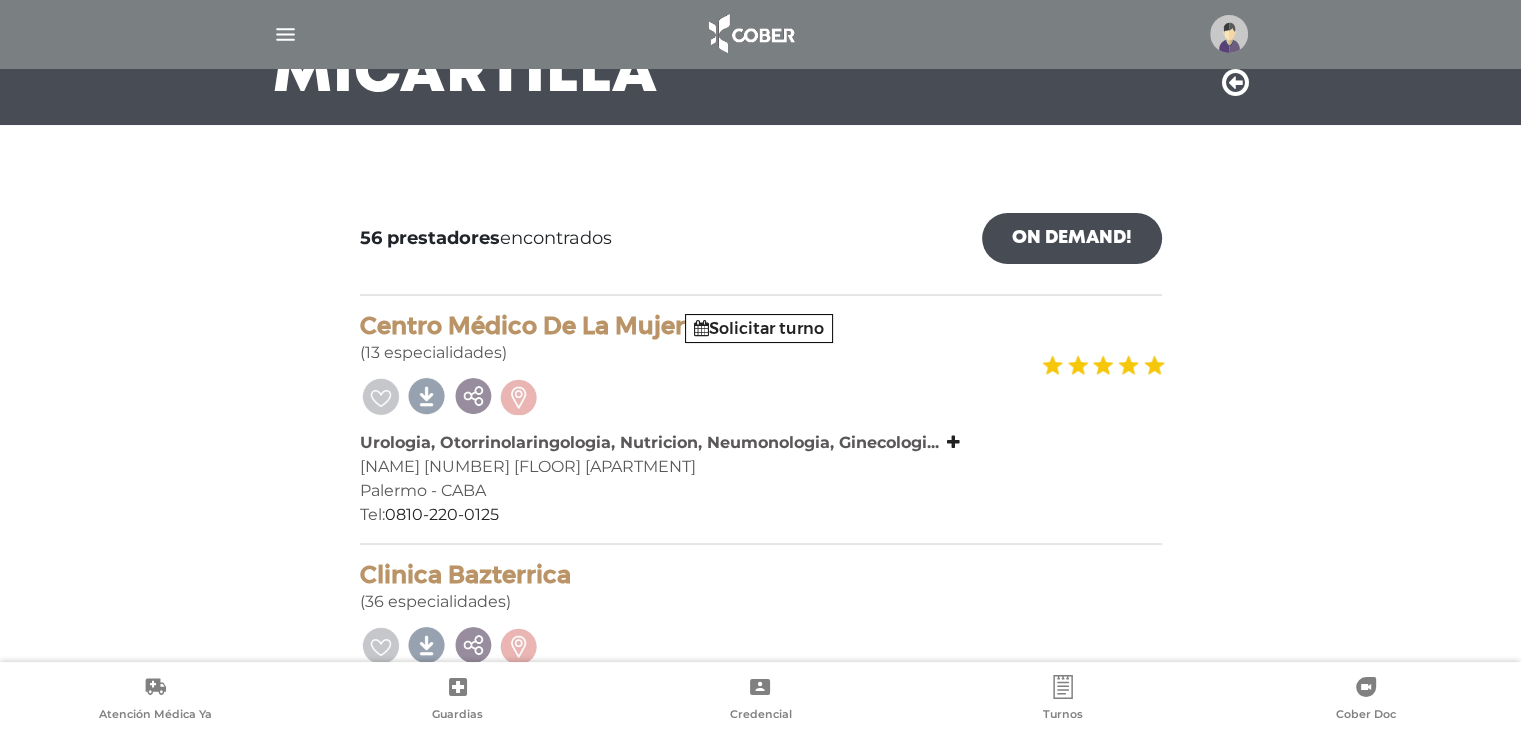 drag, startPoint x: 364, startPoint y: 326, endPoint x: 679, endPoint y: 329, distance: 315.01428 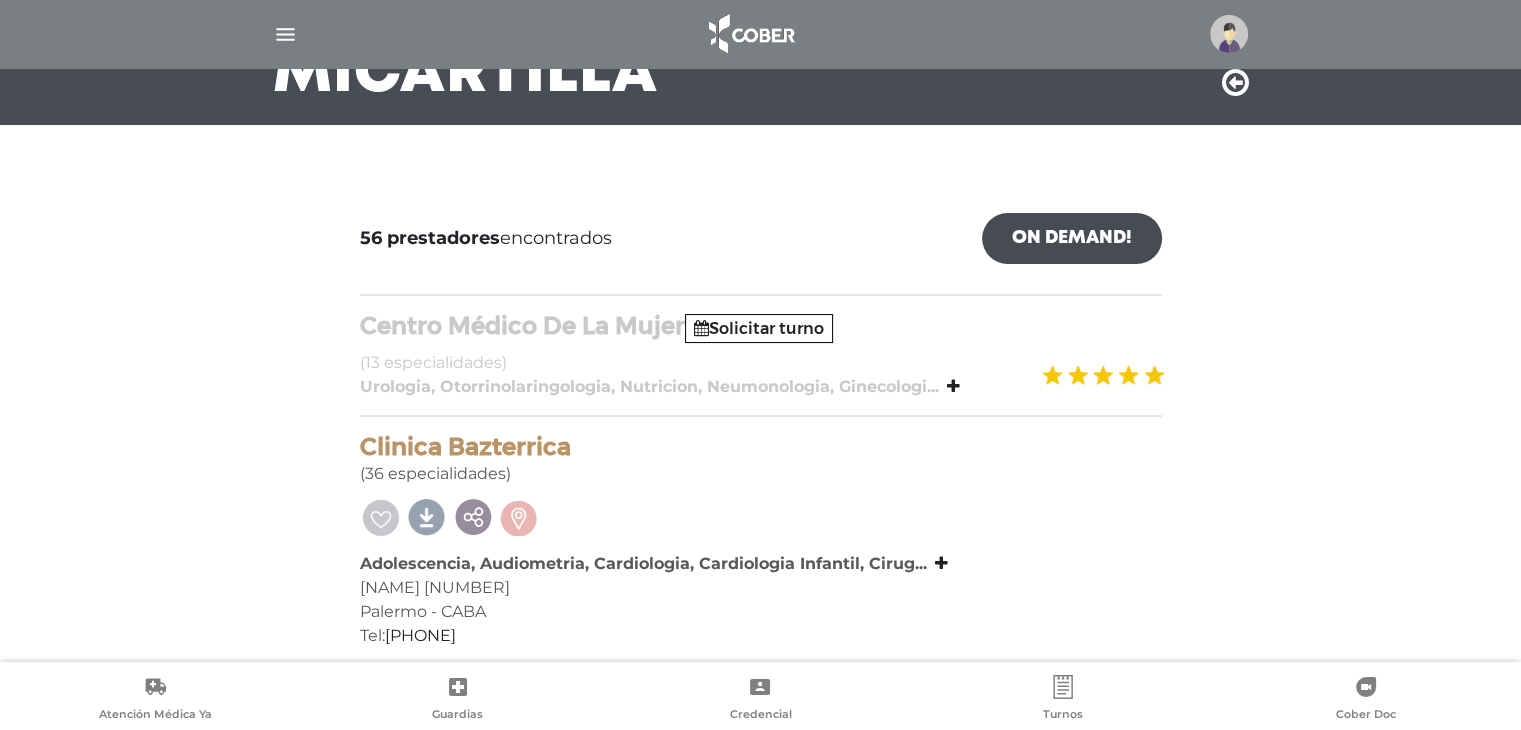 copy on "Centro Médico De La Mujer" 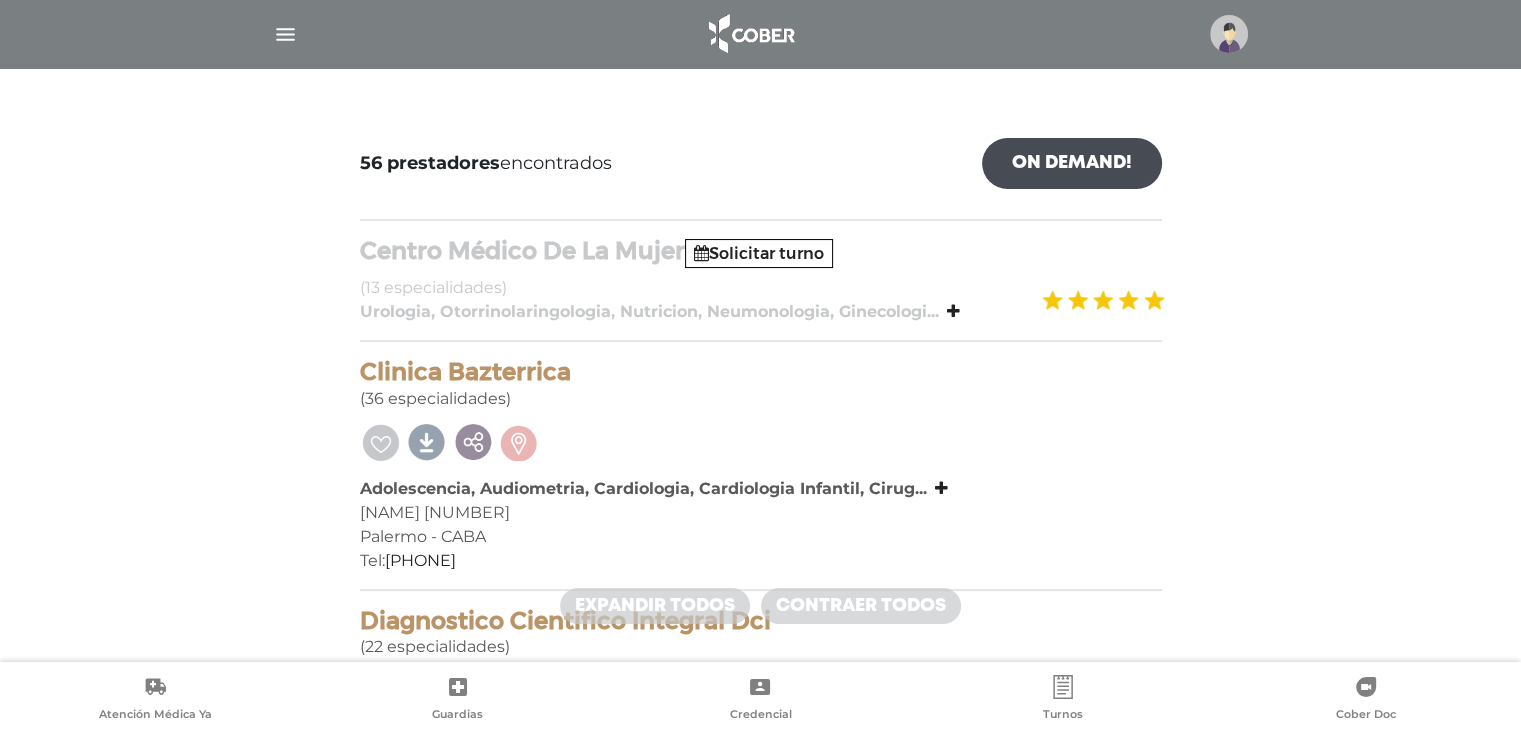 scroll, scrollTop: 259, scrollLeft: 0, axis: vertical 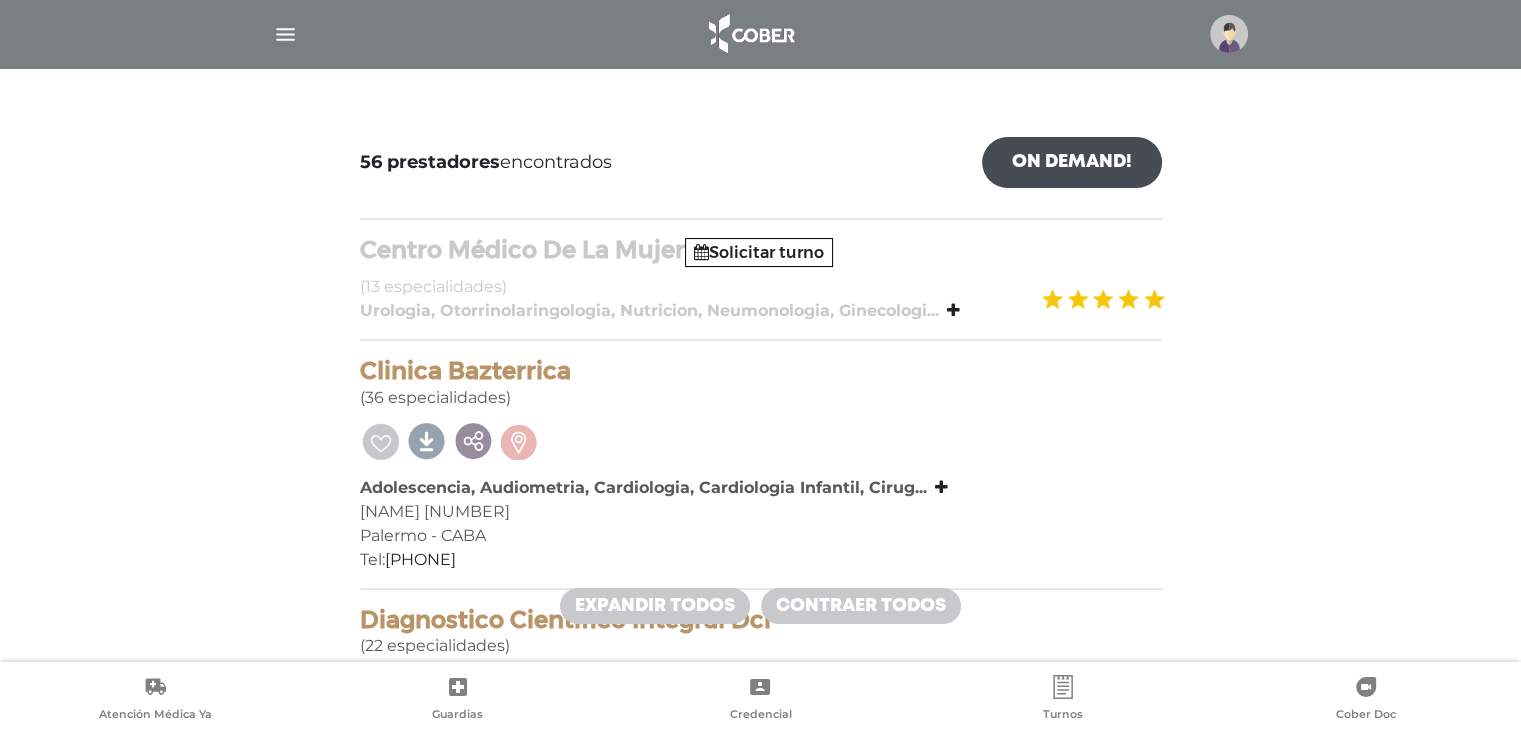drag, startPoint x: 361, startPoint y: 370, endPoint x: 566, endPoint y: 376, distance: 205.08778 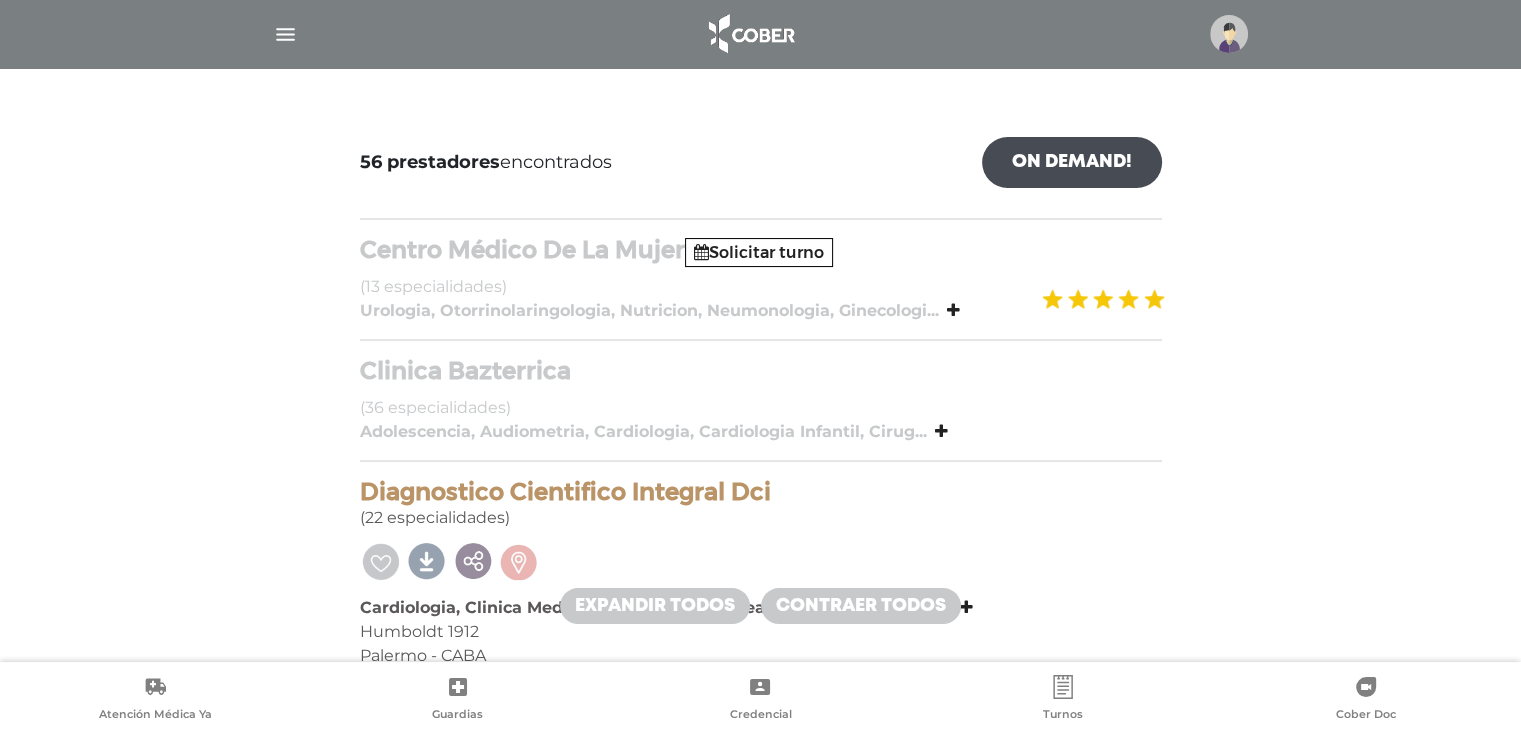 copy on "Clinica Bazterrica" 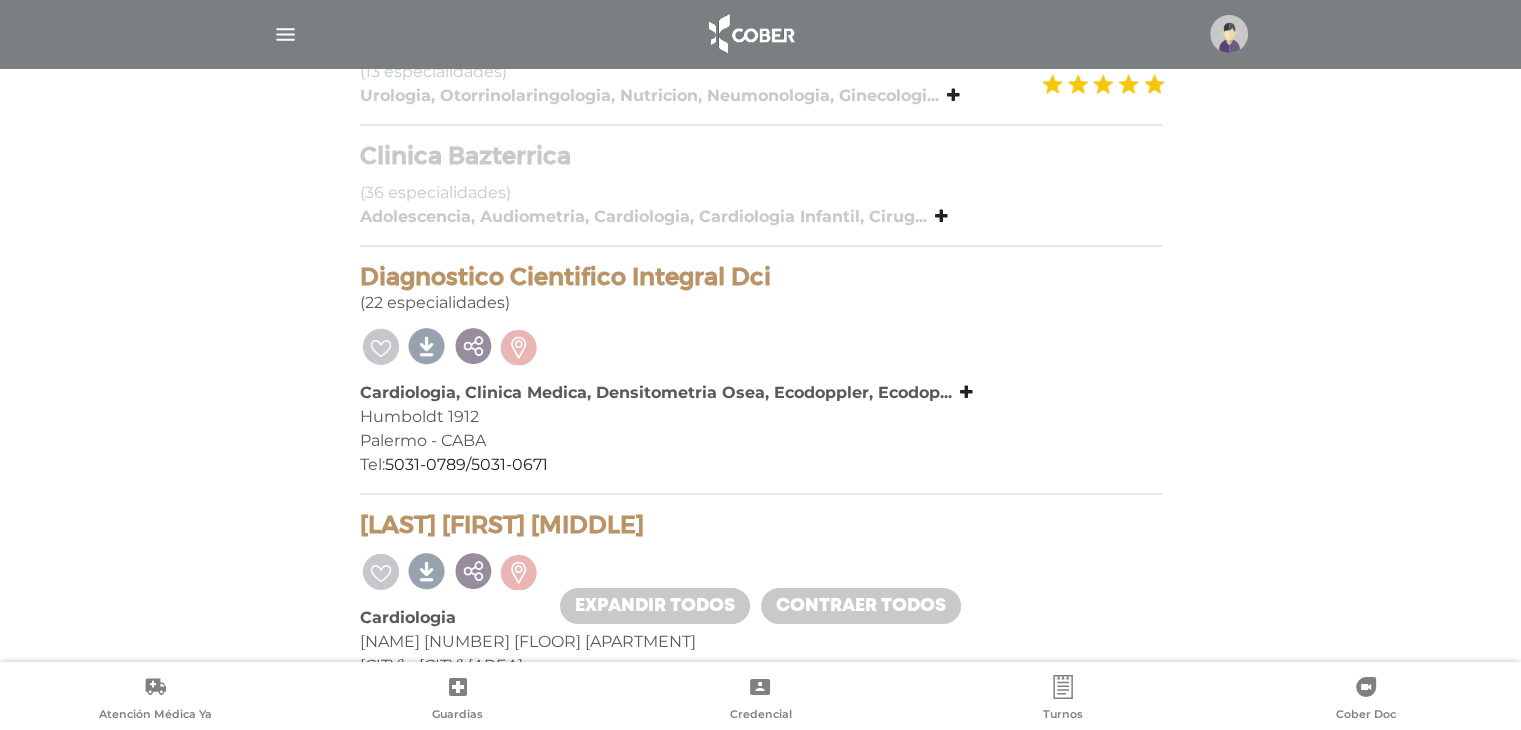 scroll, scrollTop: 475, scrollLeft: 0, axis: vertical 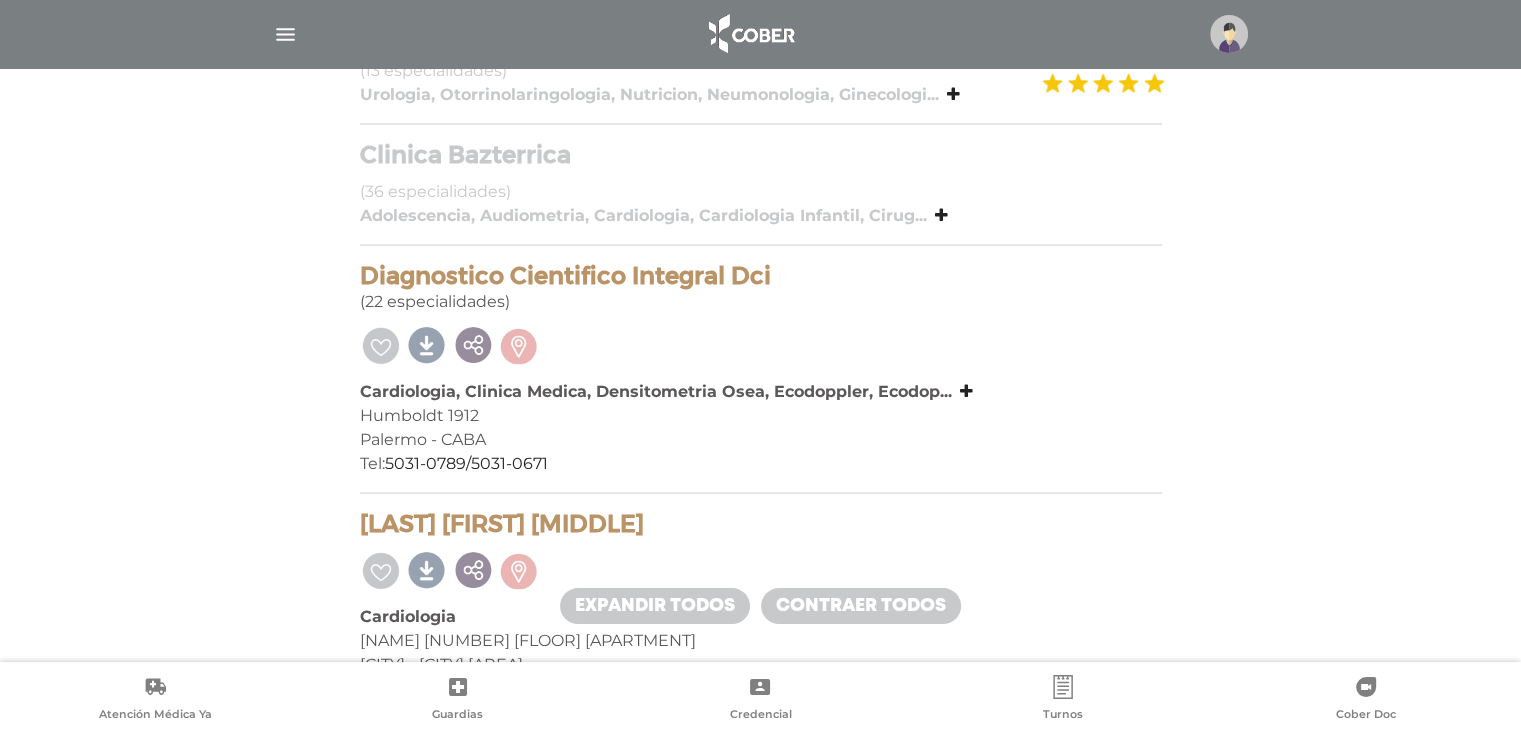 drag, startPoint x: 771, startPoint y: 265, endPoint x: 352, endPoint y: 260, distance: 419.02985 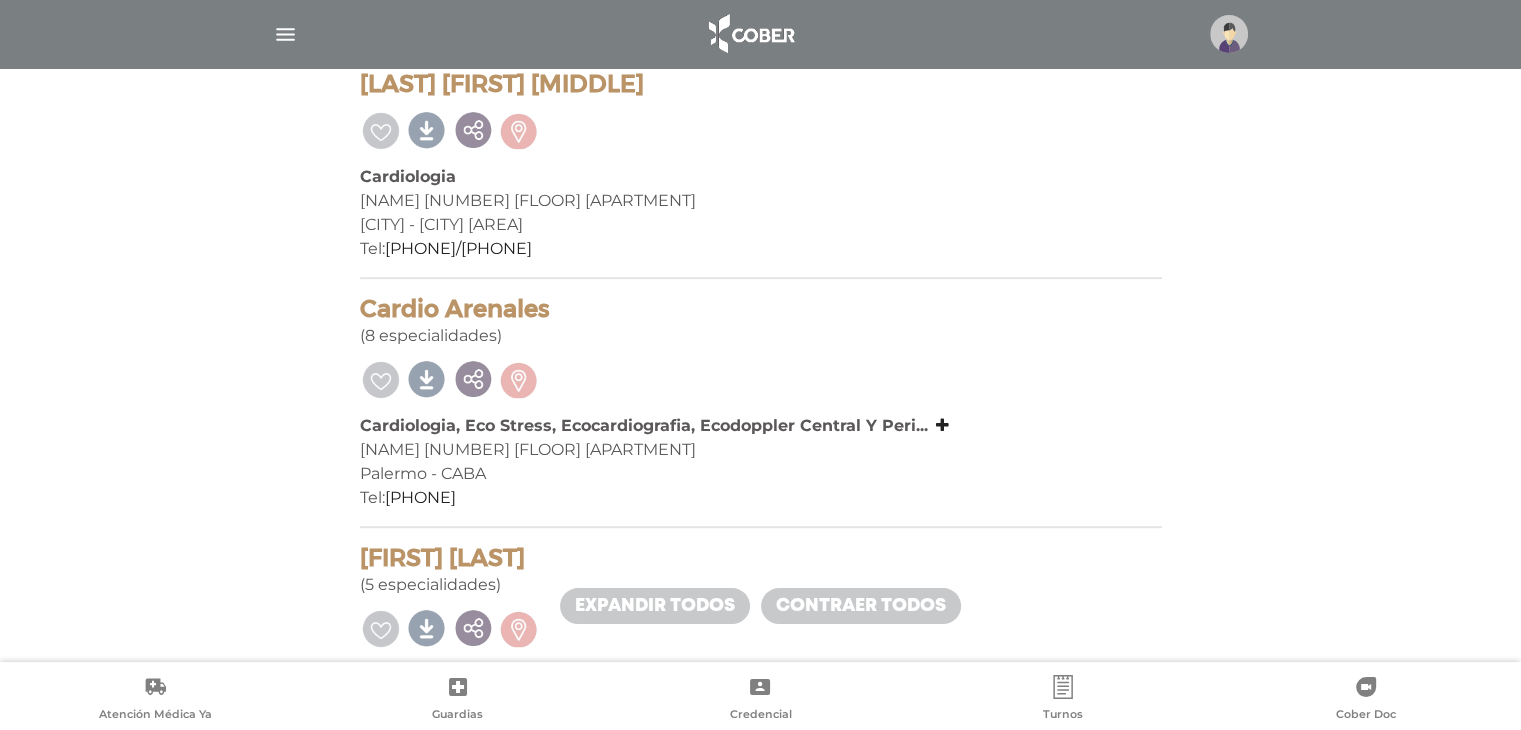 scroll, scrollTop: 960, scrollLeft: 0, axis: vertical 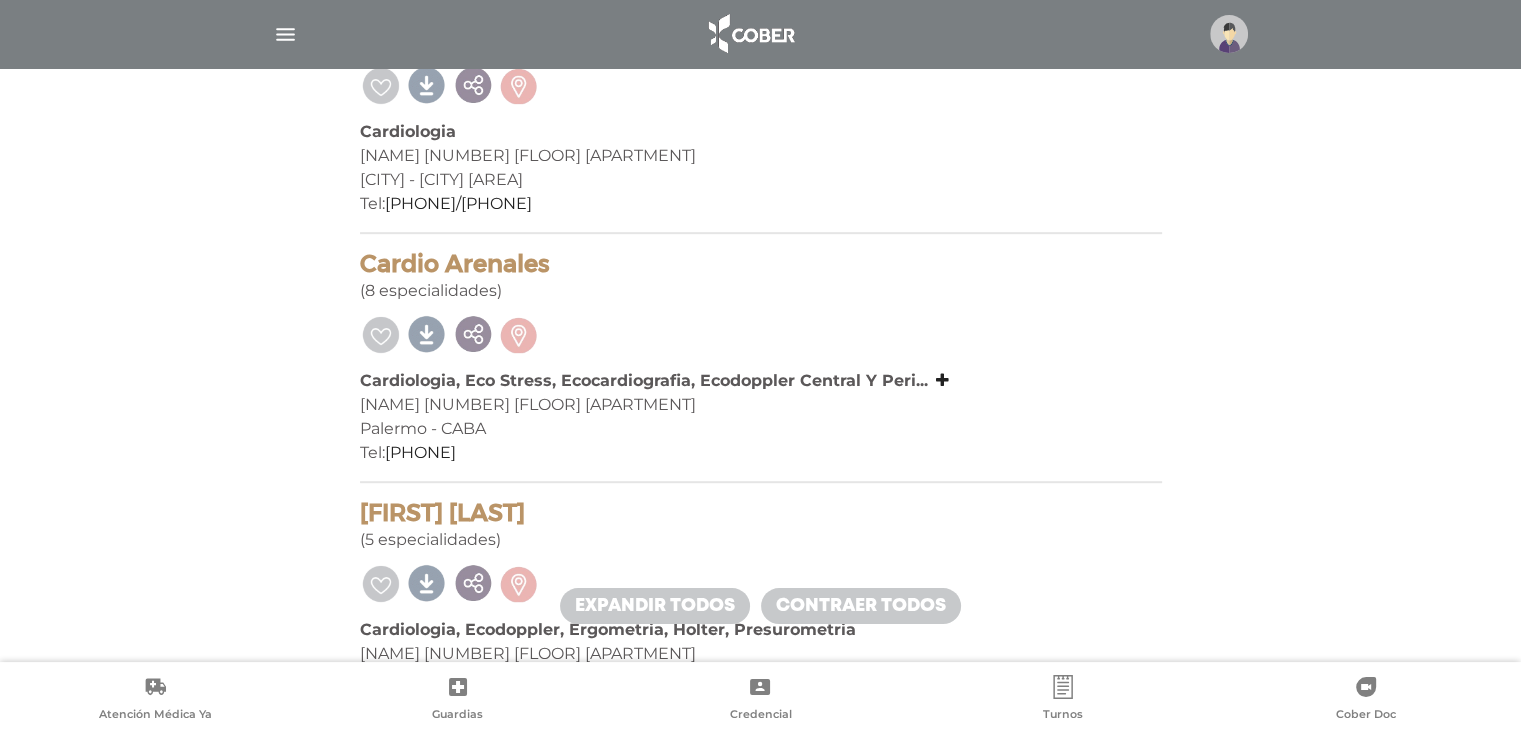 drag, startPoint x: 360, startPoint y: 261, endPoint x: 604, endPoint y: 261, distance: 244 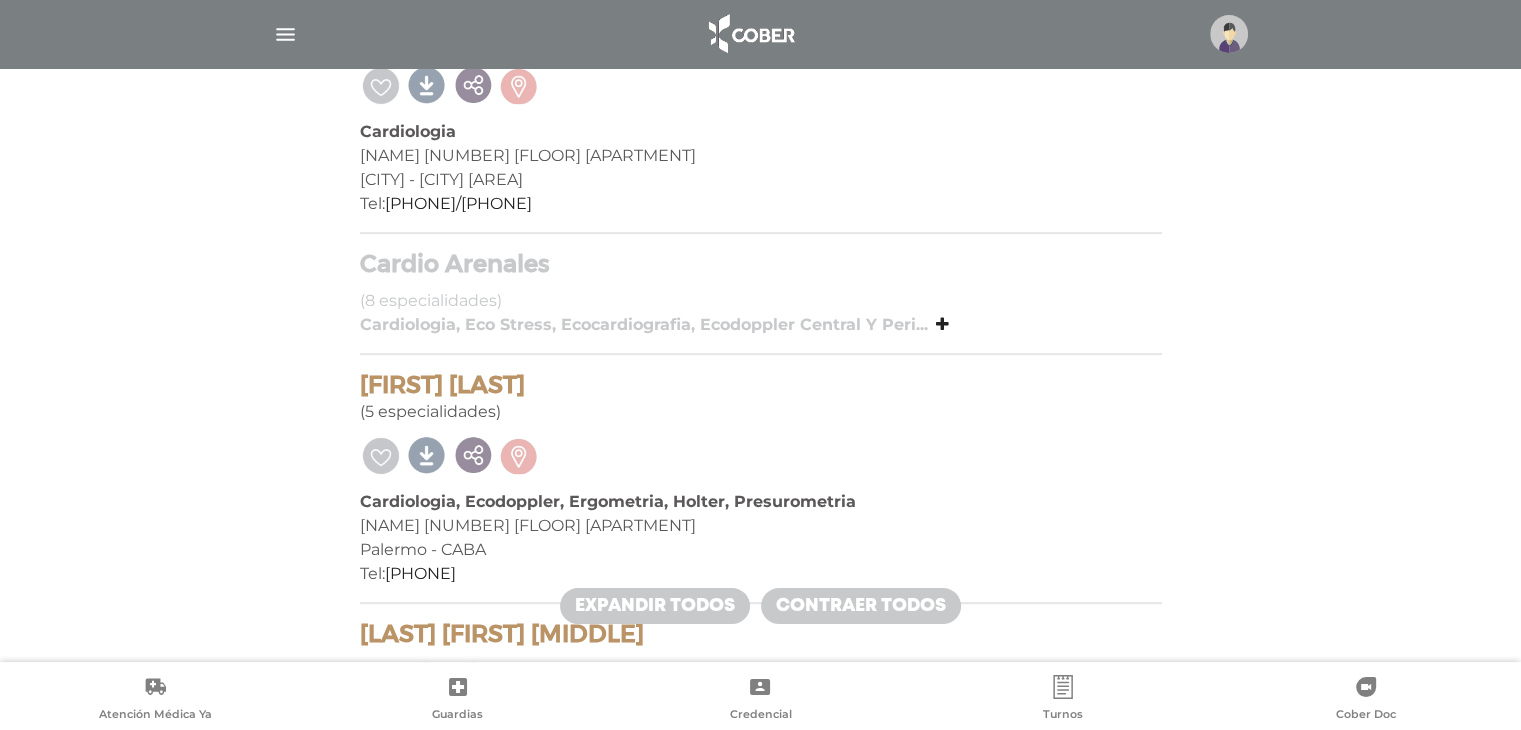 copy on "Cardio Arenales" 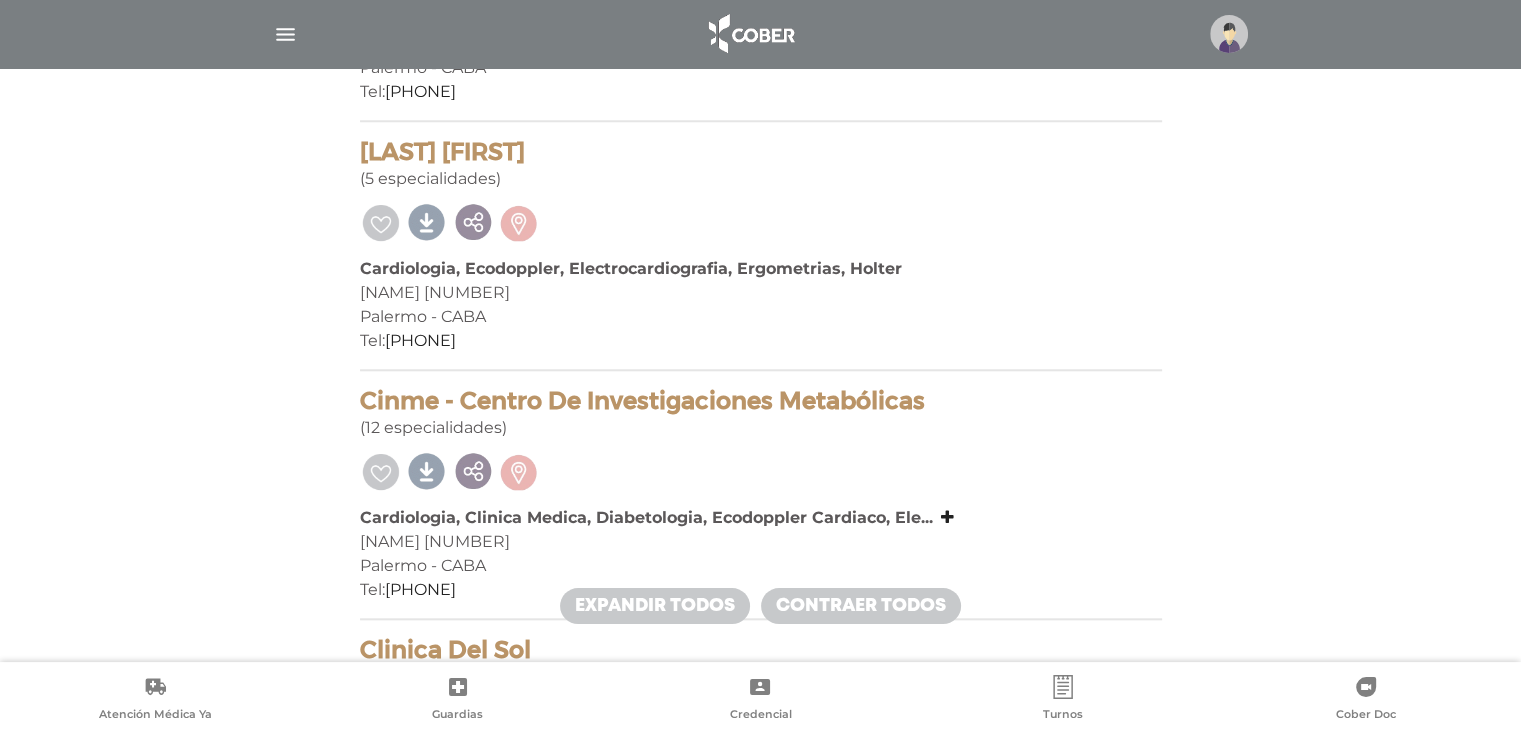 scroll, scrollTop: 1892, scrollLeft: 0, axis: vertical 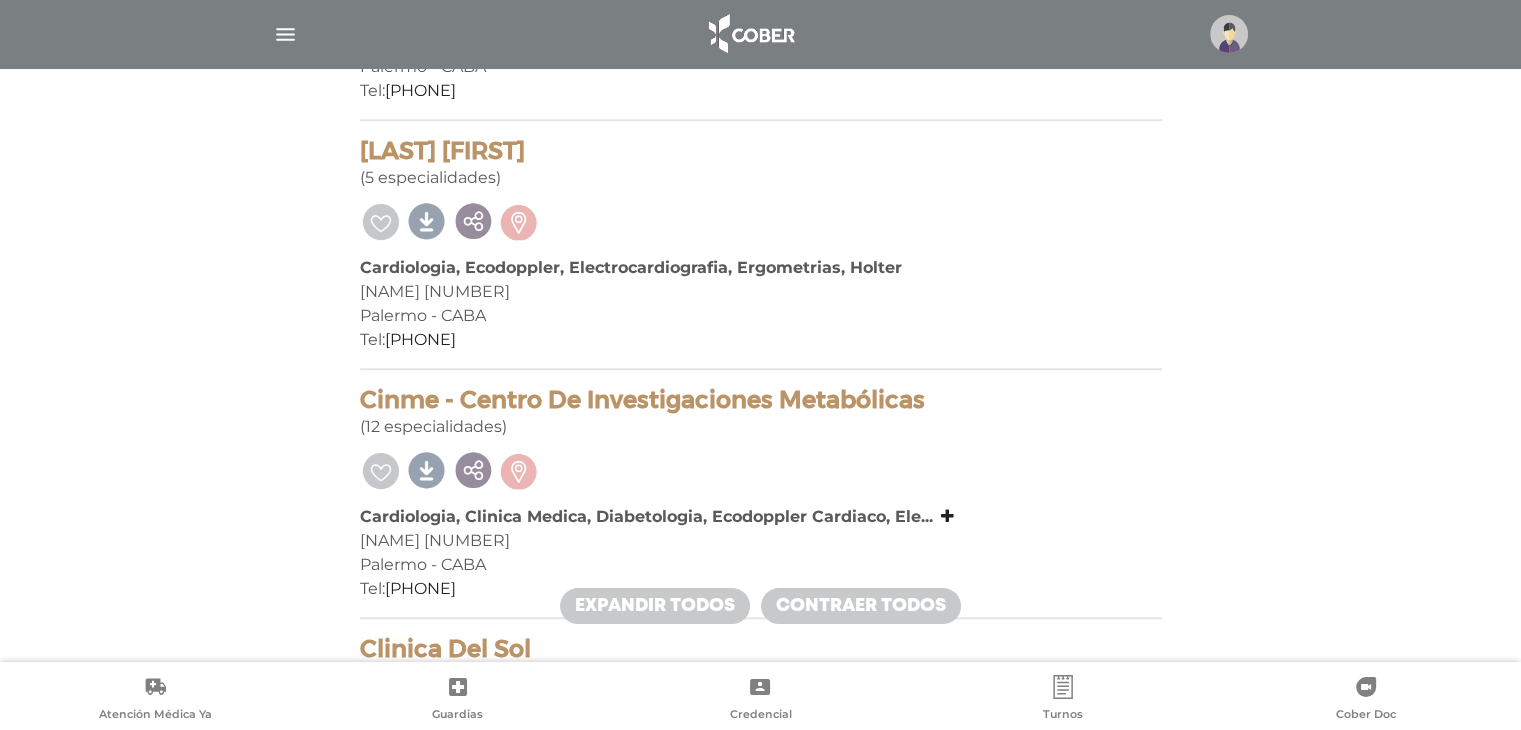 drag, startPoint x: 362, startPoint y: 395, endPoint x: 952, endPoint y: 387, distance: 590.05426 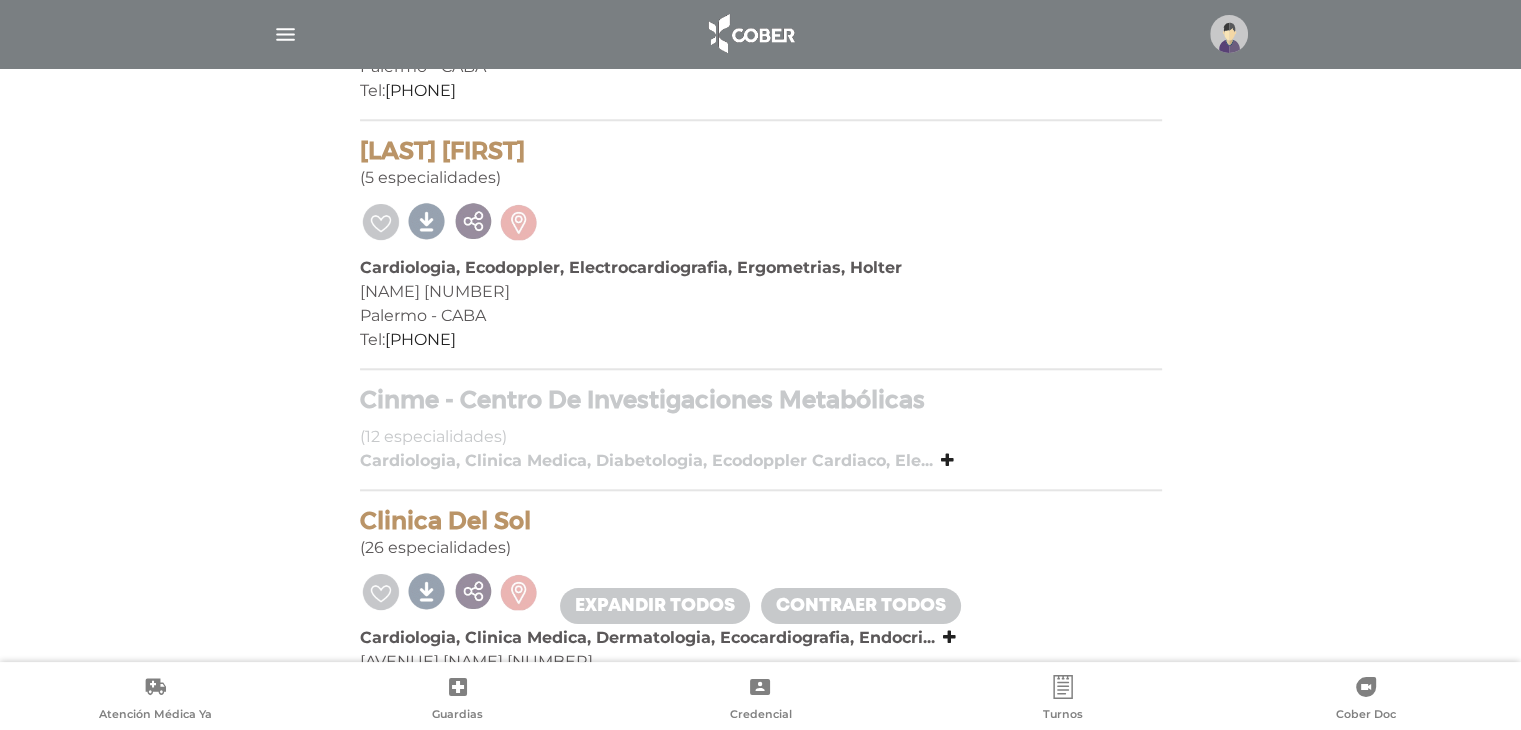 copy on "Cinme - Centro De Investigaciones Metabólicas" 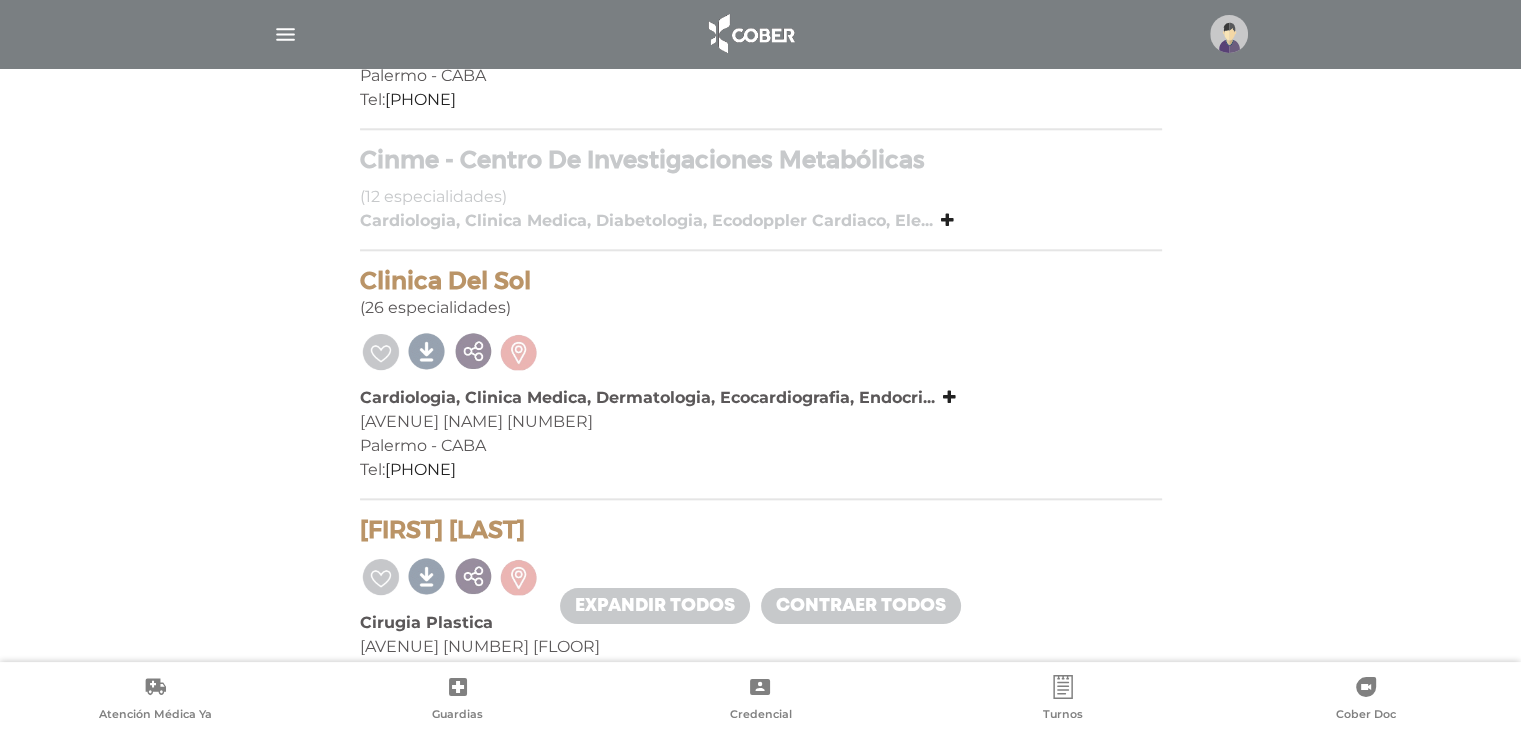 scroll, scrollTop: 2147, scrollLeft: 0, axis: vertical 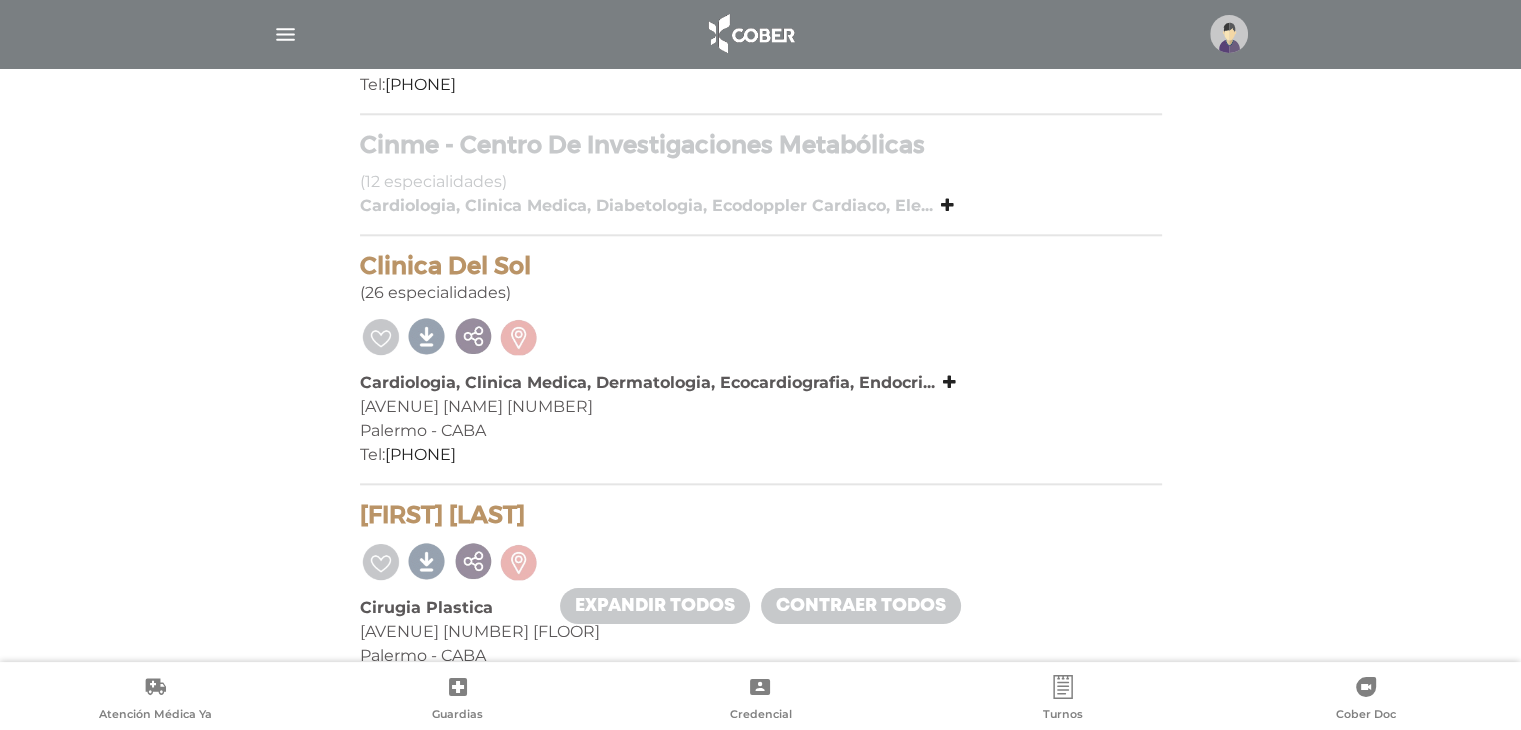 drag, startPoint x: 364, startPoint y: 264, endPoint x: 558, endPoint y: 279, distance: 194.57903 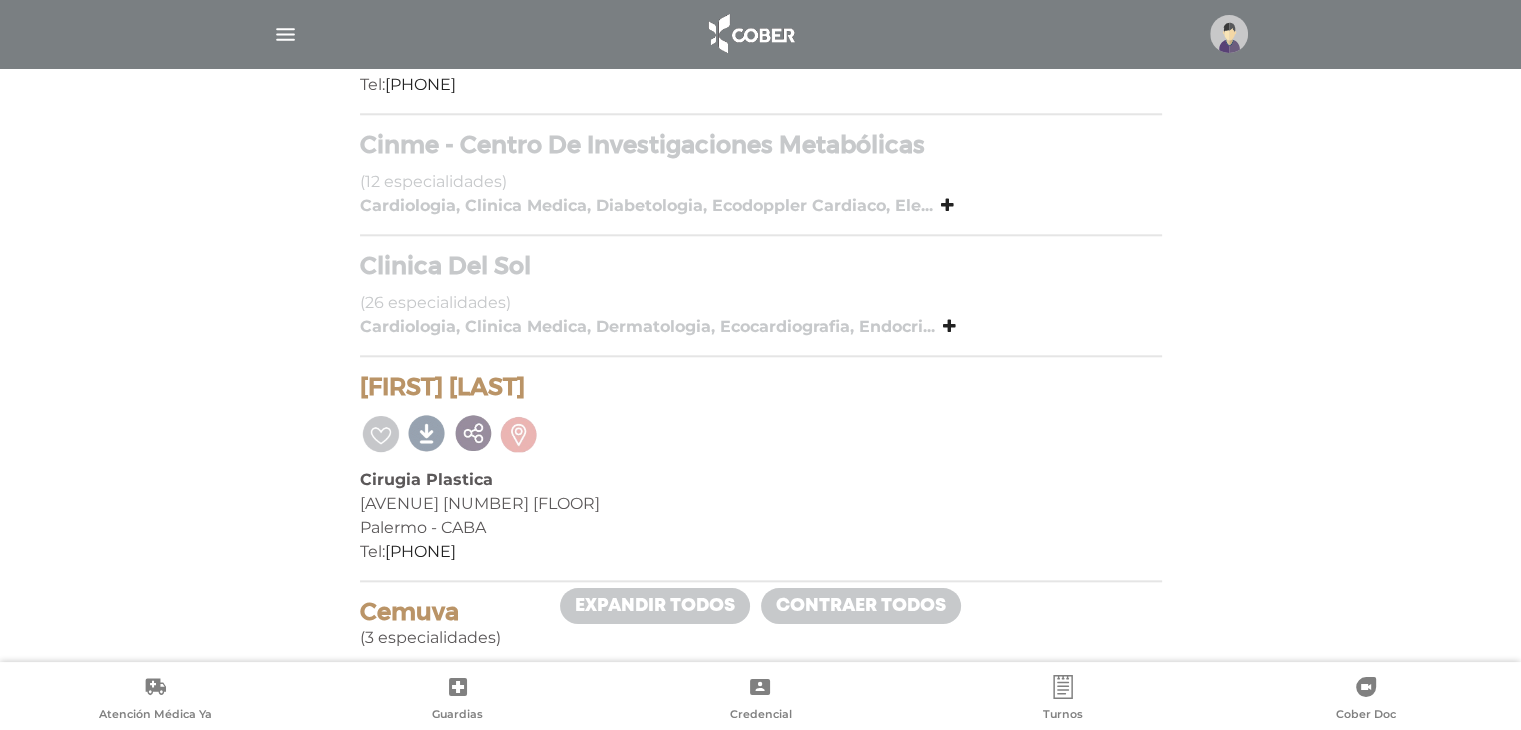 copy on "Clinica Del Sol" 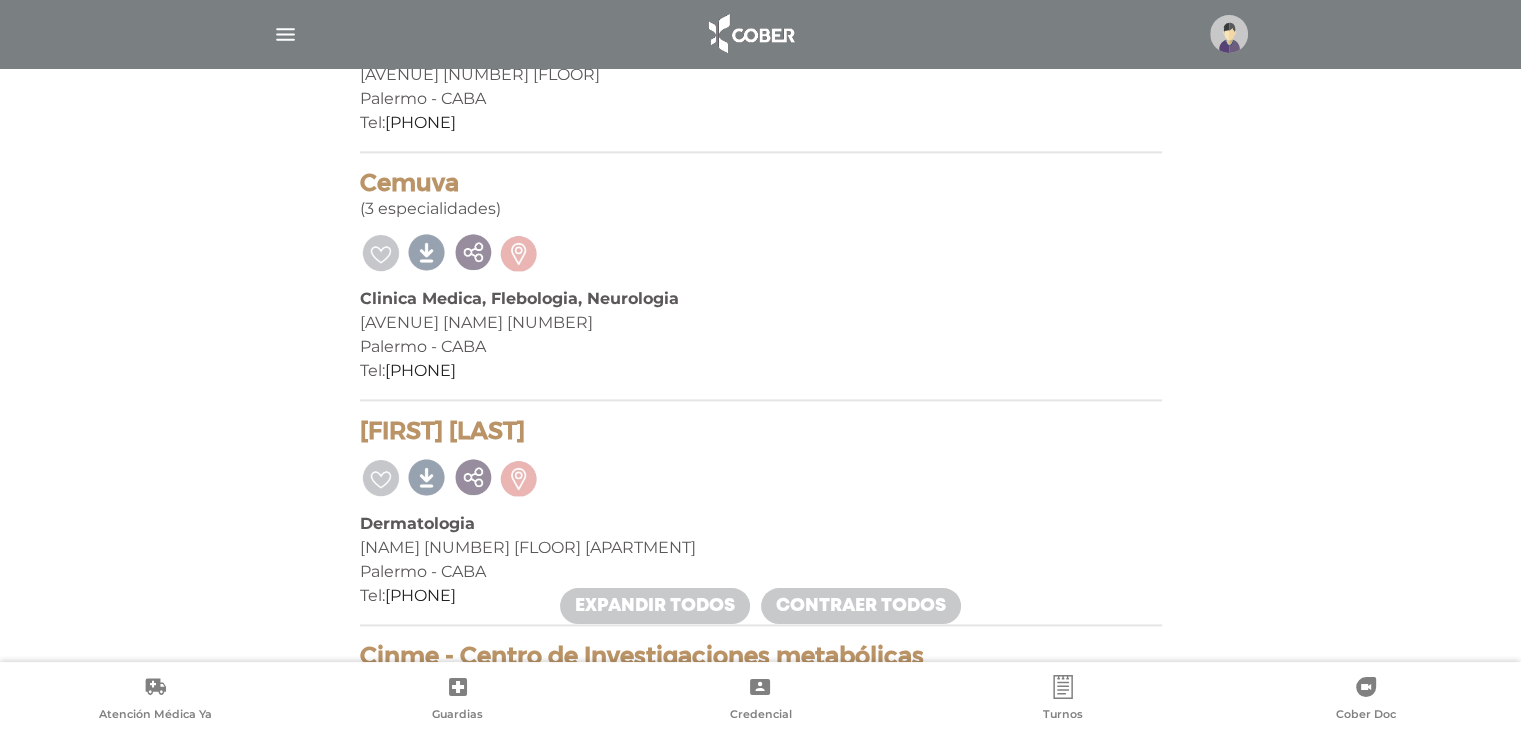 scroll, scrollTop: 2588, scrollLeft: 0, axis: vertical 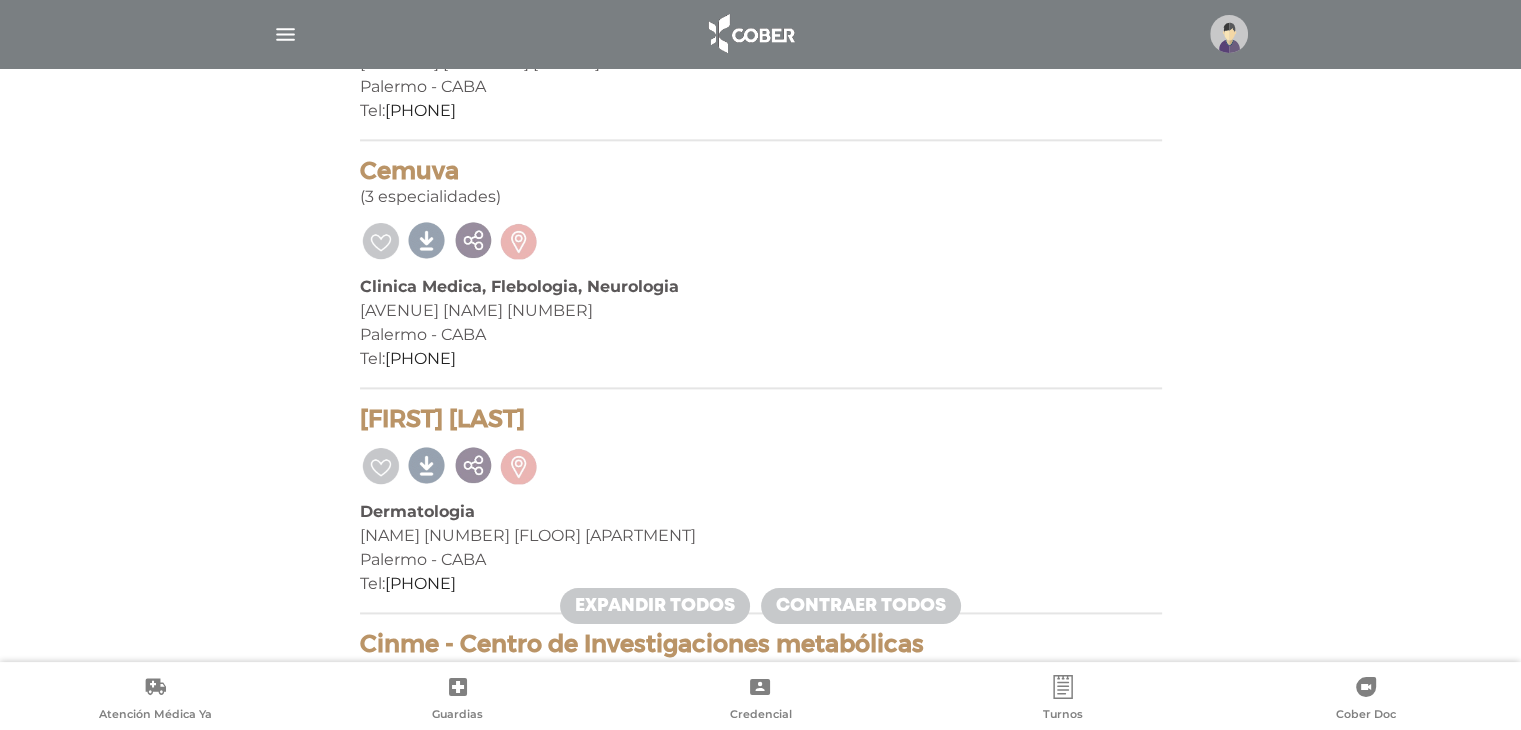 drag, startPoint x: 359, startPoint y: 162, endPoint x: 517, endPoint y: 164, distance: 158.01266 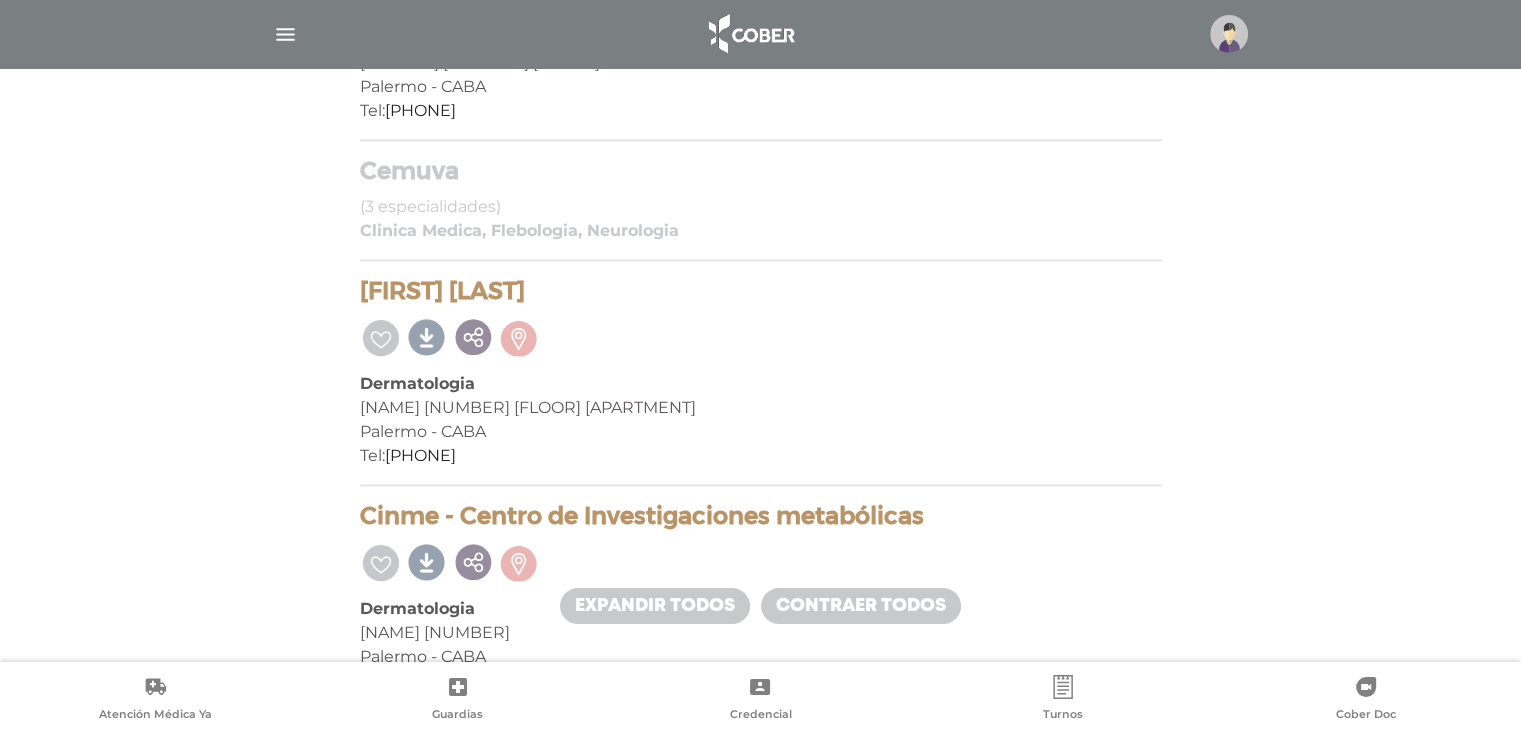 copy on "Cemuva" 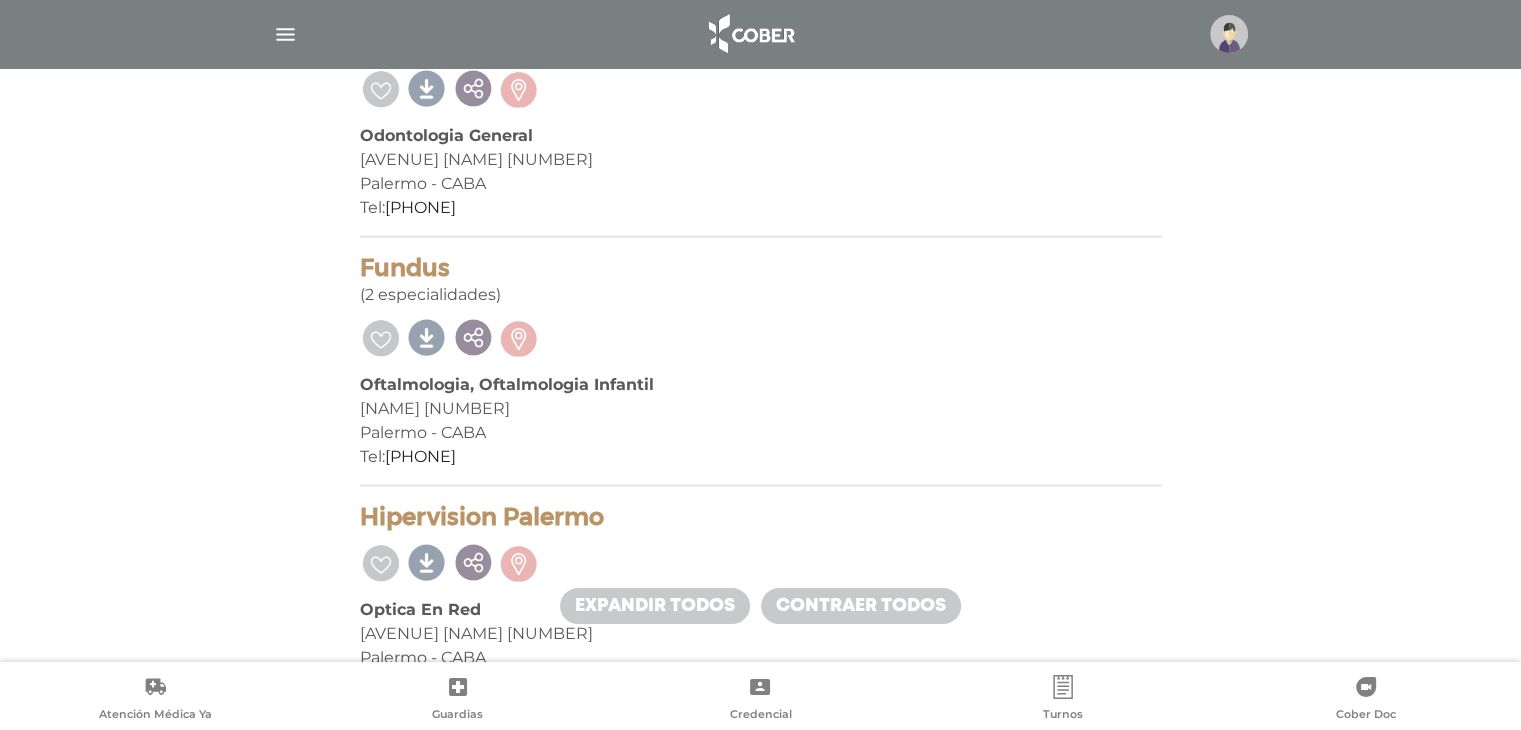 scroll, scrollTop: 11448, scrollLeft: 0, axis: vertical 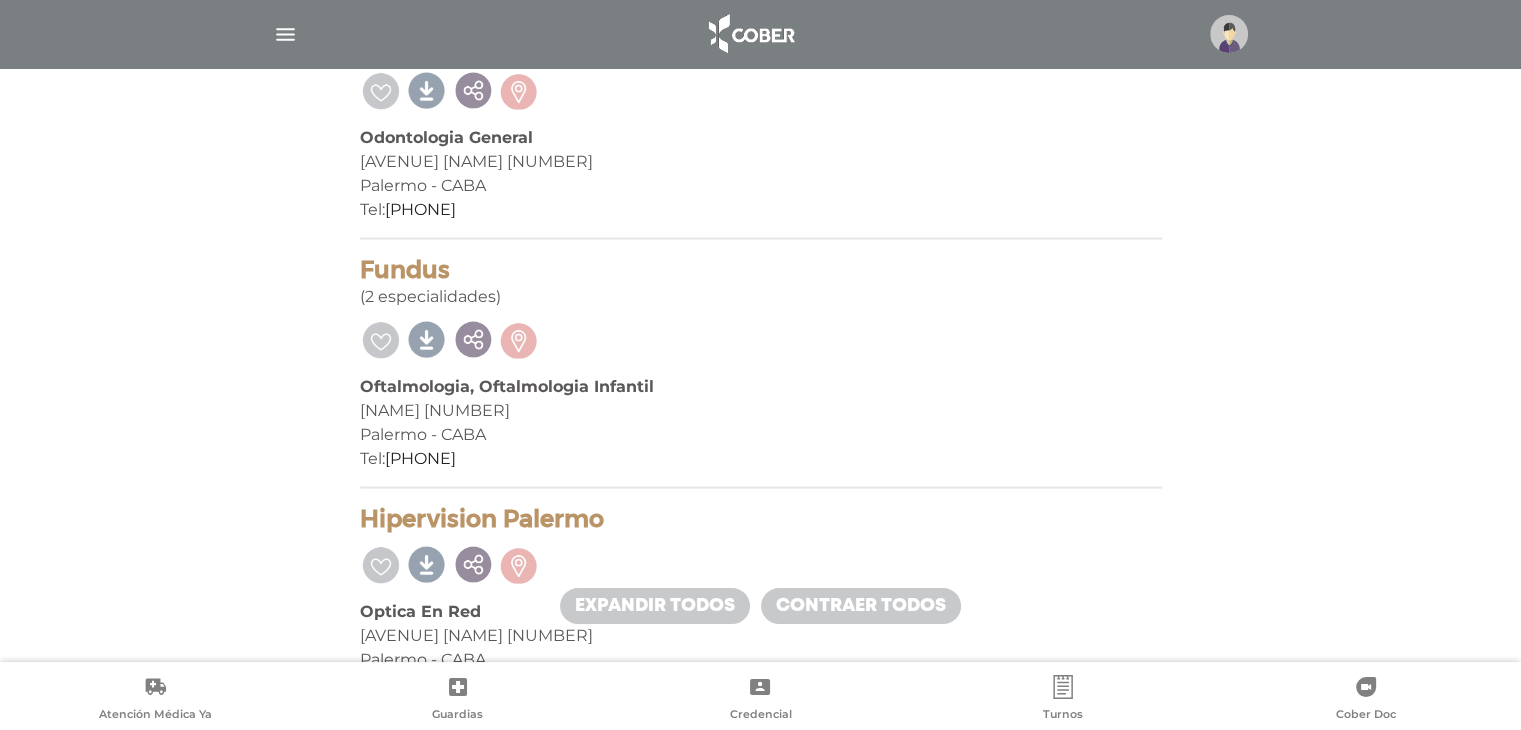 drag, startPoint x: 361, startPoint y: 245, endPoint x: 466, endPoint y: 248, distance: 105.04285 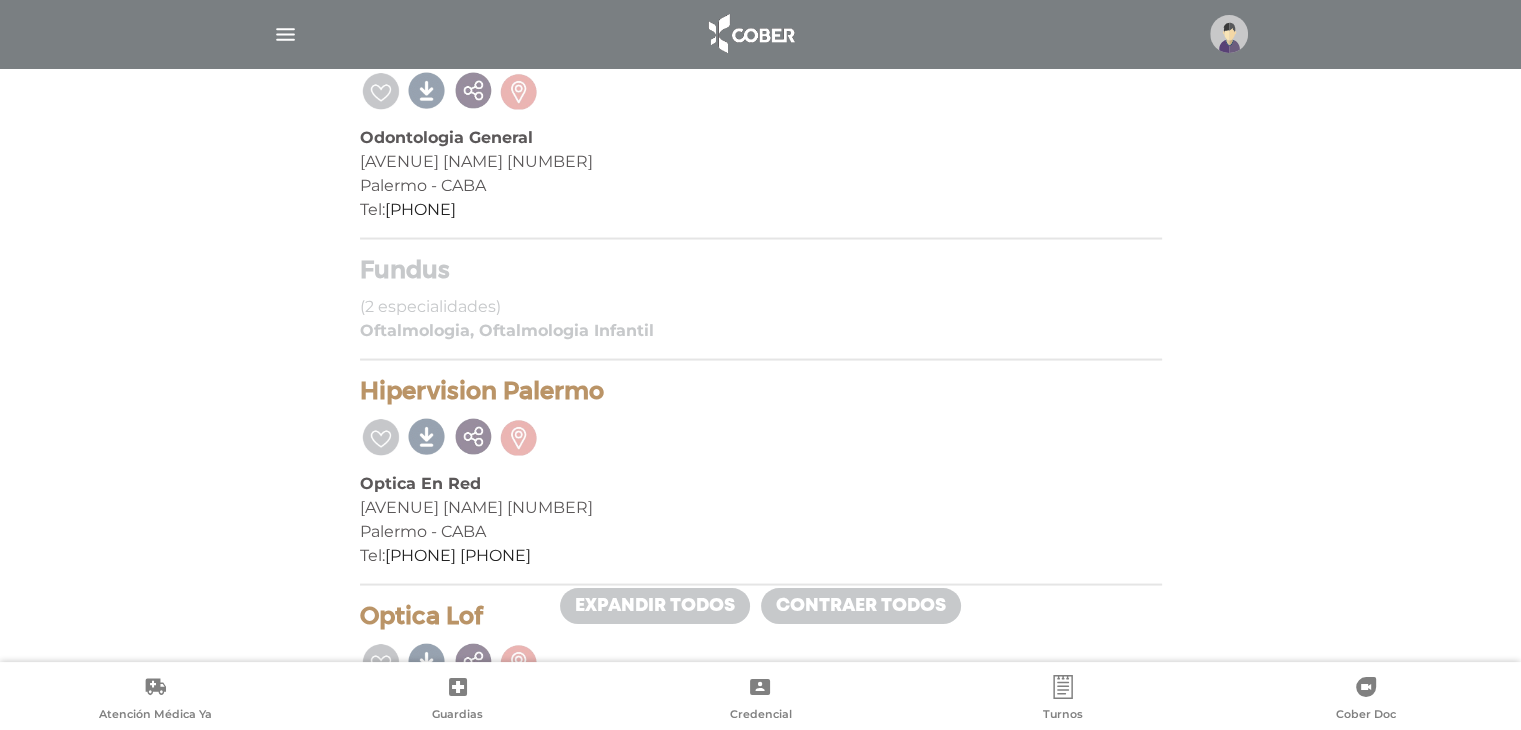 copy on "Fundus" 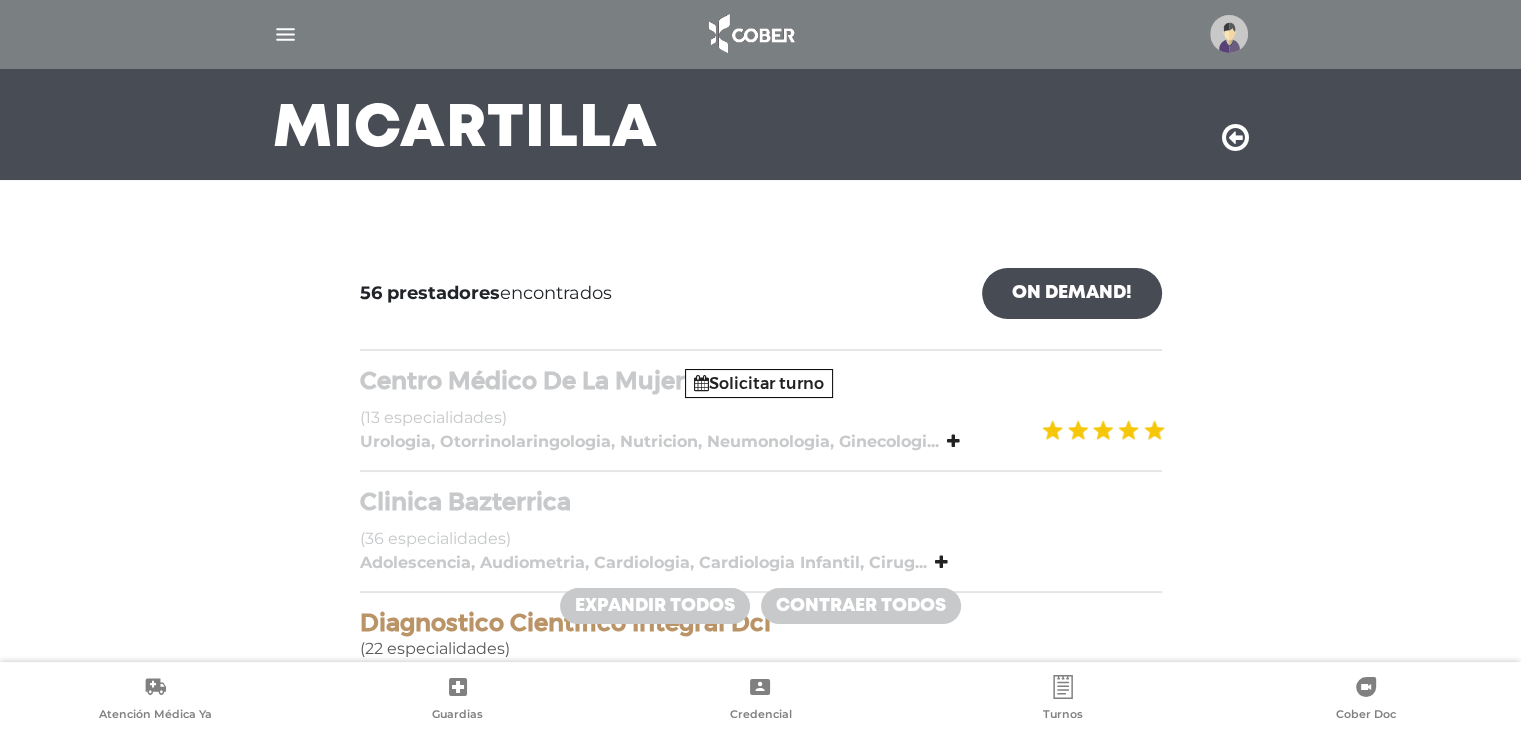 scroll, scrollTop: 0, scrollLeft: 0, axis: both 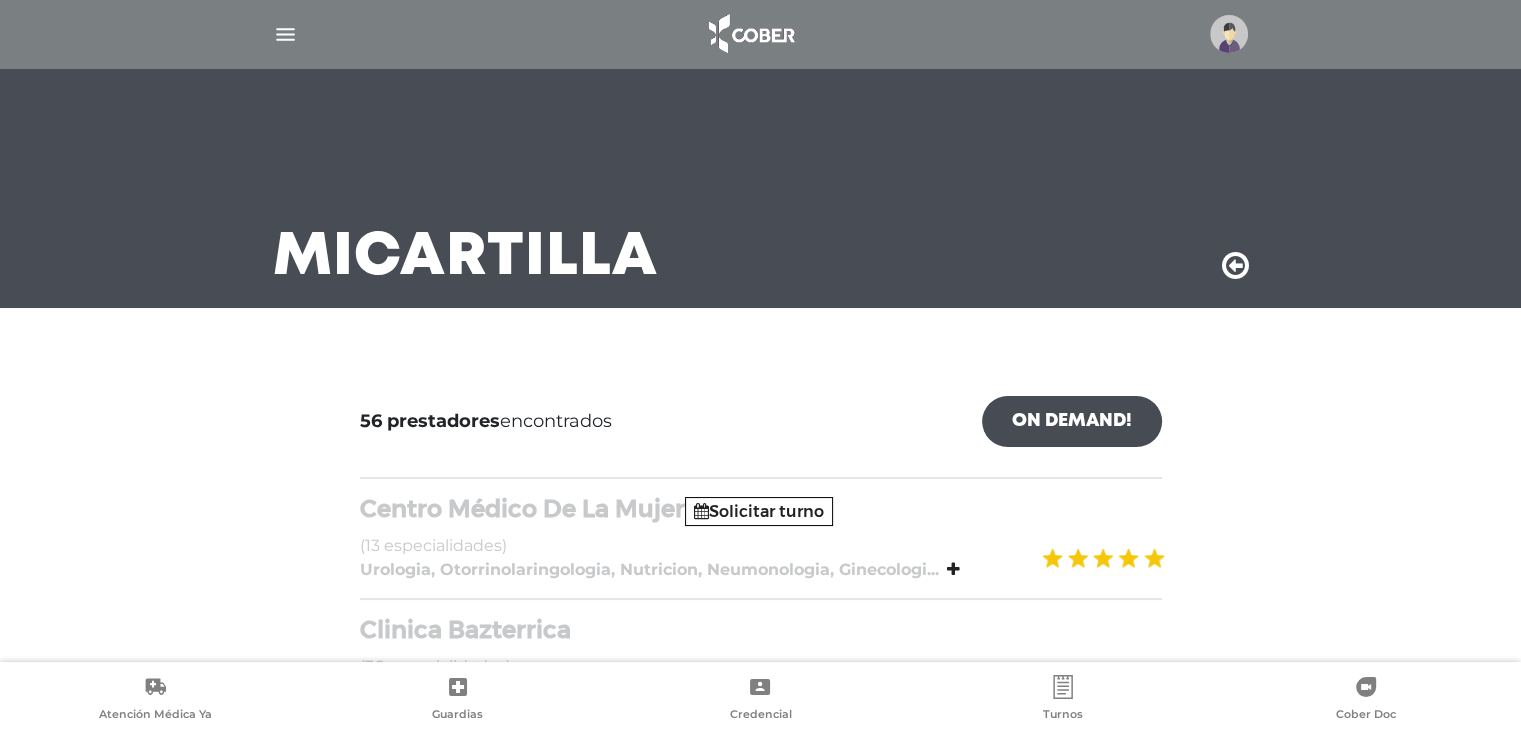 click at bounding box center (1235, 266) 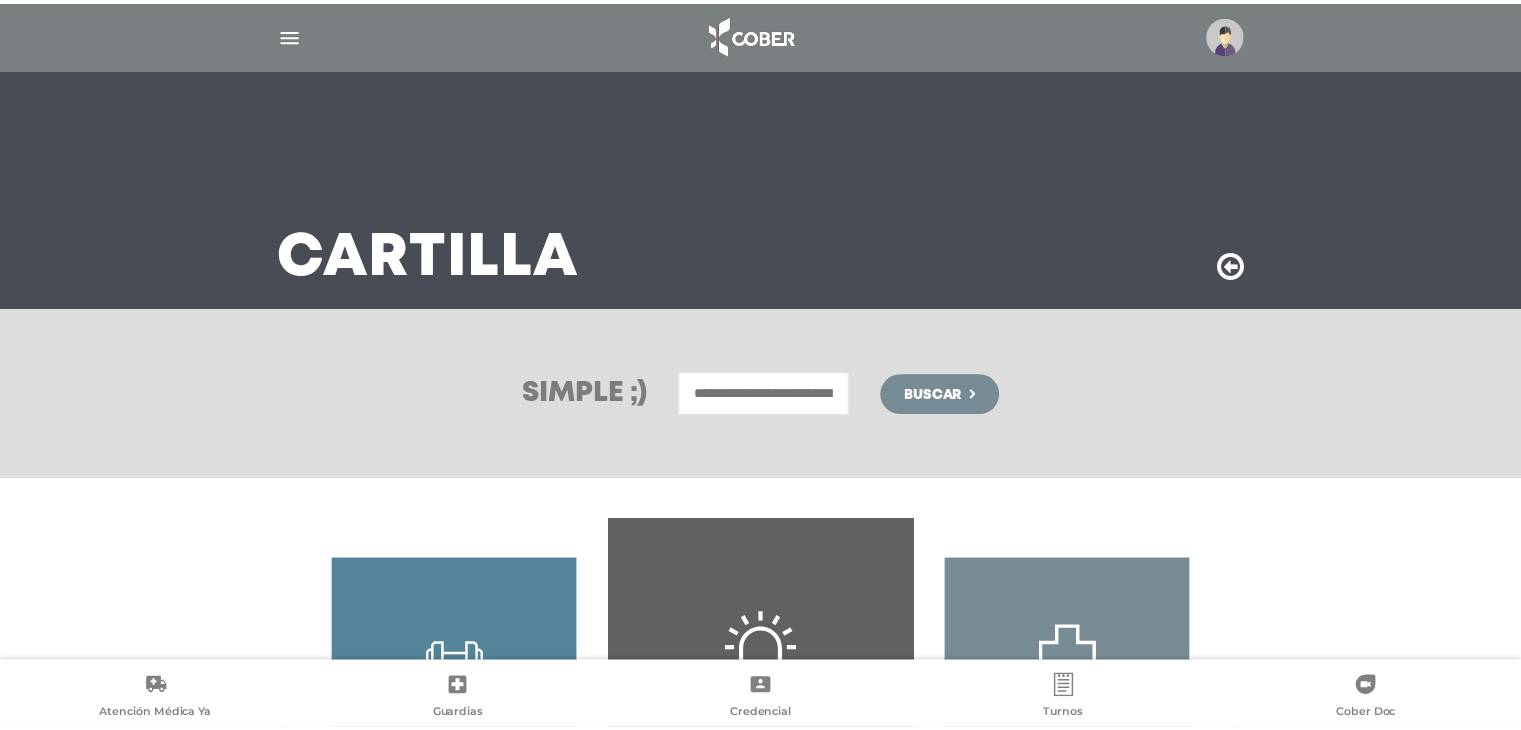 scroll, scrollTop: 0, scrollLeft: 0, axis: both 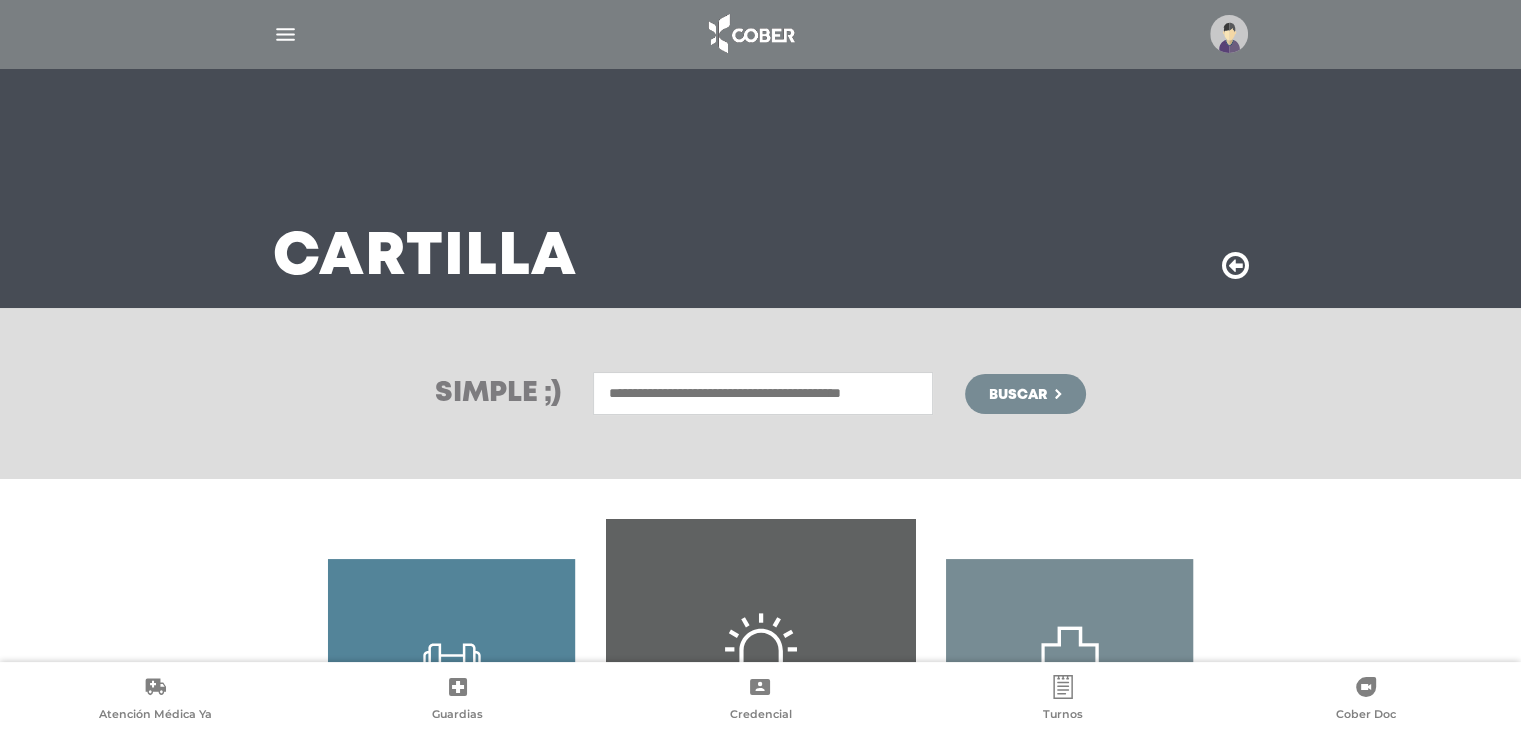 click on "Simple ;)
Buscar" at bounding box center (760, 393) 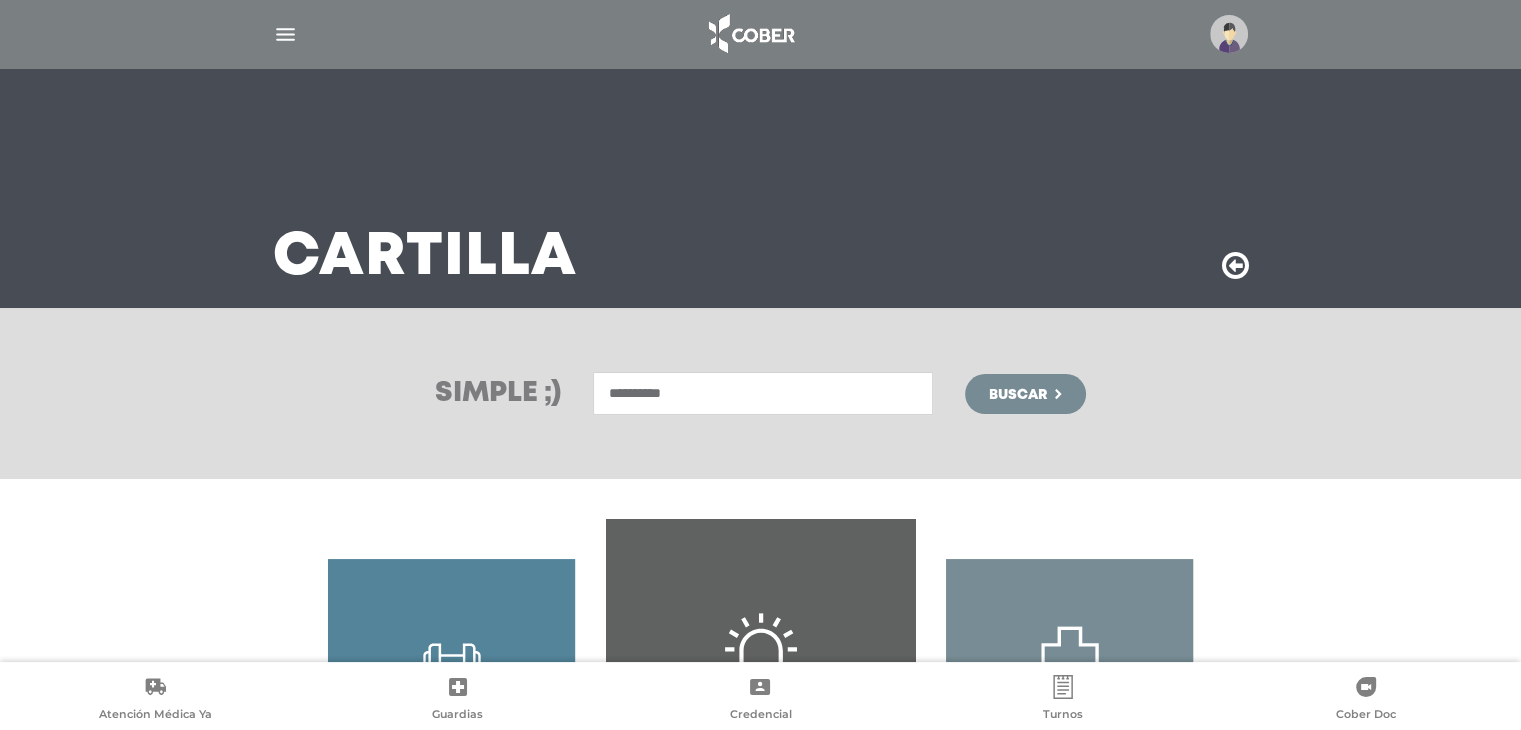 type on "**********" 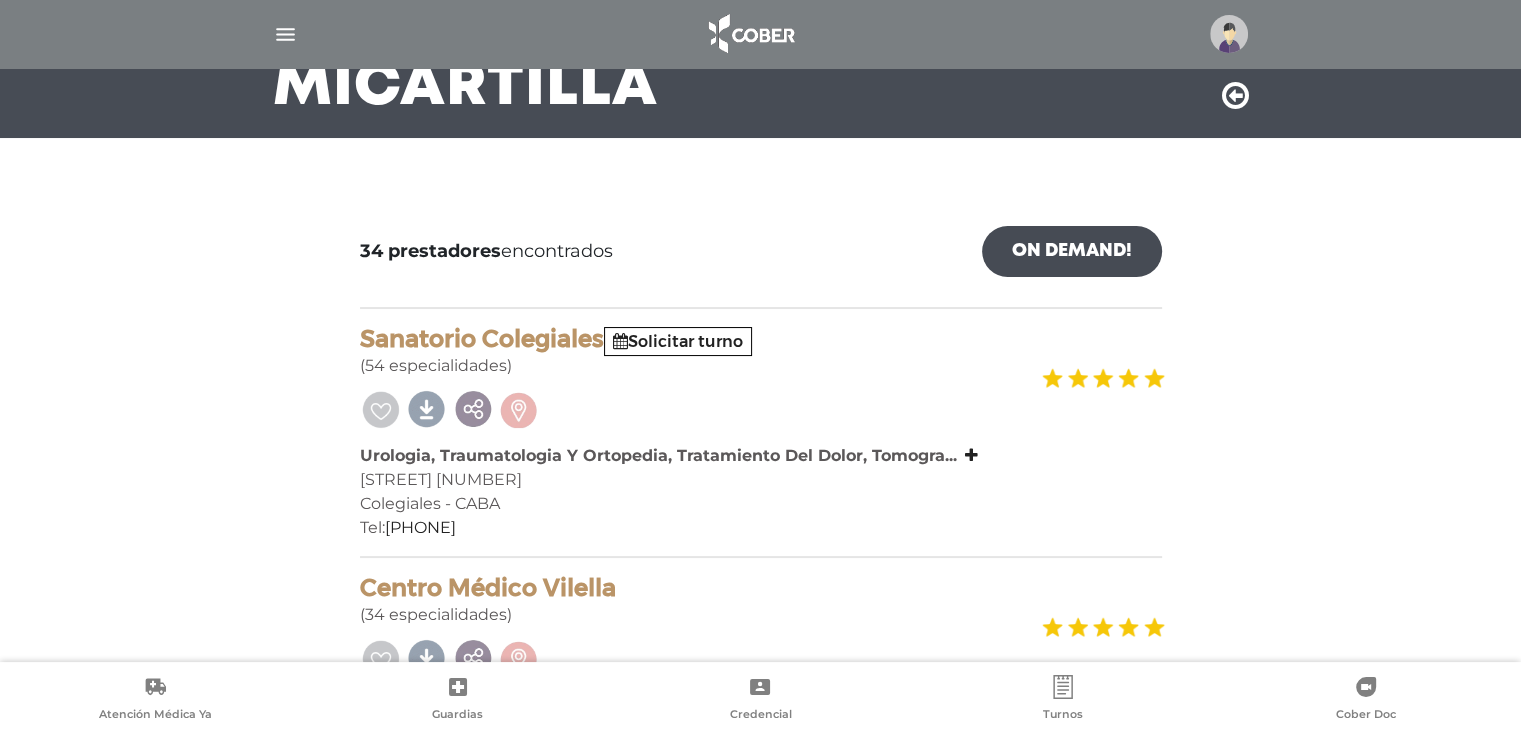scroll, scrollTop: 192, scrollLeft: 0, axis: vertical 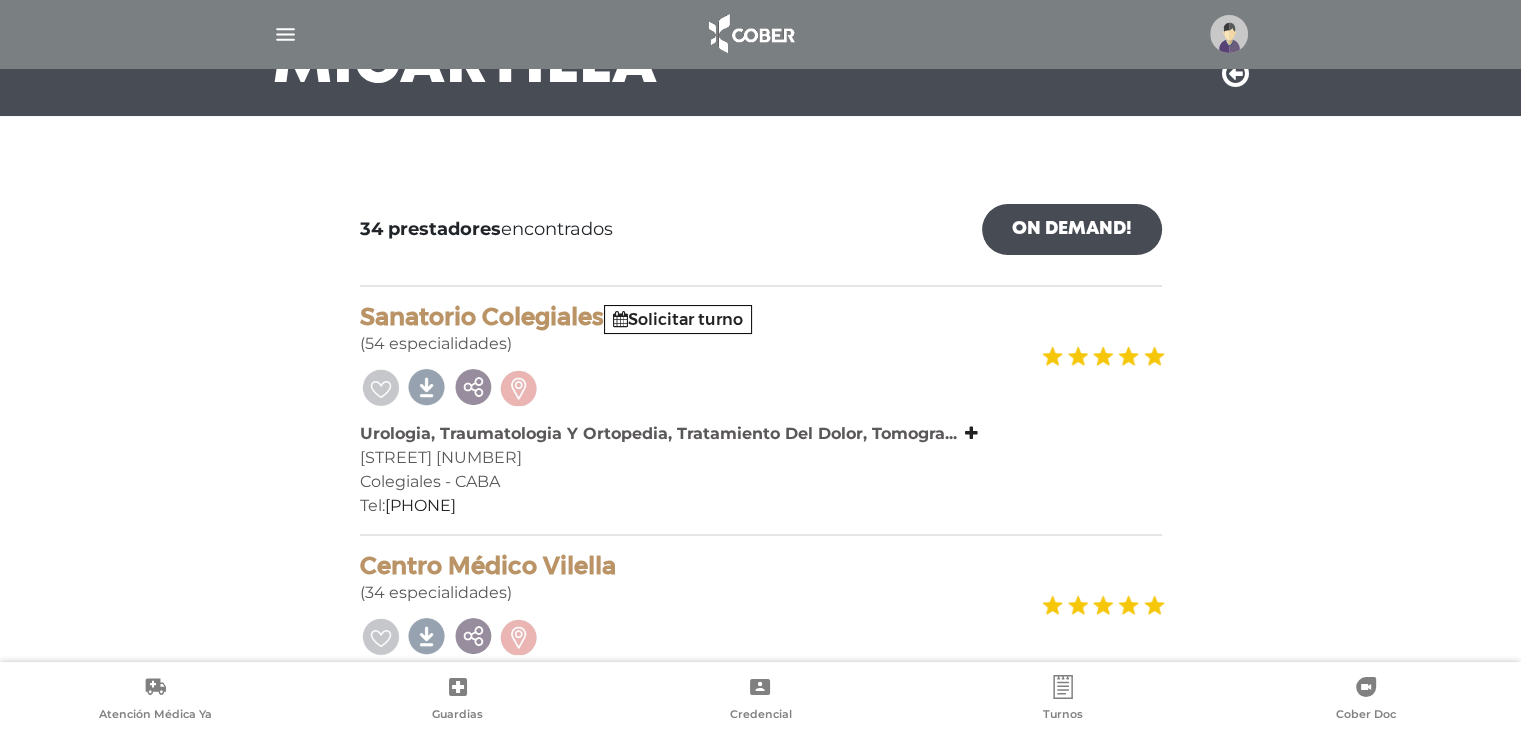 drag, startPoint x: 363, startPoint y: 312, endPoint x: 603, endPoint y: 325, distance: 240.35182 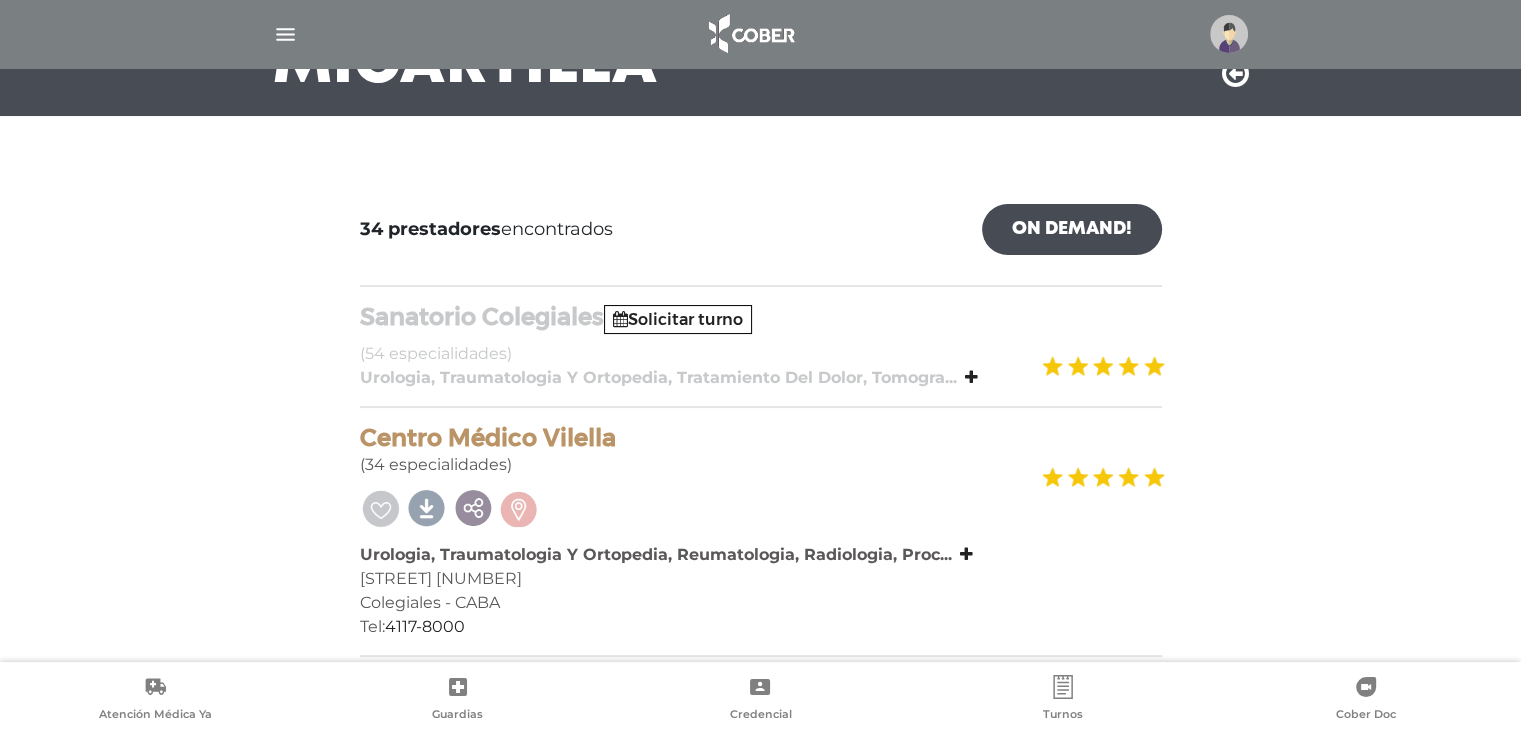 copy on "Sanatorio Colegiales" 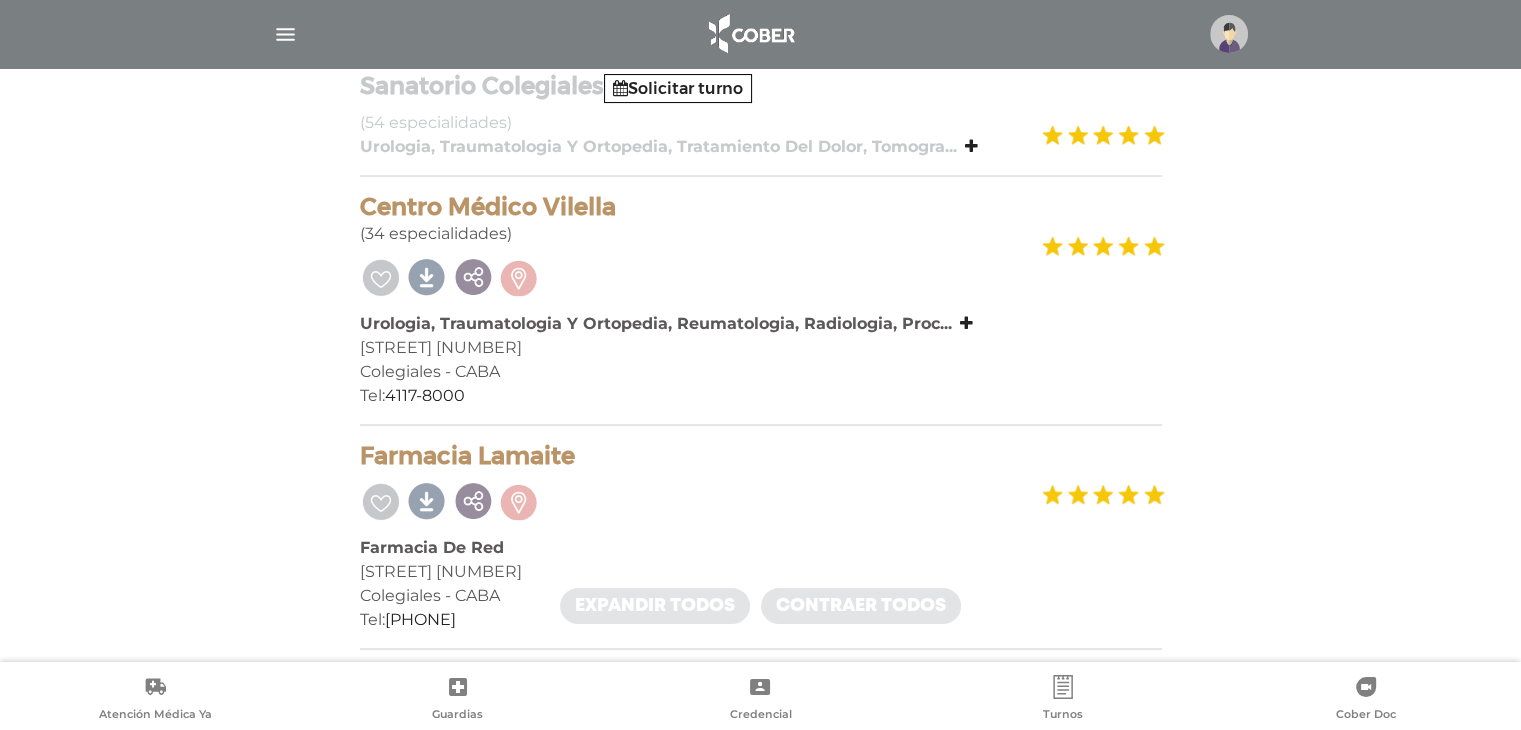scroll, scrollTop: 460, scrollLeft: 0, axis: vertical 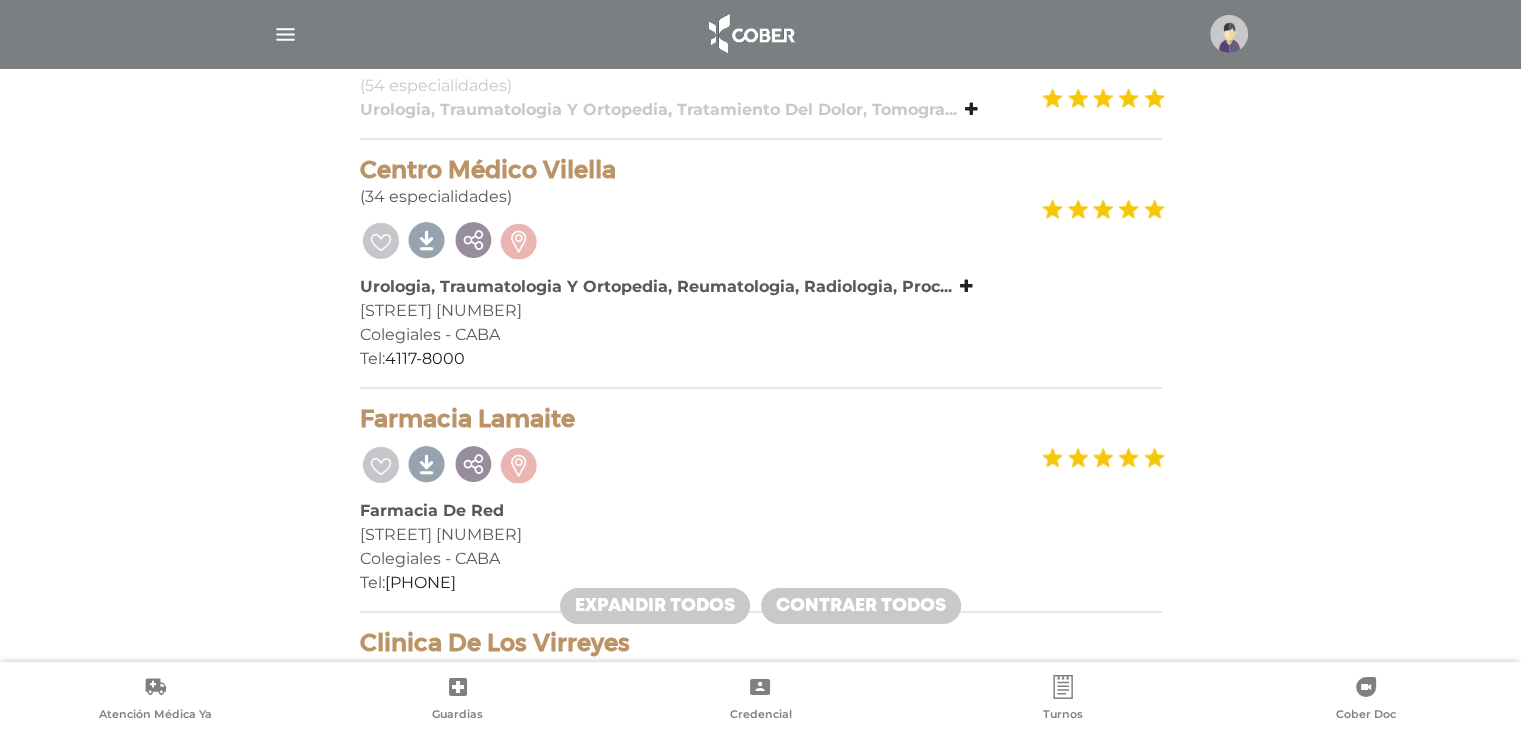 drag, startPoint x: 362, startPoint y: 171, endPoint x: 622, endPoint y: 170, distance: 260.00192 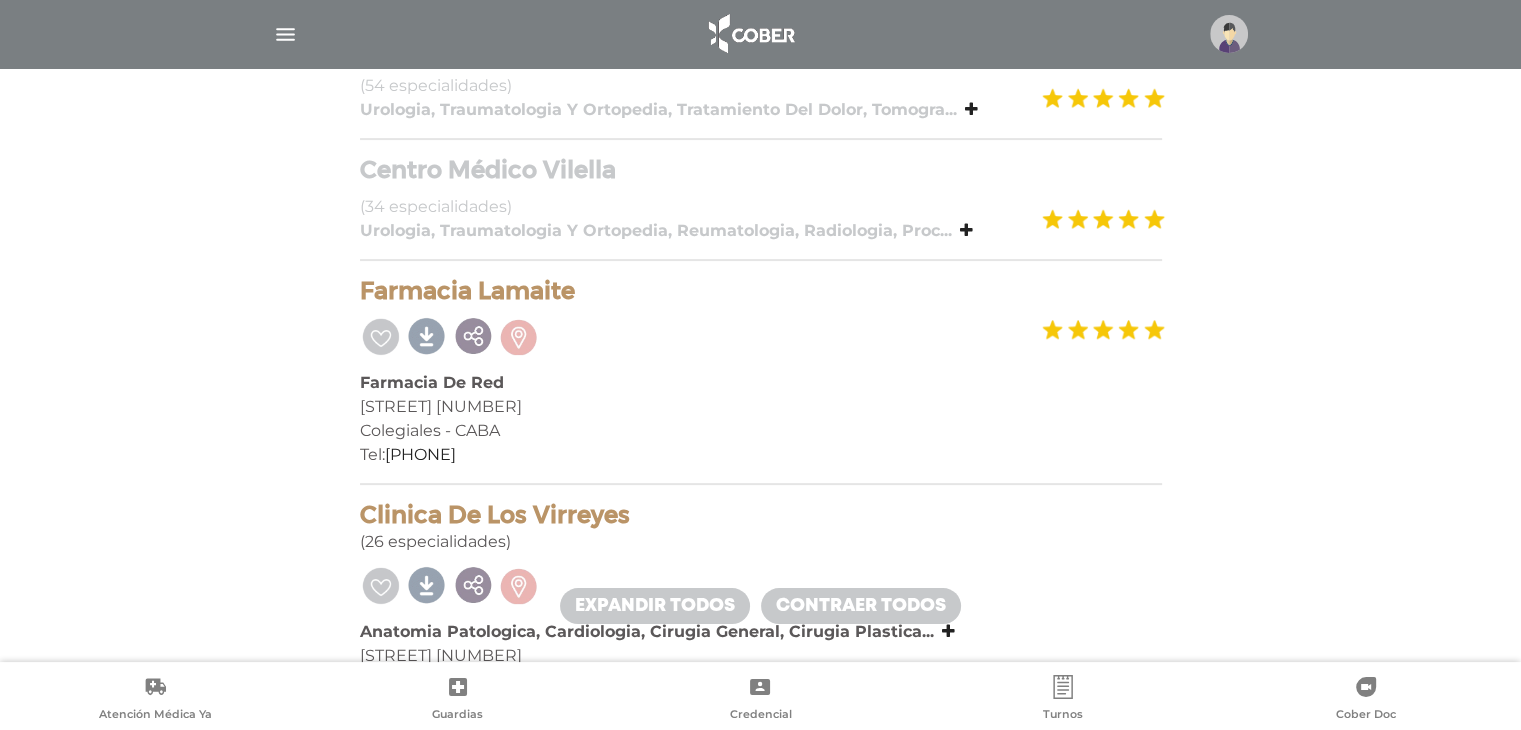 copy on "Centro Médico Vilella" 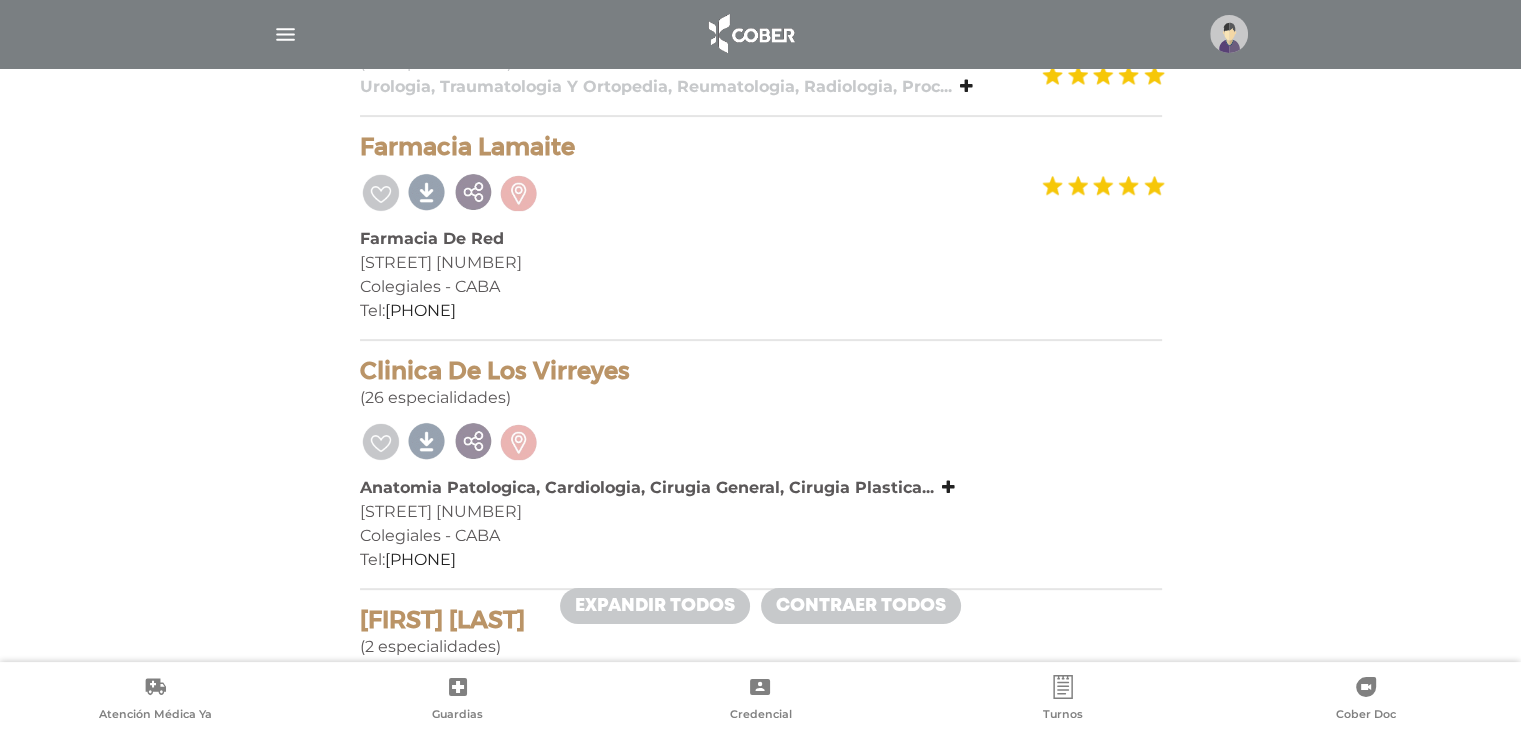 scroll, scrollTop: 604, scrollLeft: 0, axis: vertical 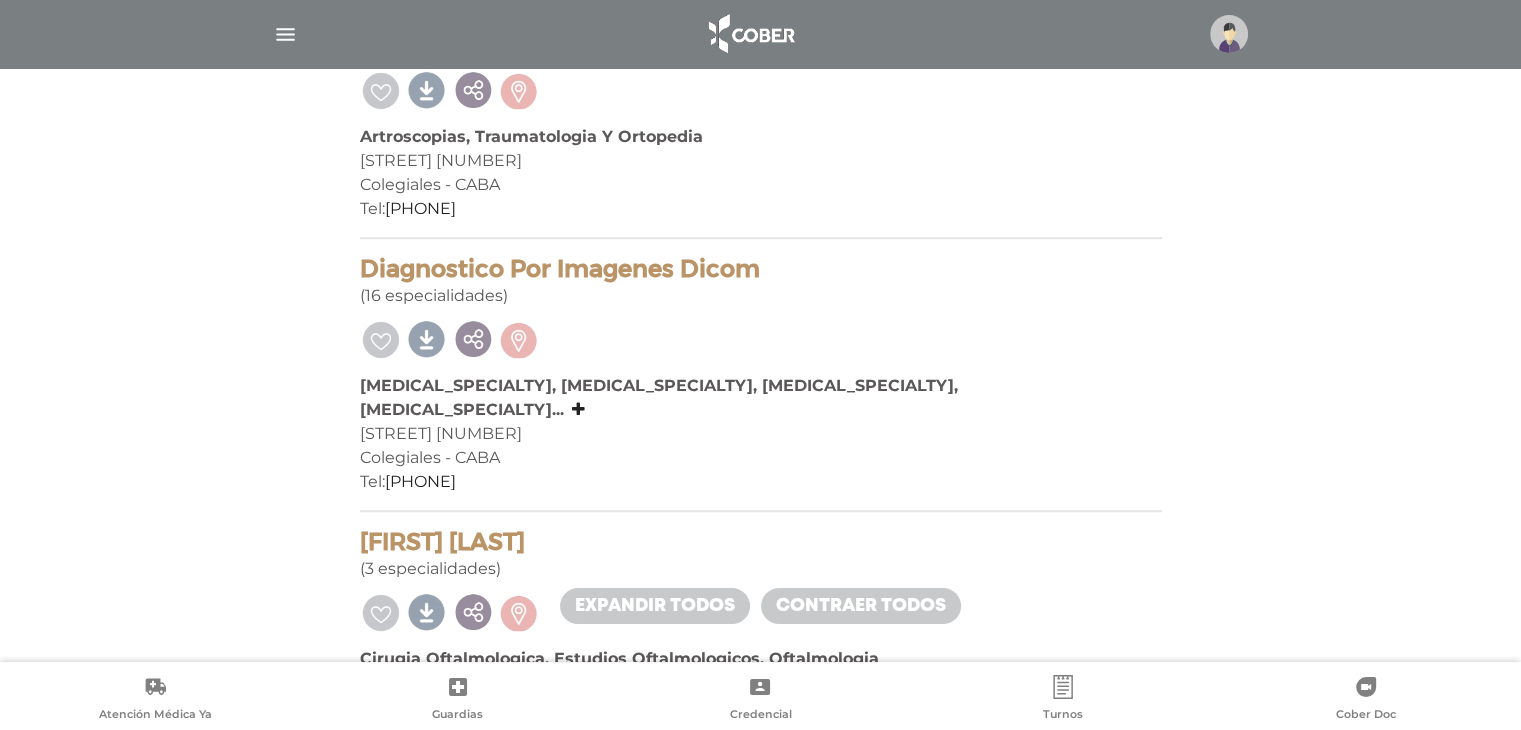 drag, startPoint x: 362, startPoint y: 266, endPoint x: 764, endPoint y: 266, distance: 402 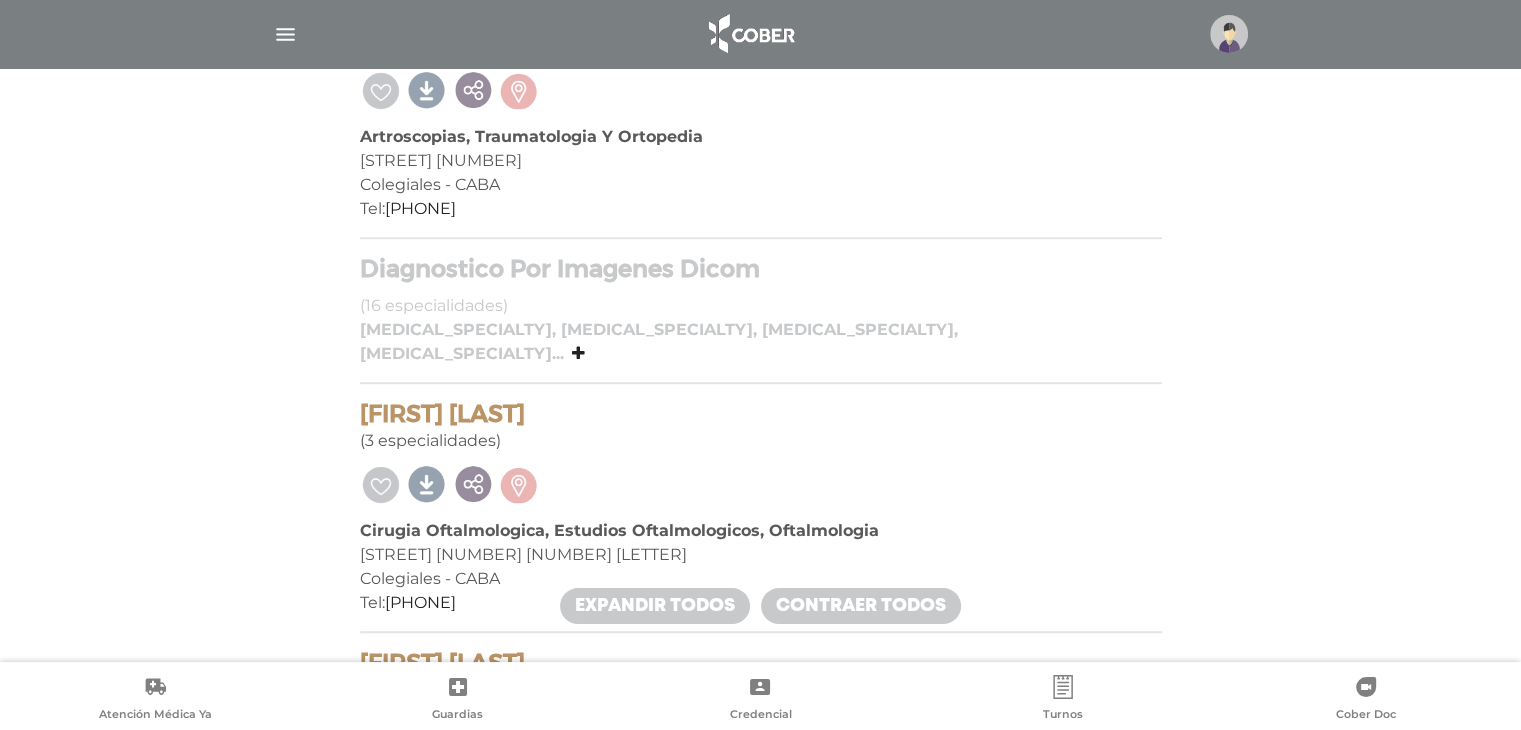 copy on "Diagnostico Por Imagenes Dicom" 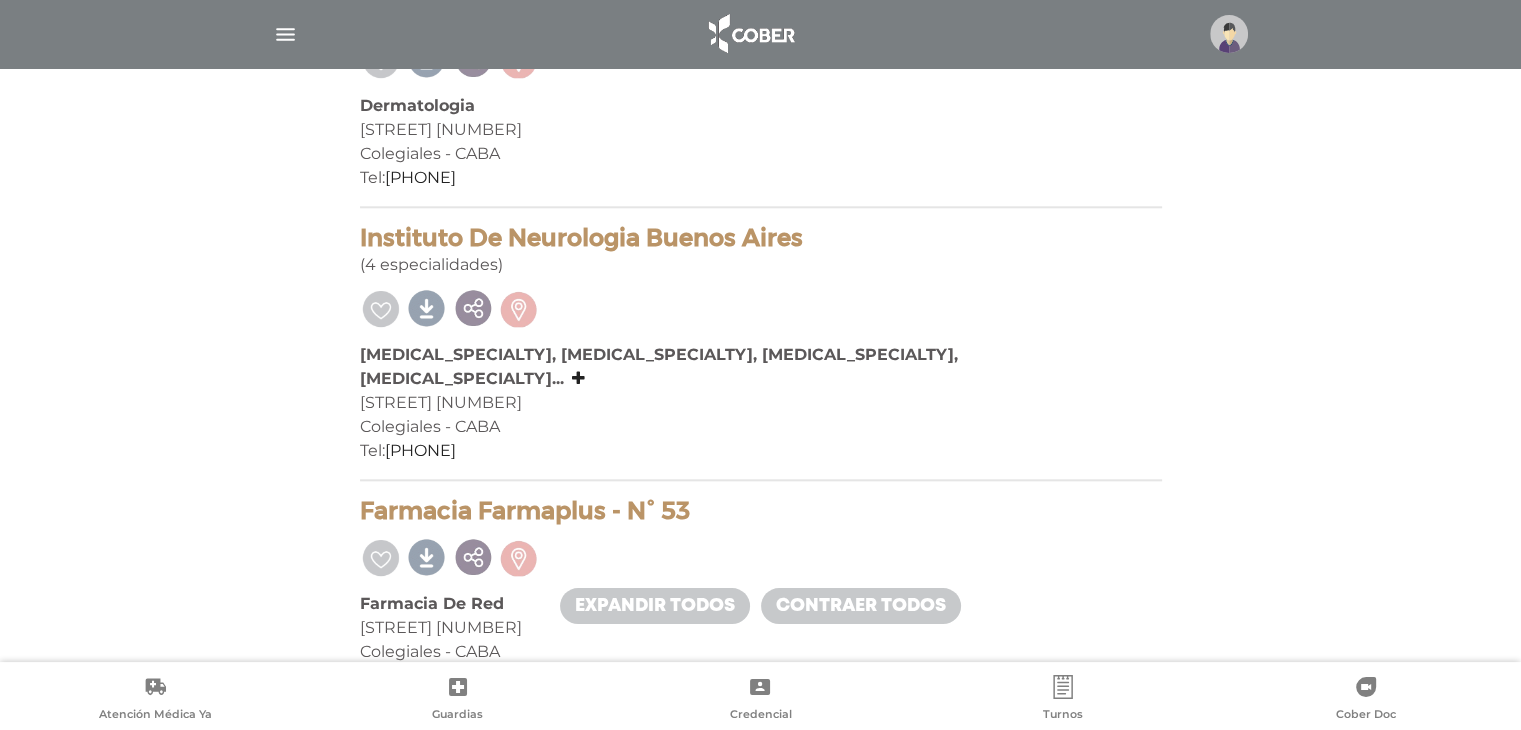scroll, scrollTop: 2080, scrollLeft: 0, axis: vertical 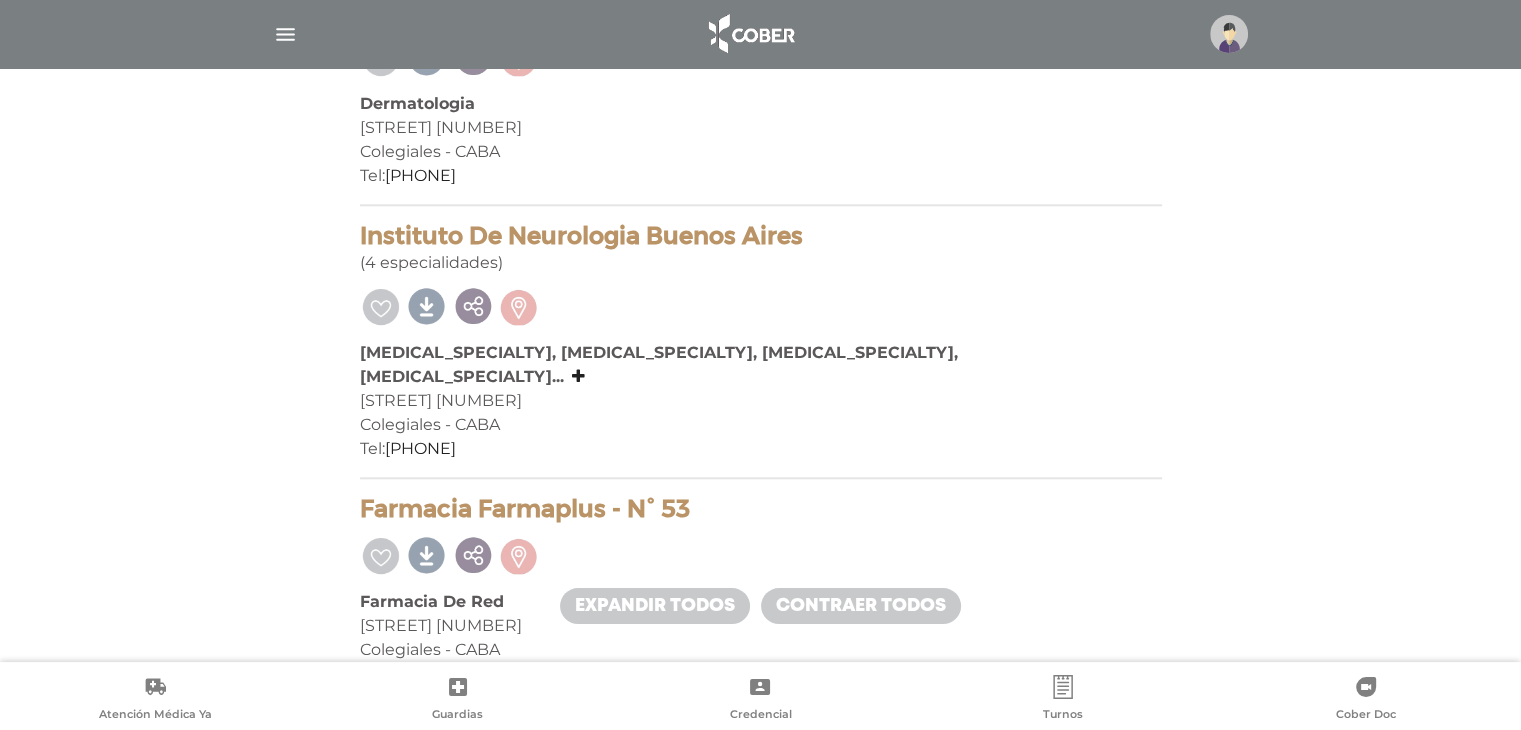drag, startPoint x: 356, startPoint y: 209, endPoint x: 840, endPoint y: 205, distance: 484.01654 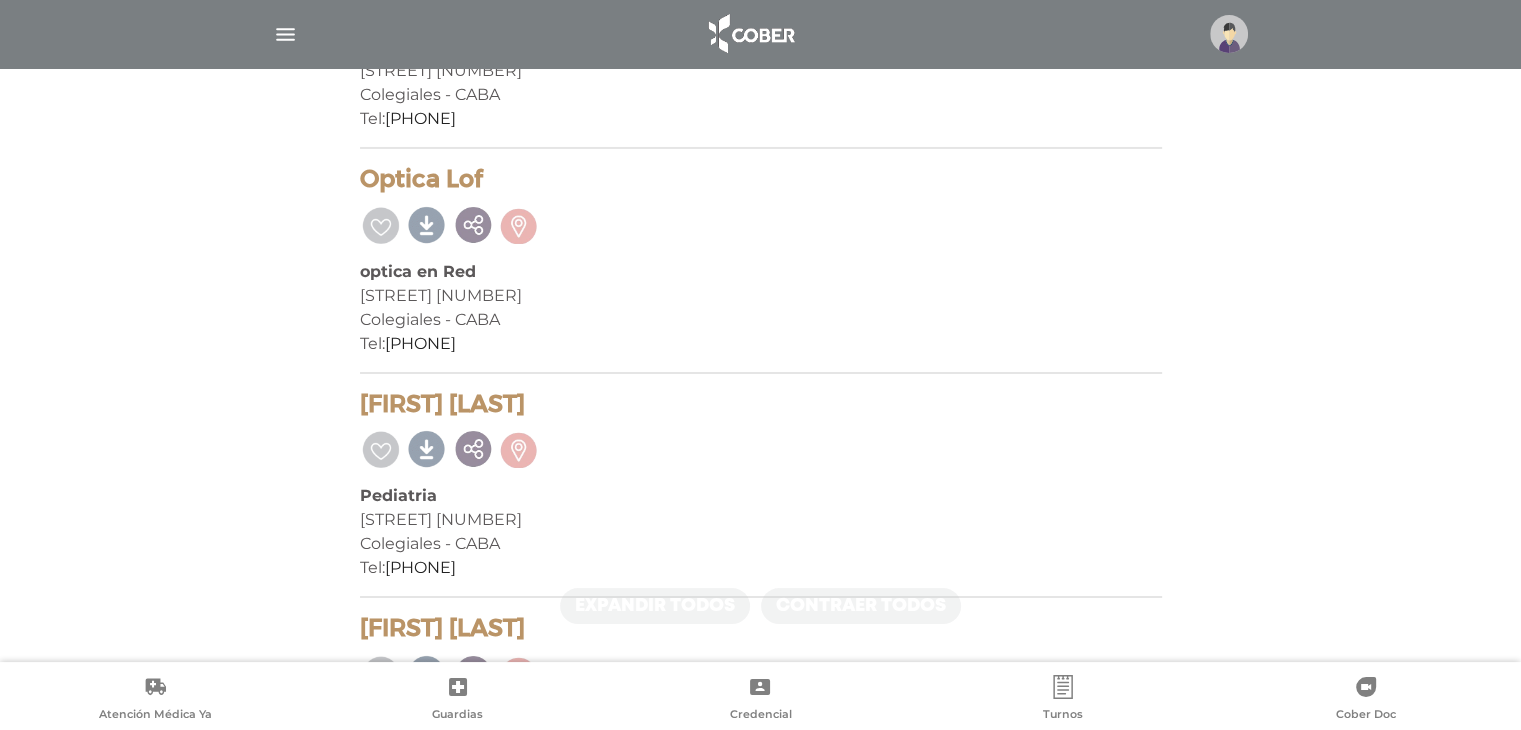 scroll, scrollTop: 7208, scrollLeft: 0, axis: vertical 